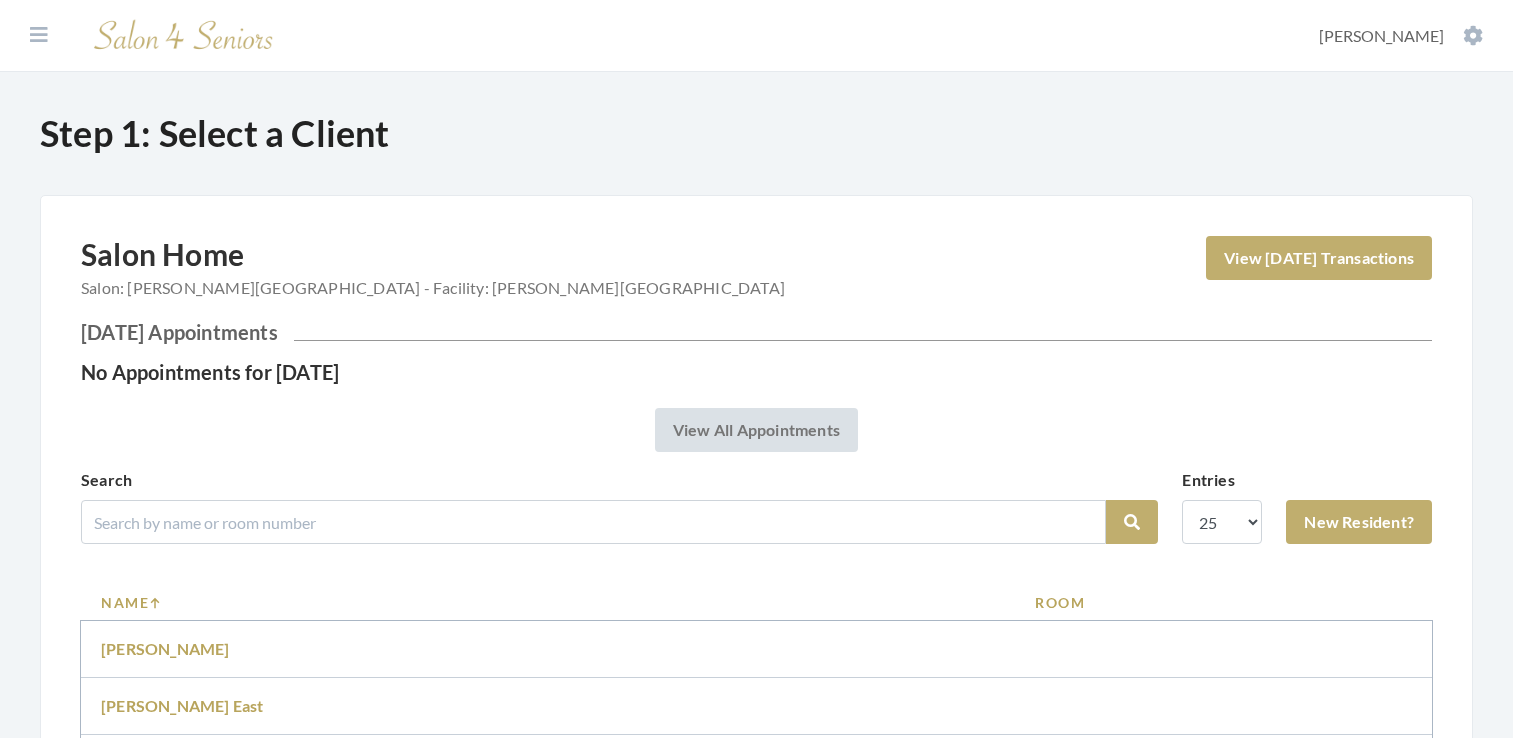 scroll, scrollTop: 0, scrollLeft: 0, axis: both 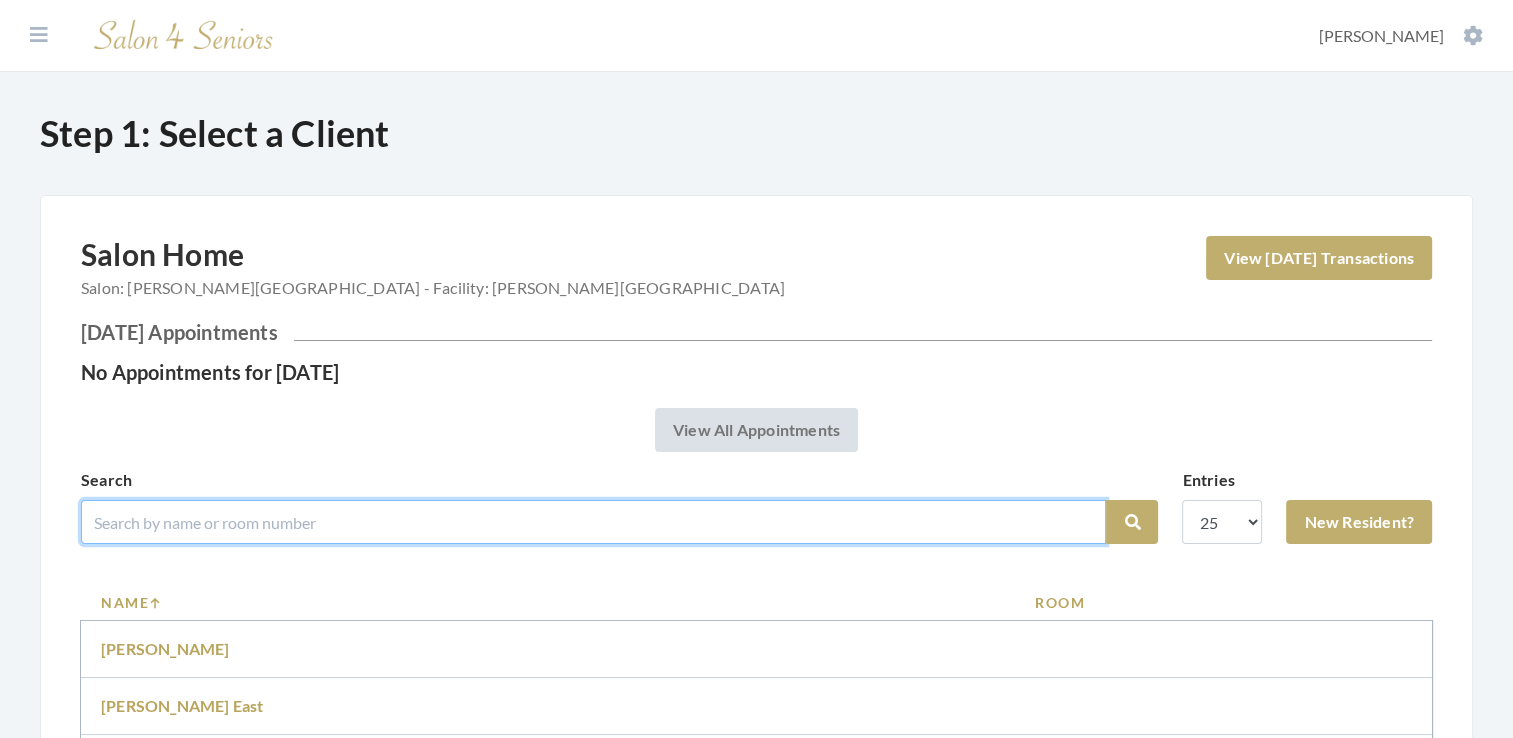 click at bounding box center (593, 522) 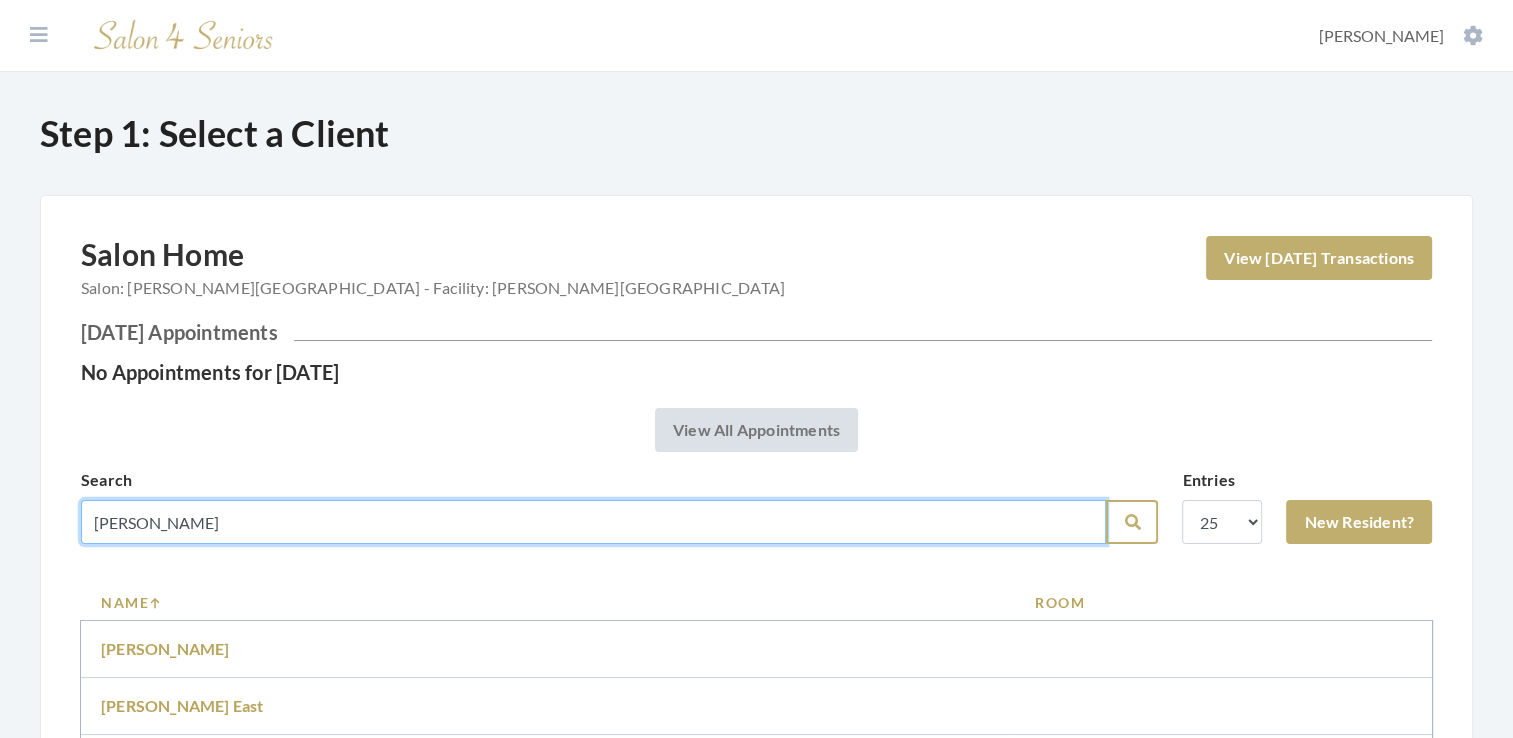 type on "witt" 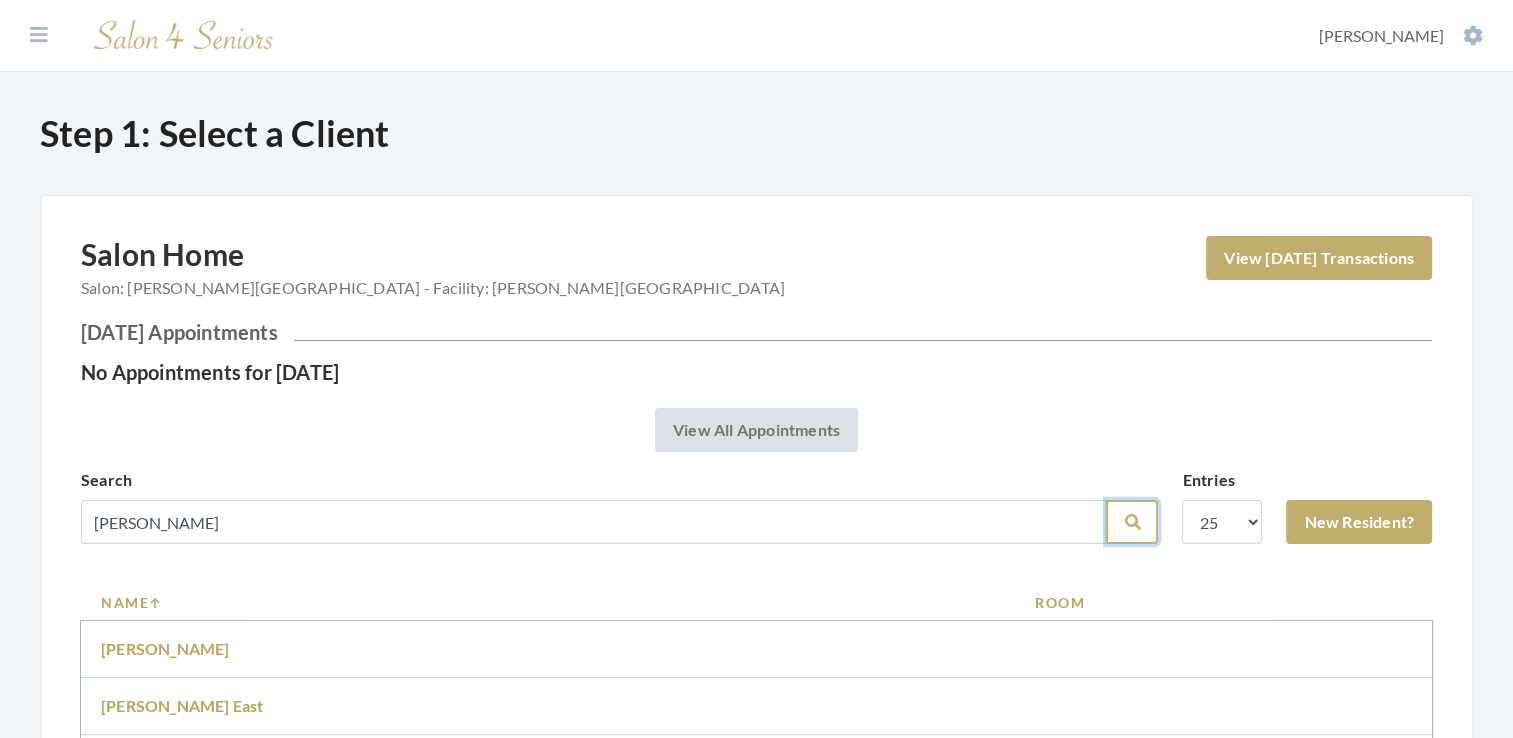 click at bounding box center [1132, 522] 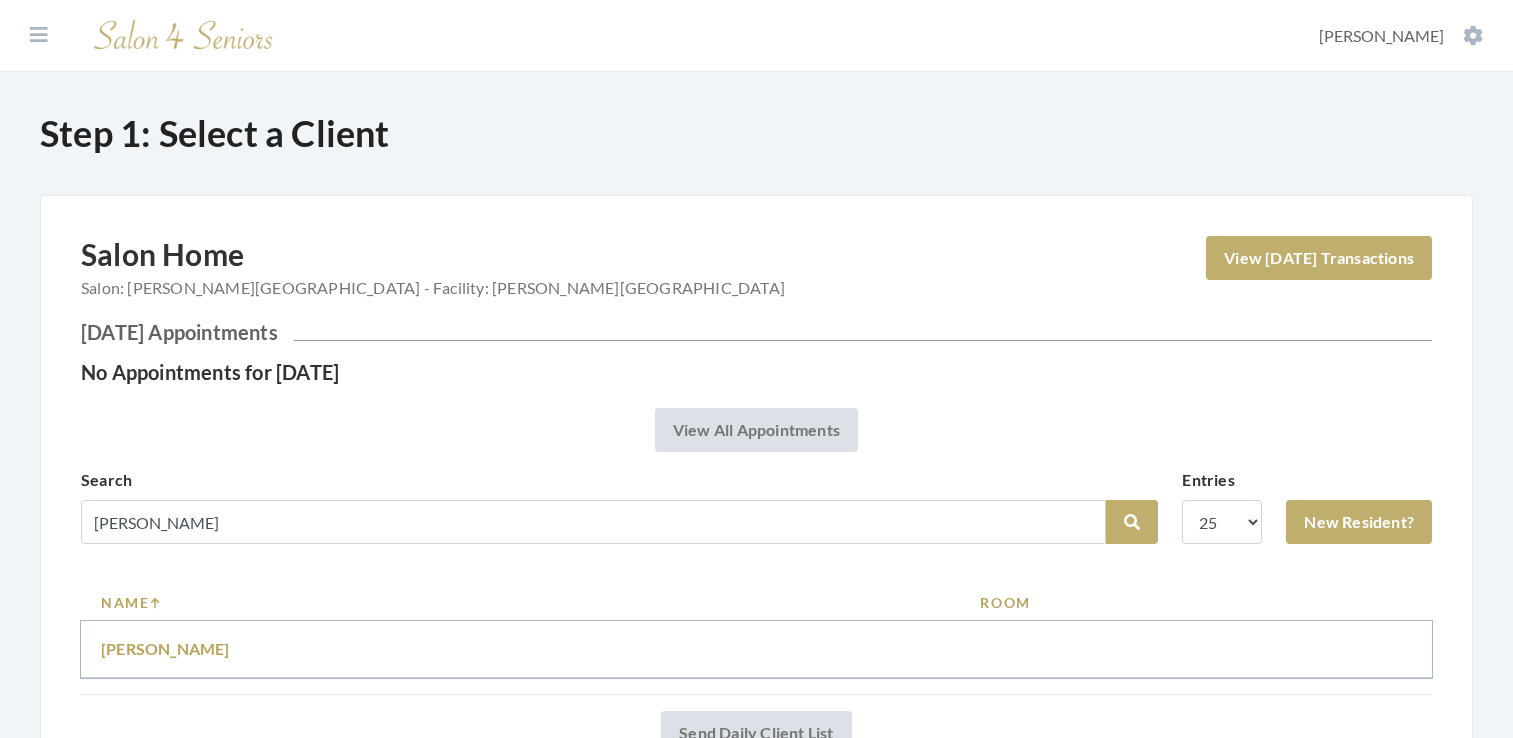 scroll, scrollTop: 0, scrollLeft: 0, axis: both 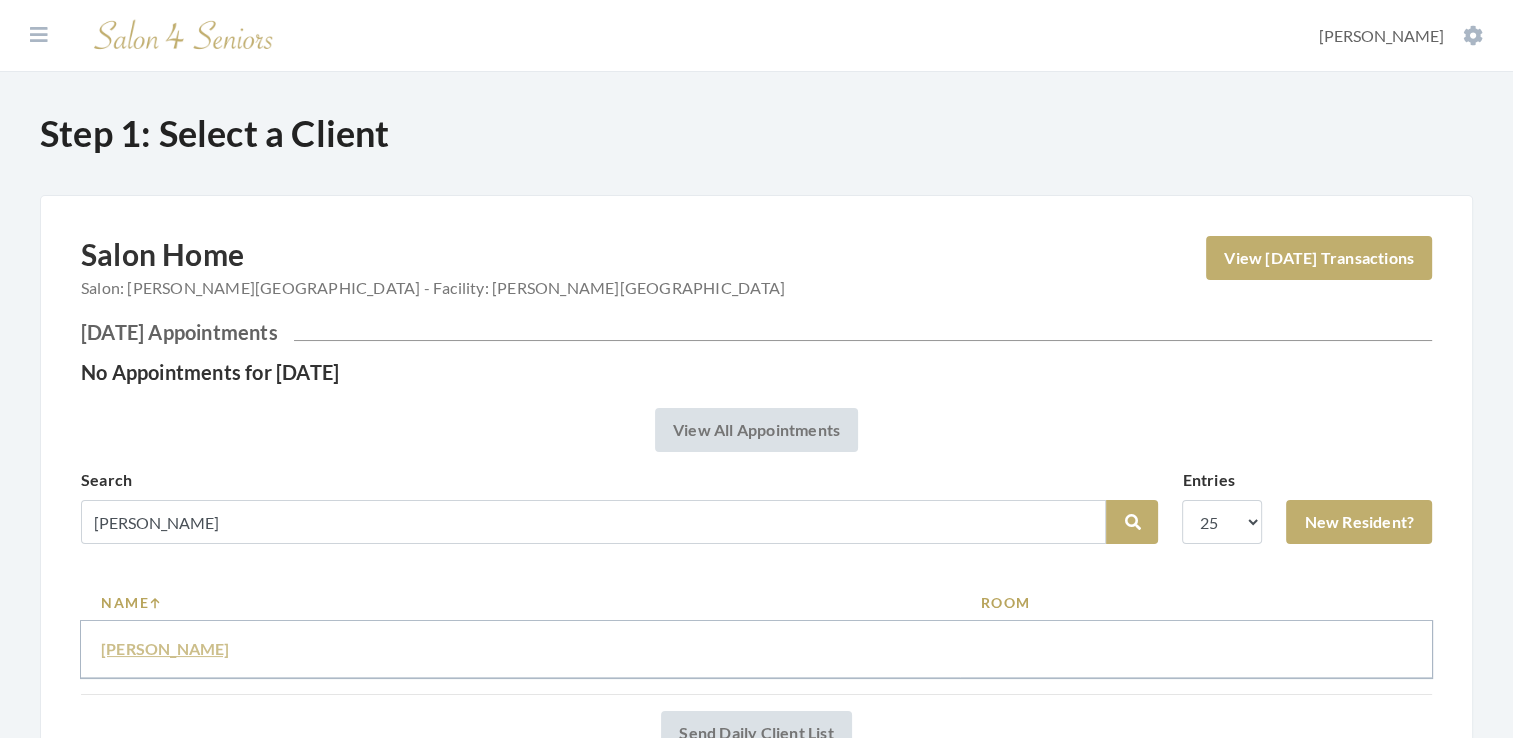 click on "[PERSON_NAME]" at bounding box center (165, 648) 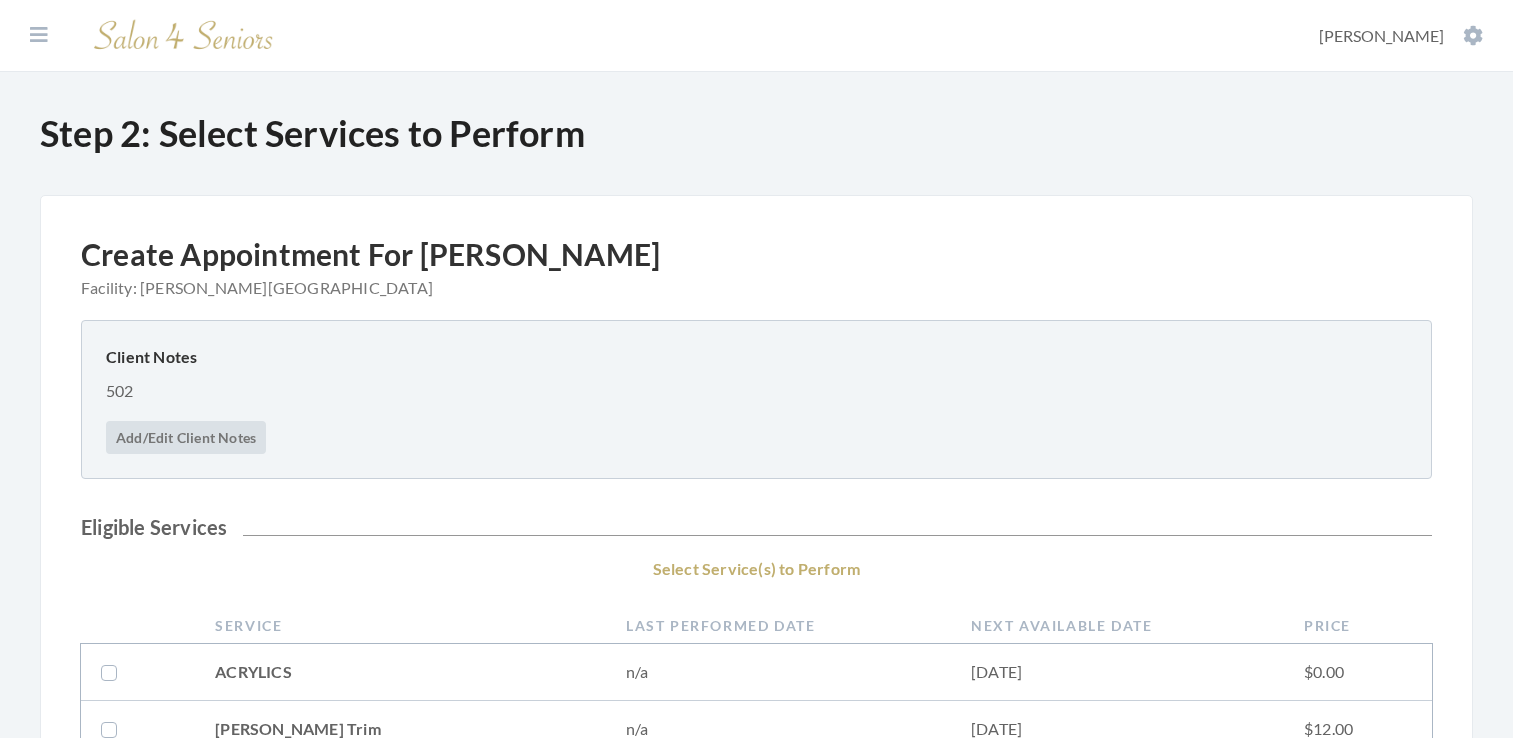 scroll, scrollTop: 0, scrollLeft: 0, axis: both 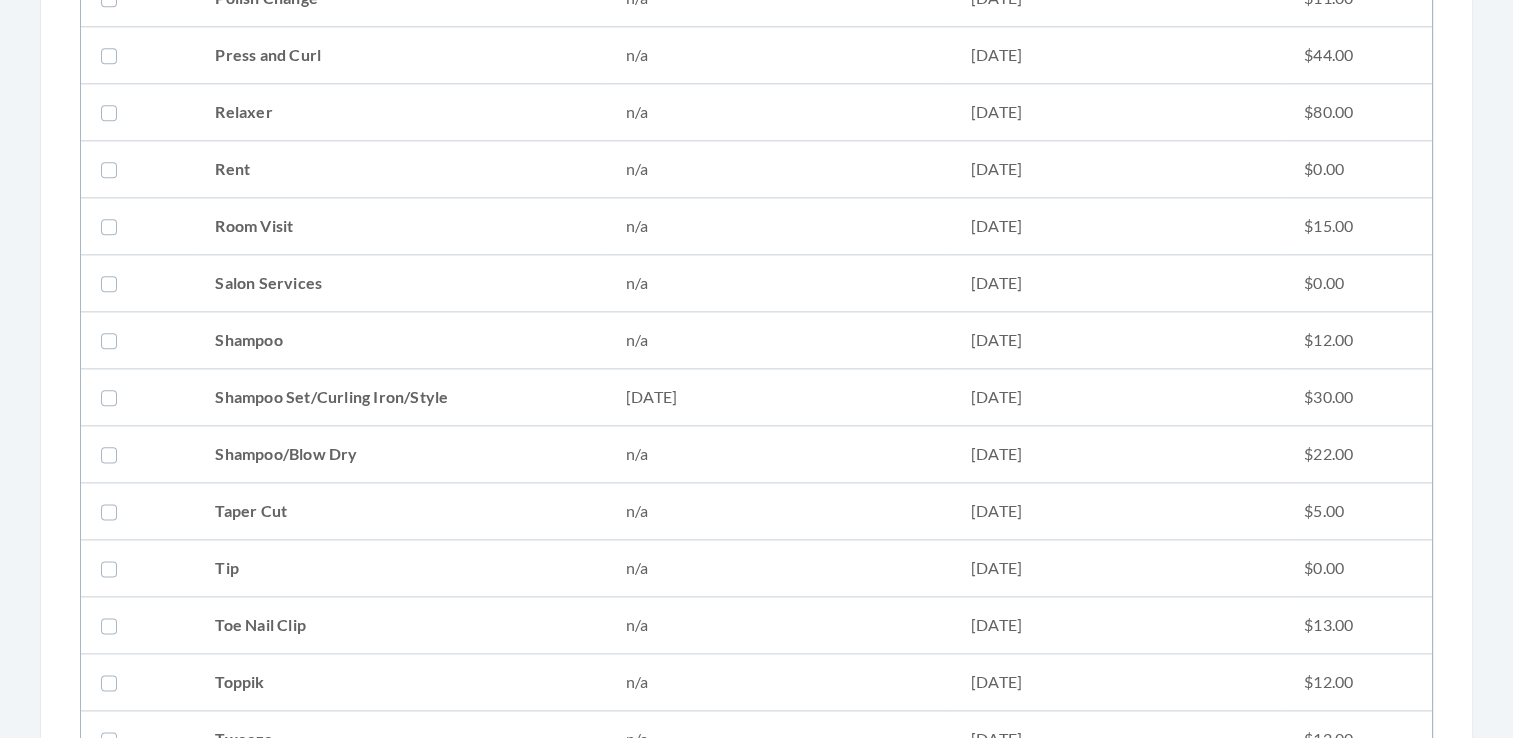 click at bounding box center (113, 454) 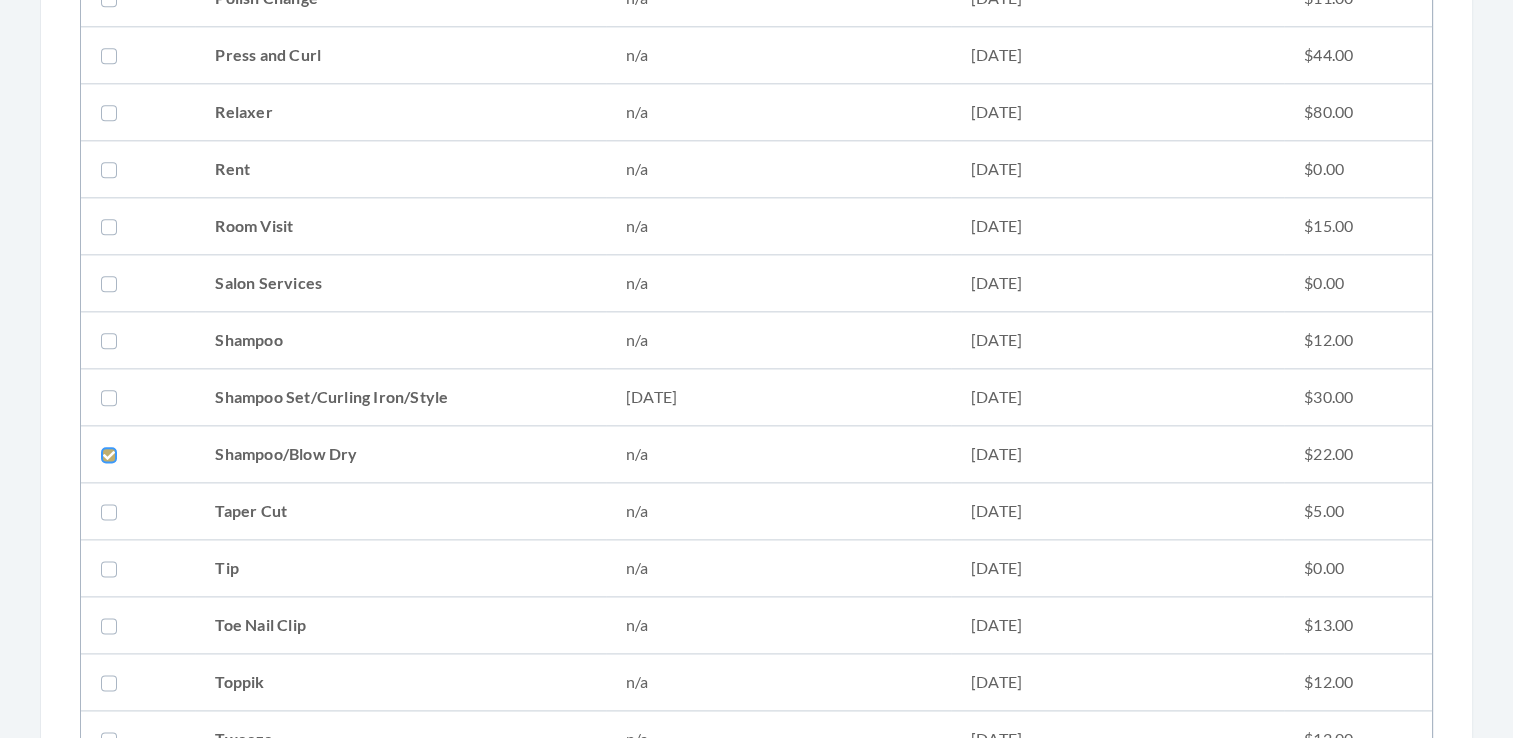 click at bounding box center (-99892, 454) 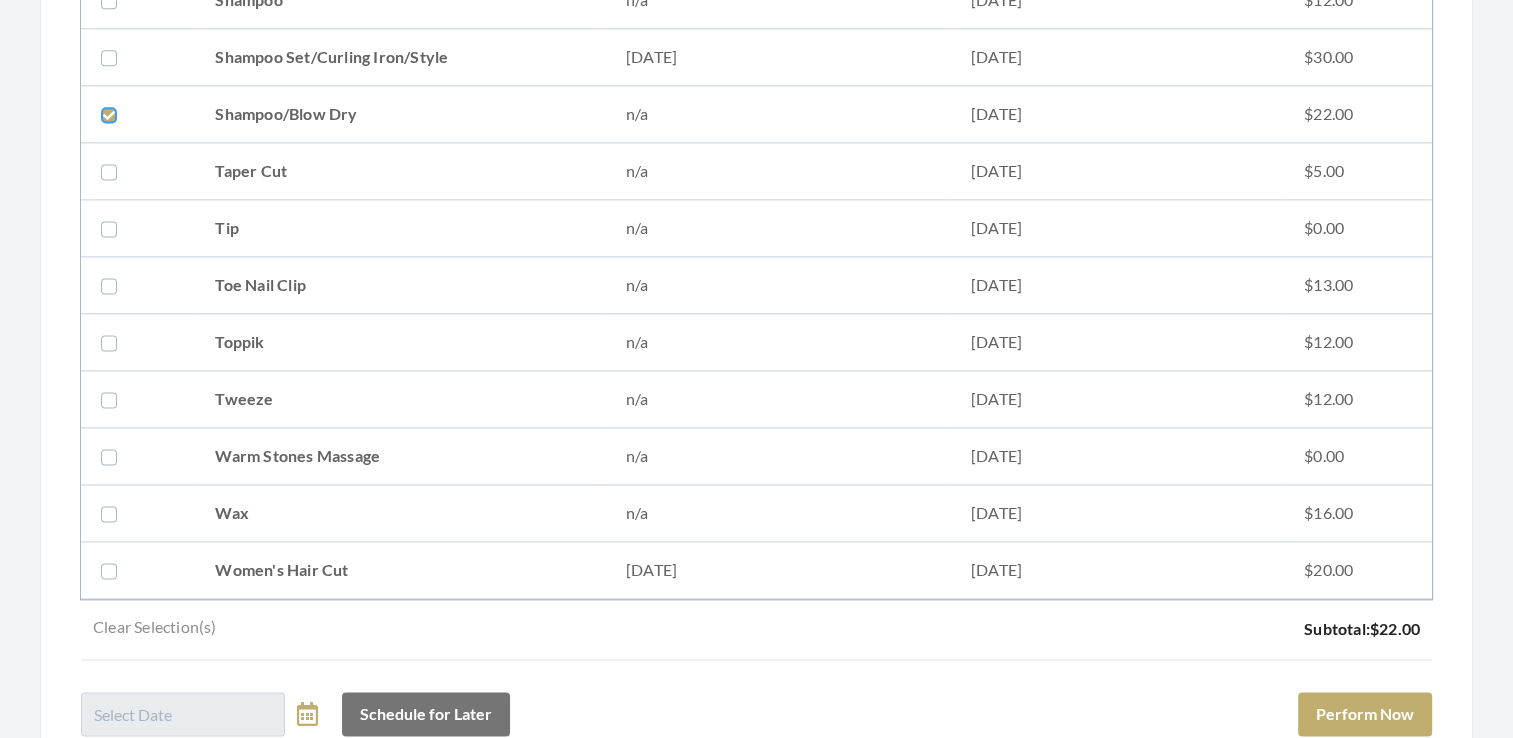 scroll, scrollTop: 2753, scrollLeft: 0, axis: vertical 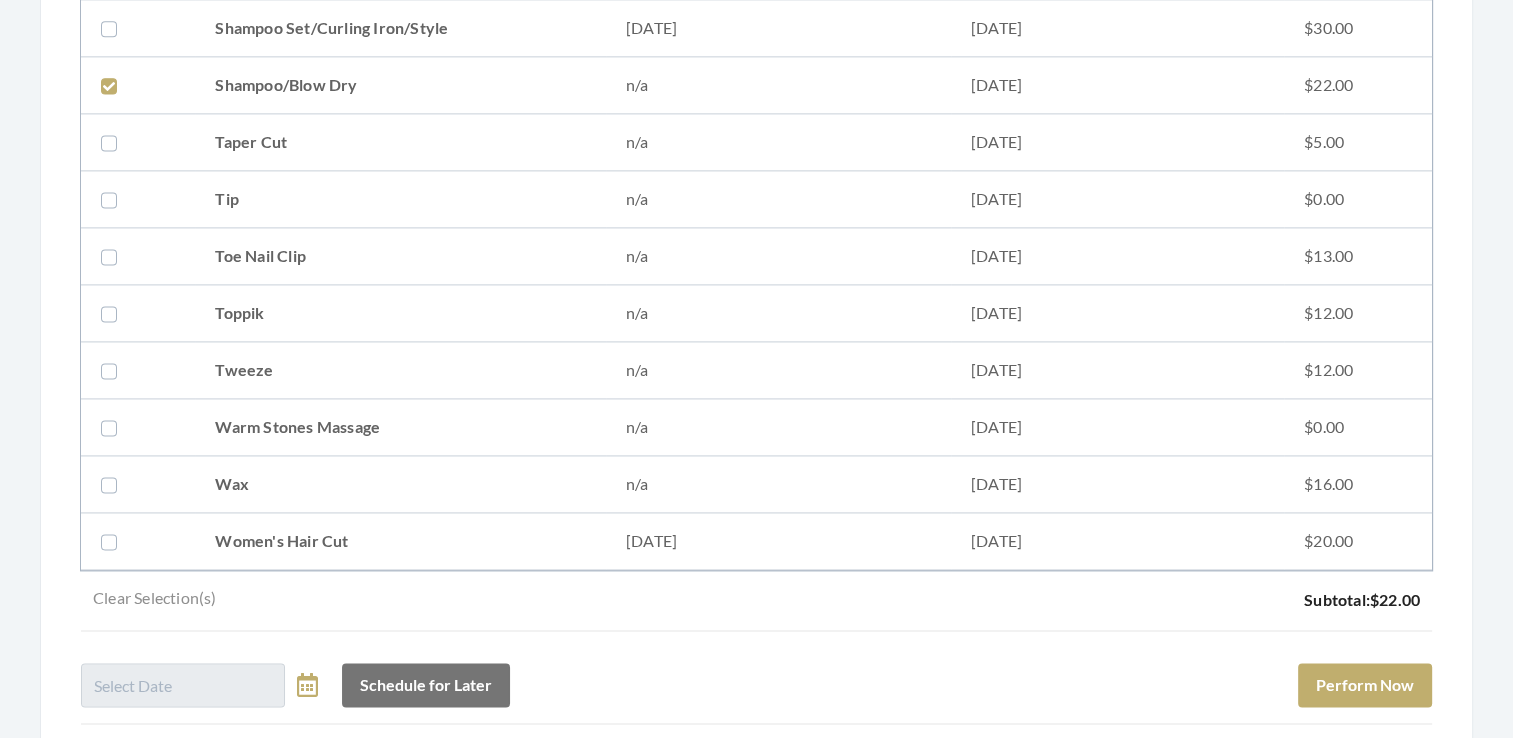 click at bounding box center [138, 541] 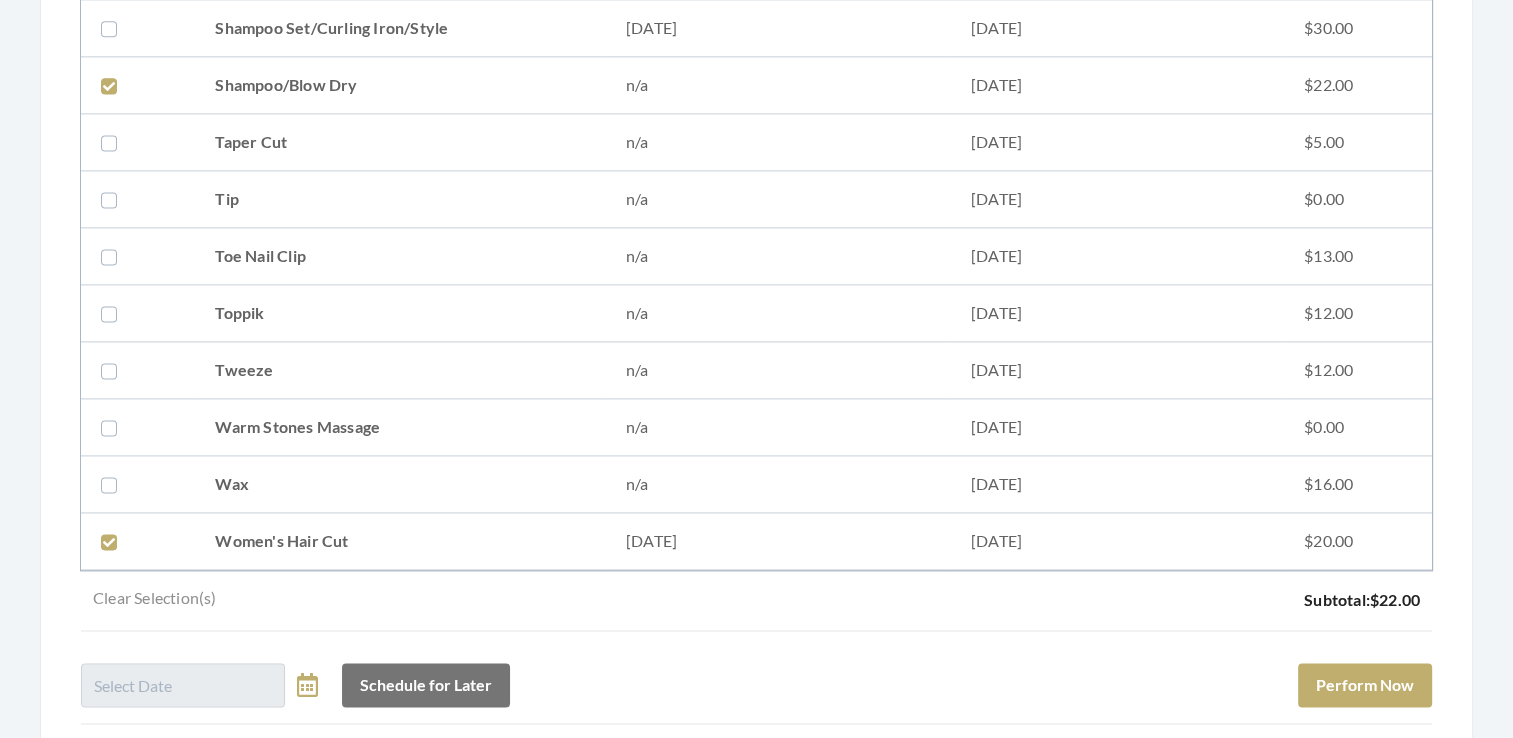 checkbox on "true" 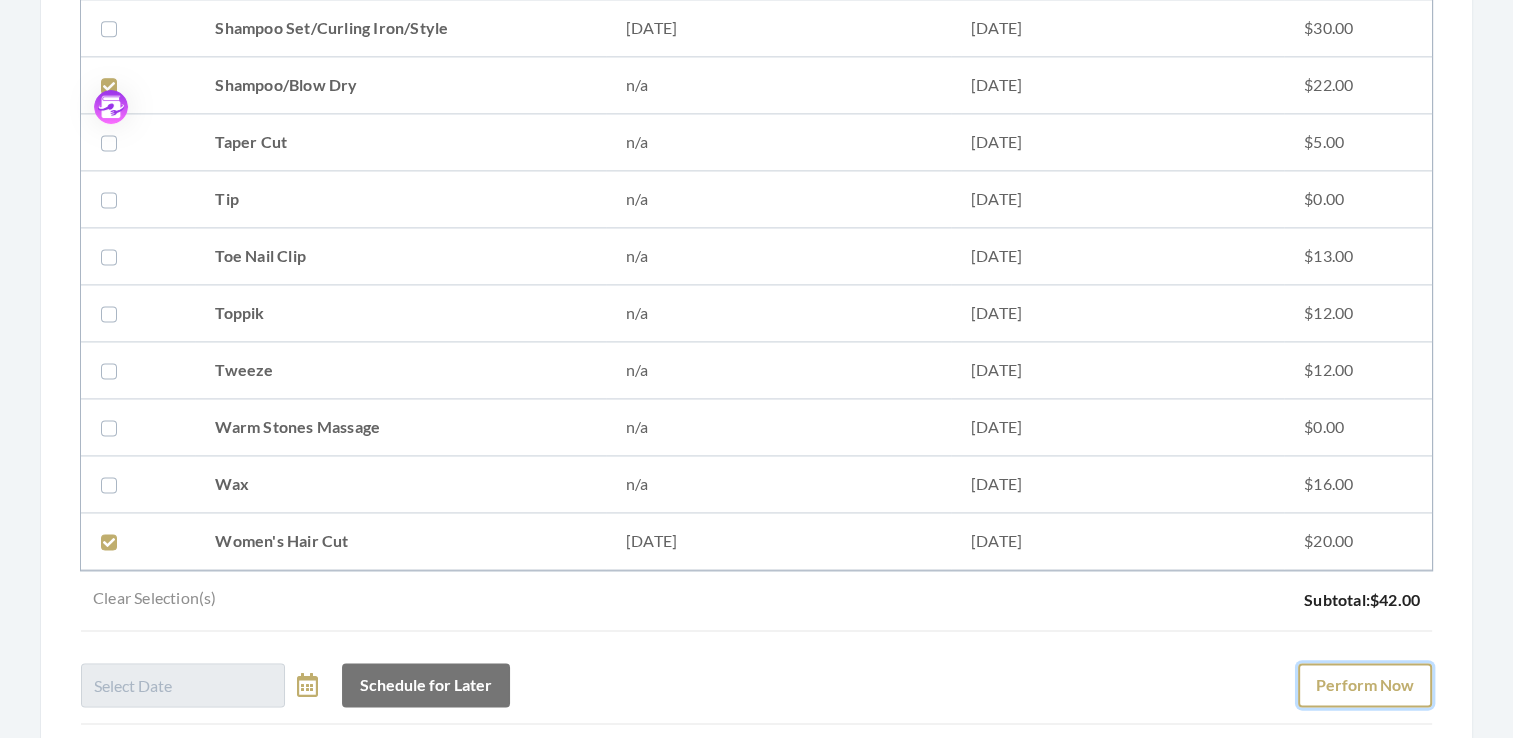 click on "Perform Now" at bounding box center [1365, 685] 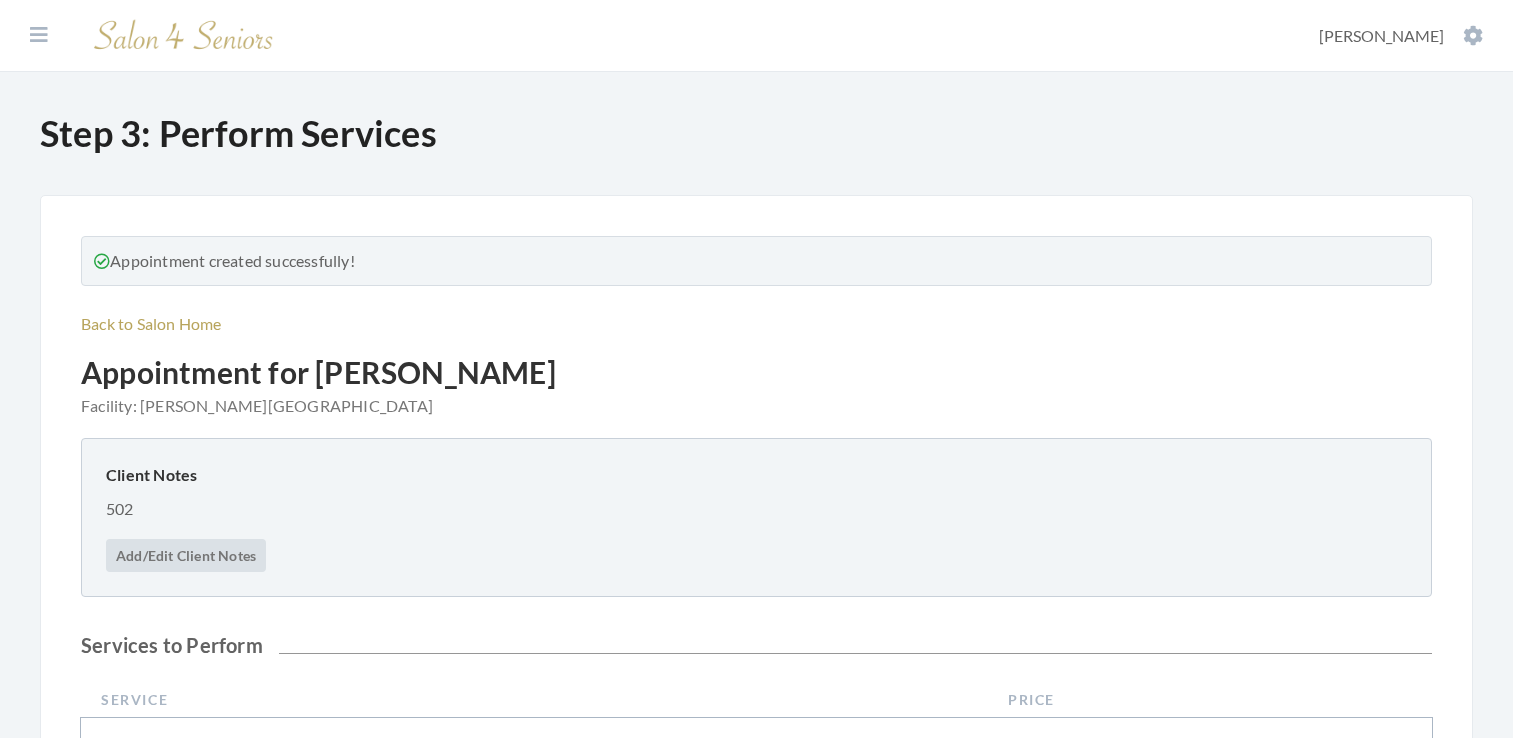 scroll, scrollTop: 0, scrollLeft: 0, axis: both 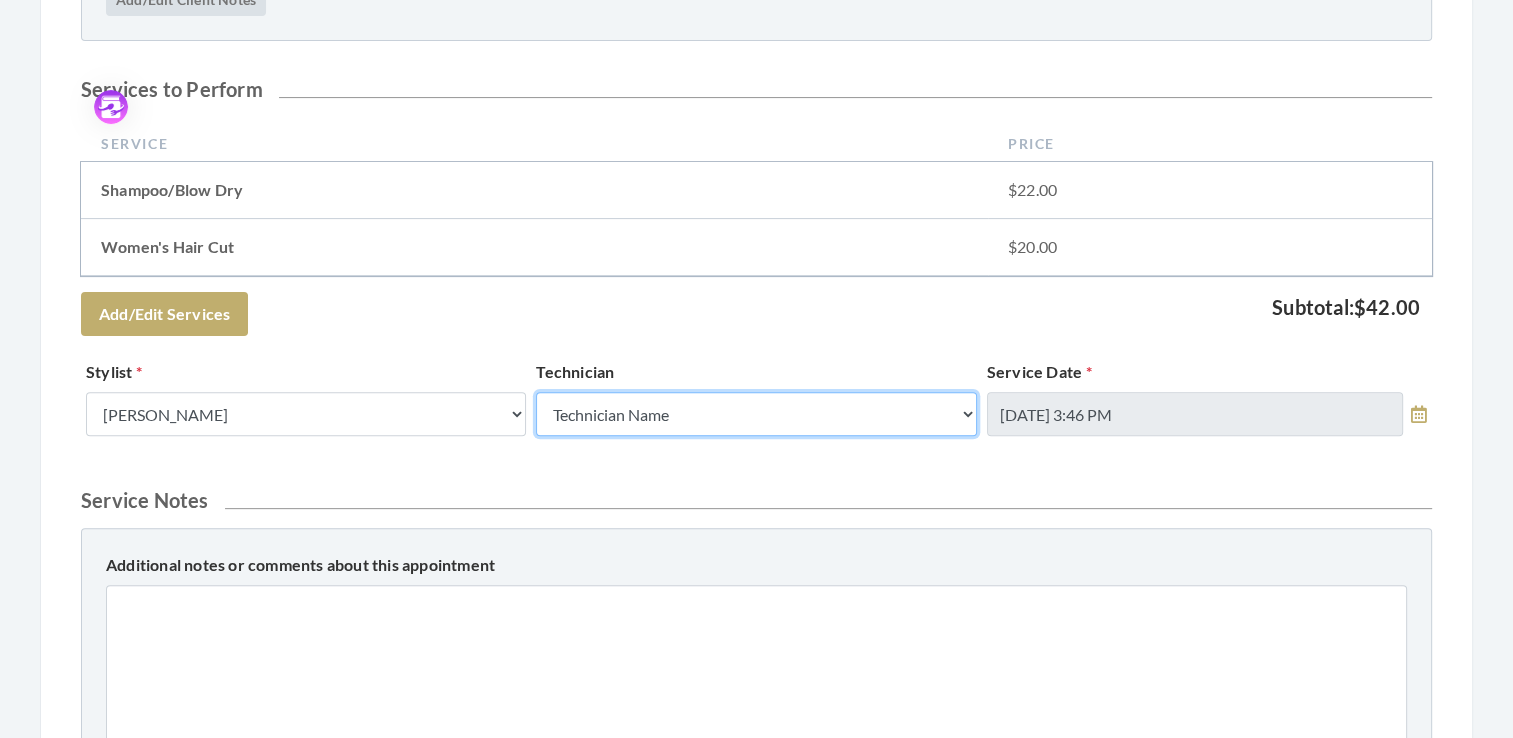 click on "Technician Name   Kinetic Tech   Kimberly Williford" at bounding box center (756, 414) 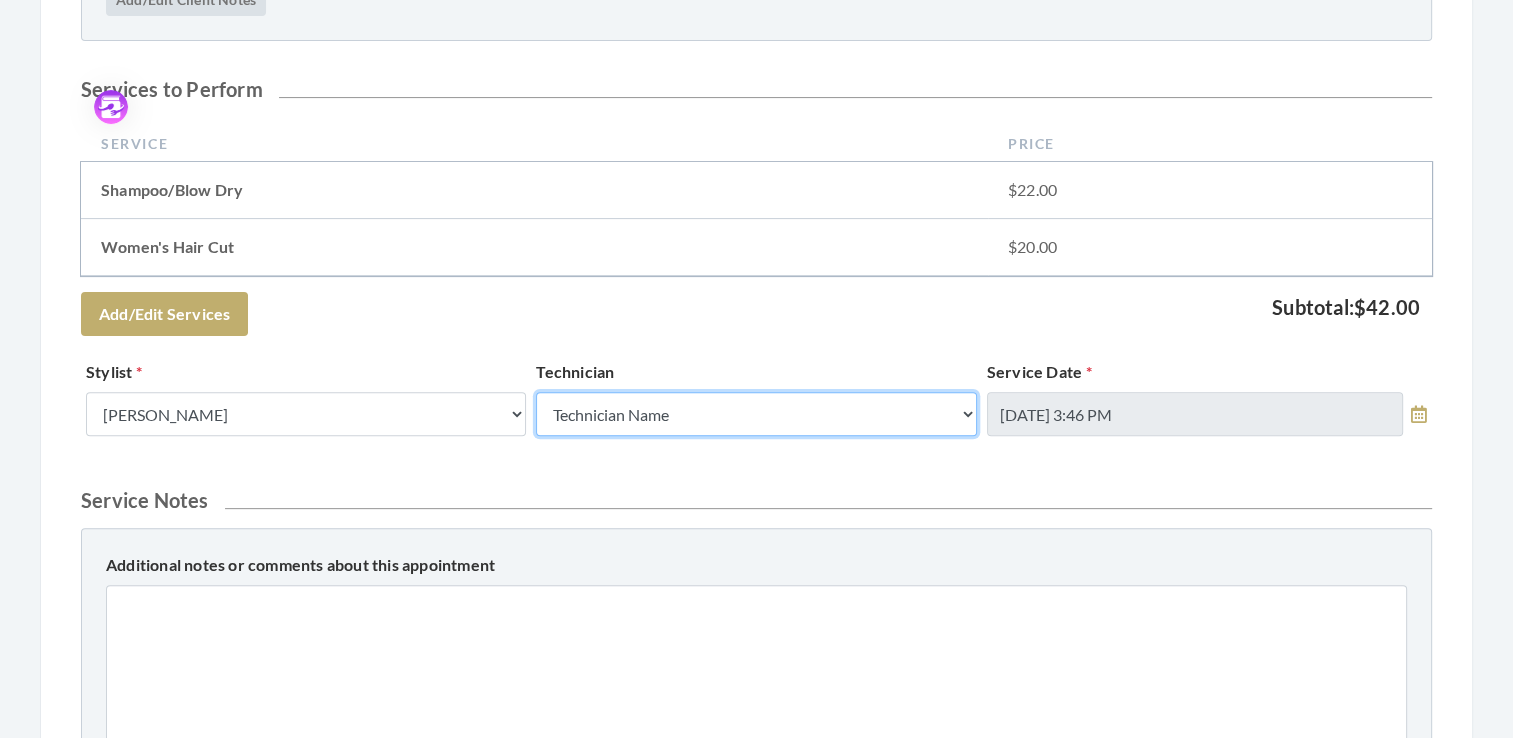 select on "62" 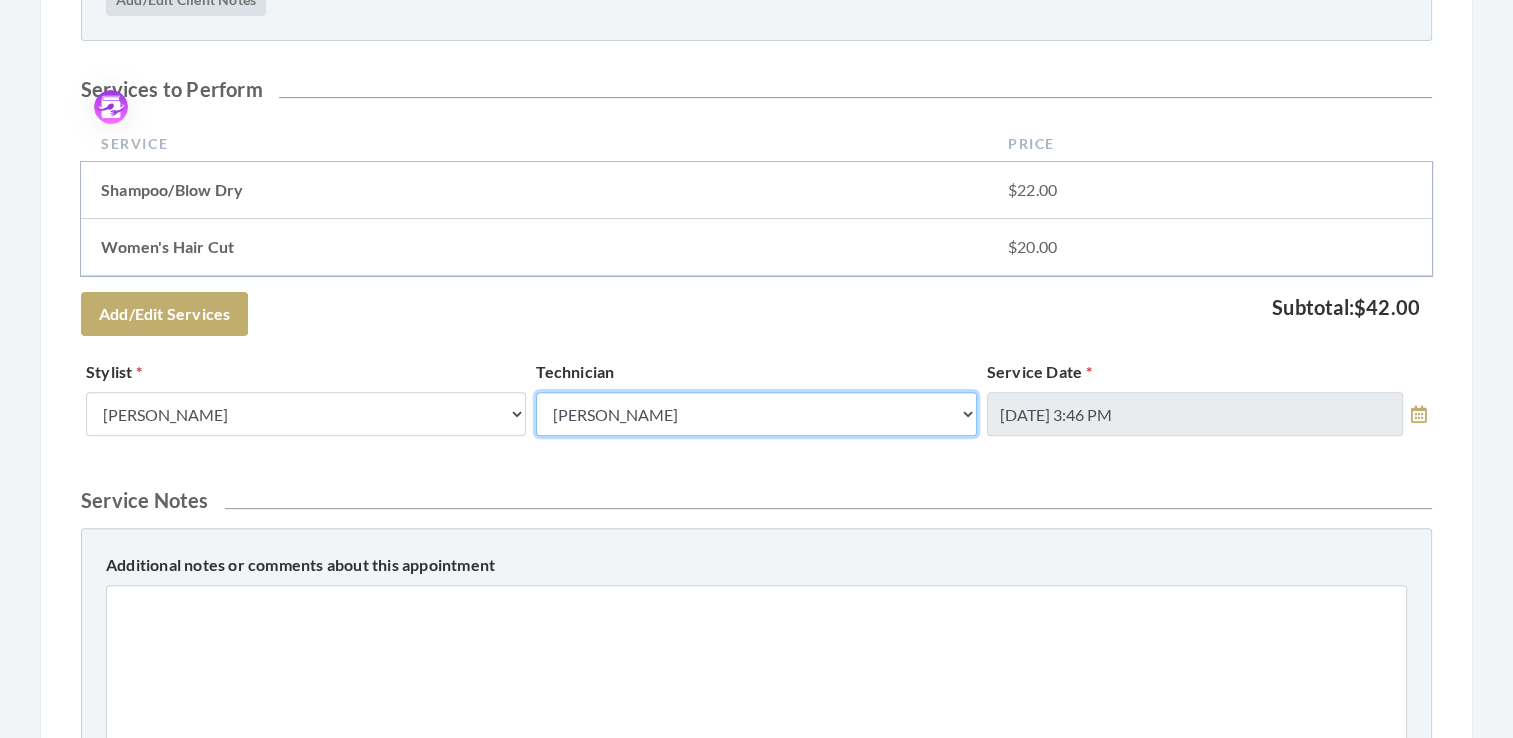 click on "Technician Name   Kinetic Tech   Kimberly Williford" at bounding box center (756, 414) 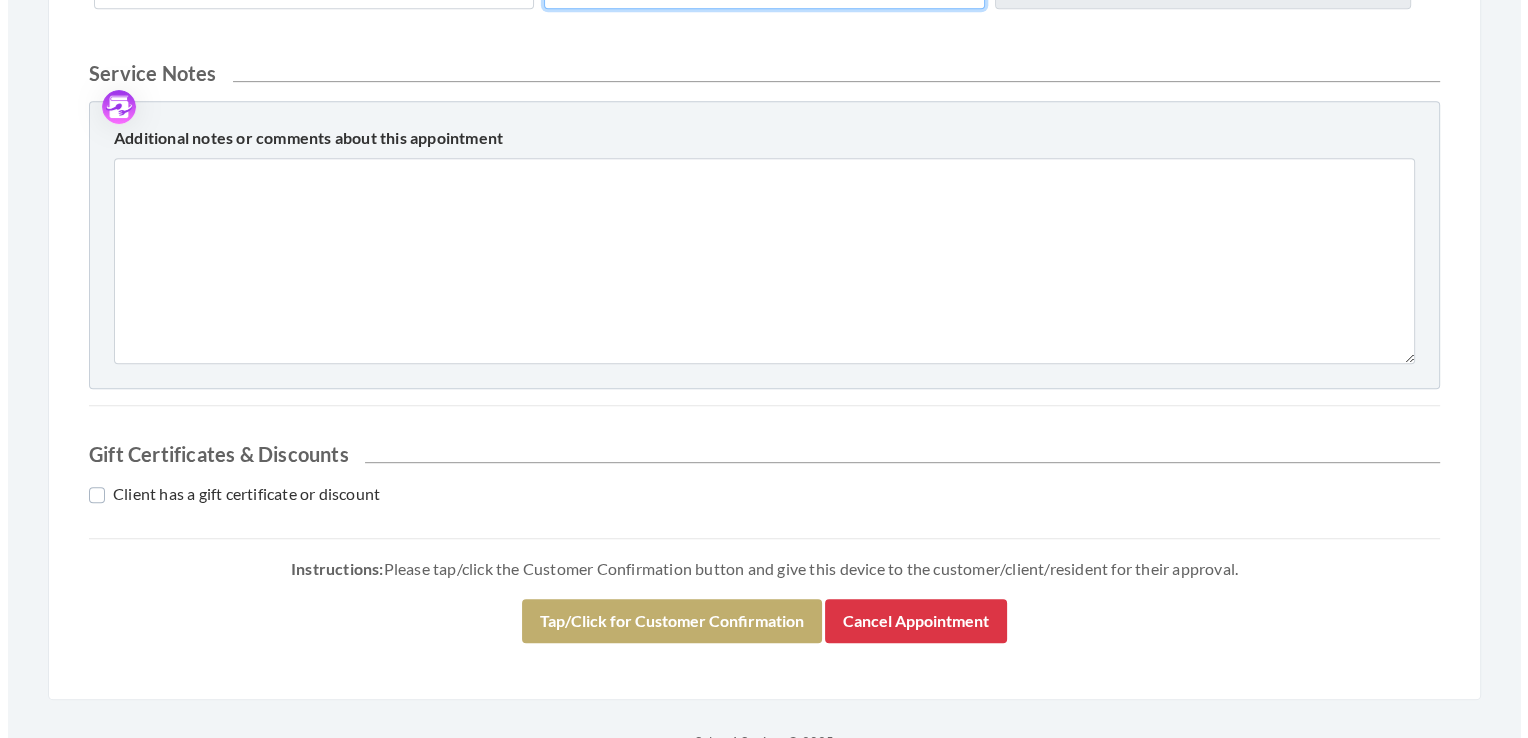 scroll, scrollTop: 993, scrollLeft: 0, axis: vertical 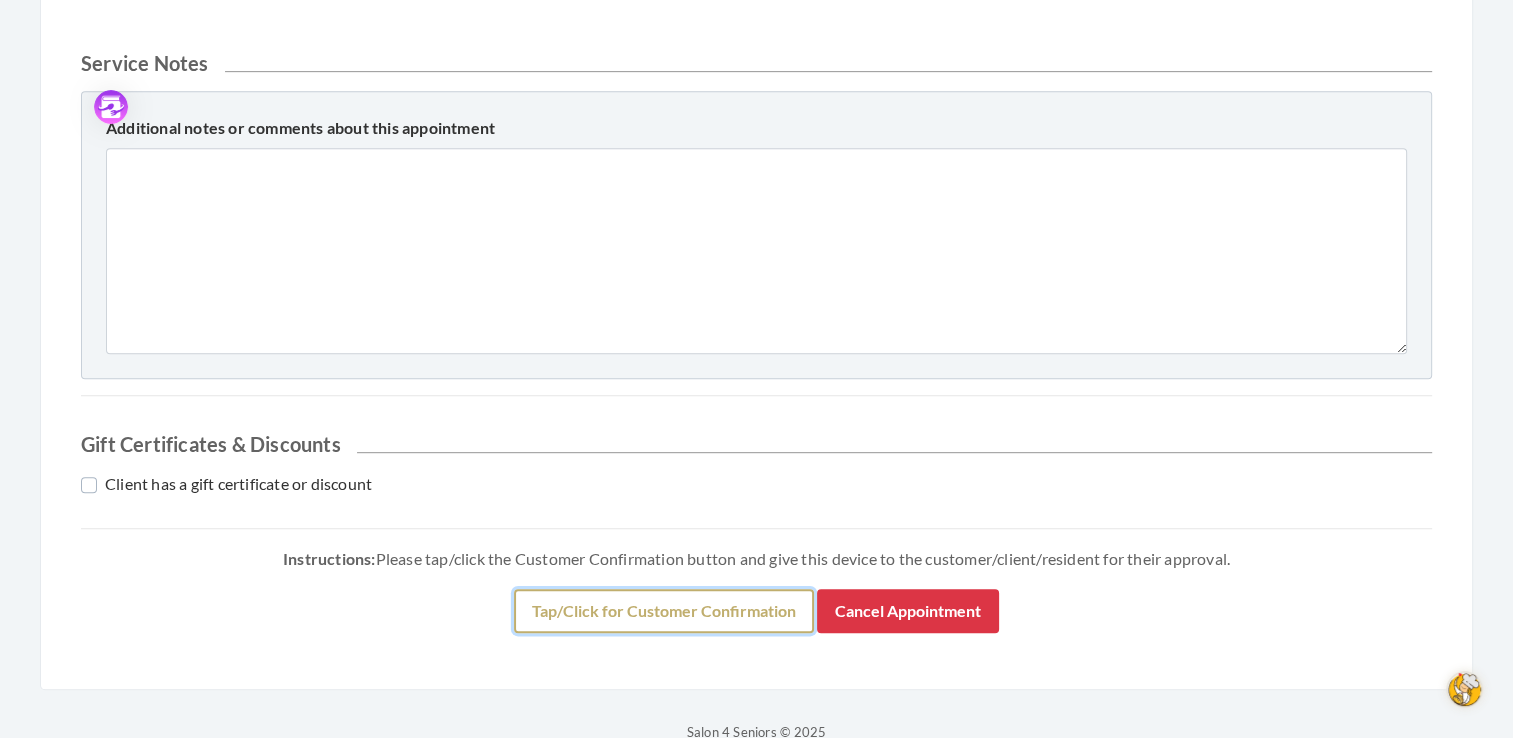 click on "Tap/Click for Customer Confirmation" at bounding box center [664, 611] 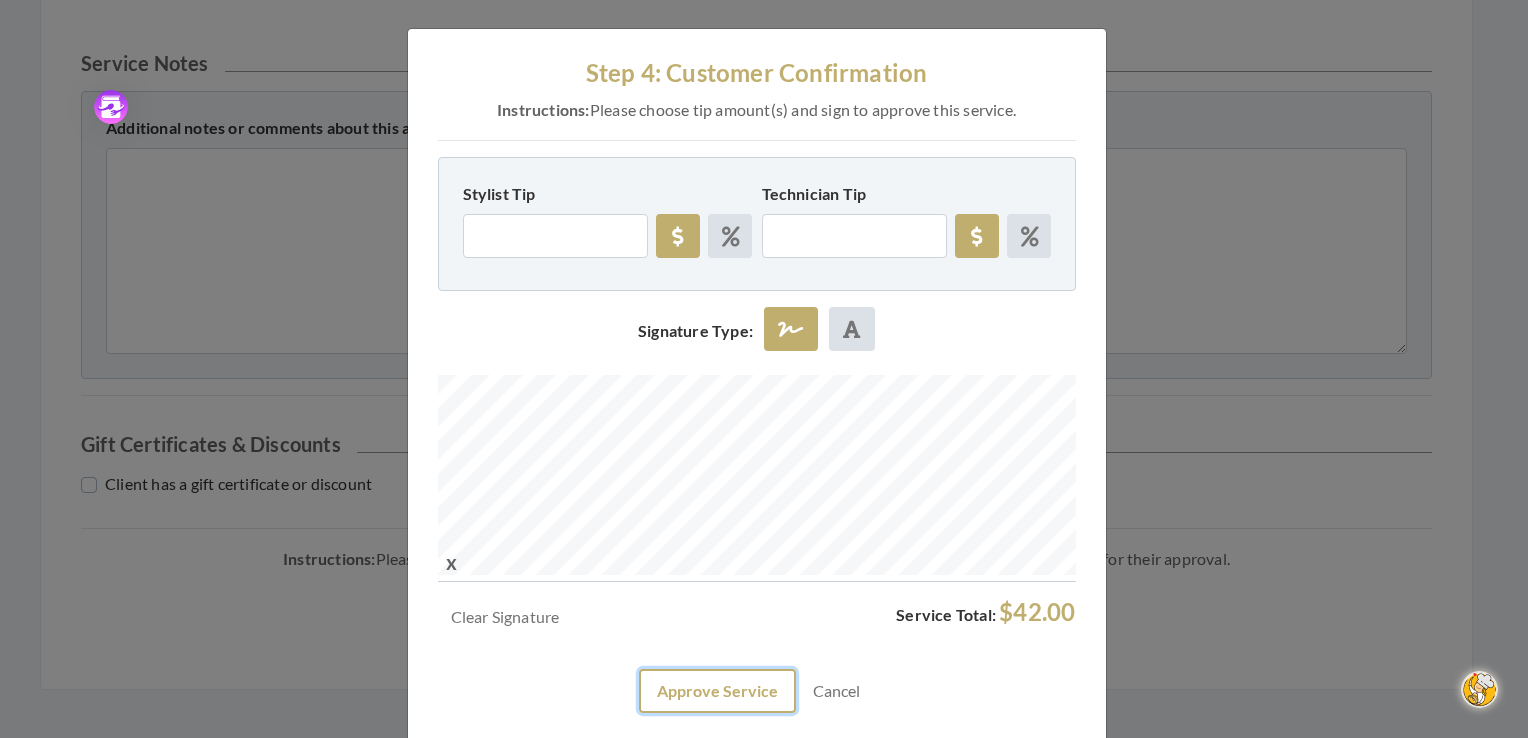 click on "Approve Service" at bounding box center (717, 691) 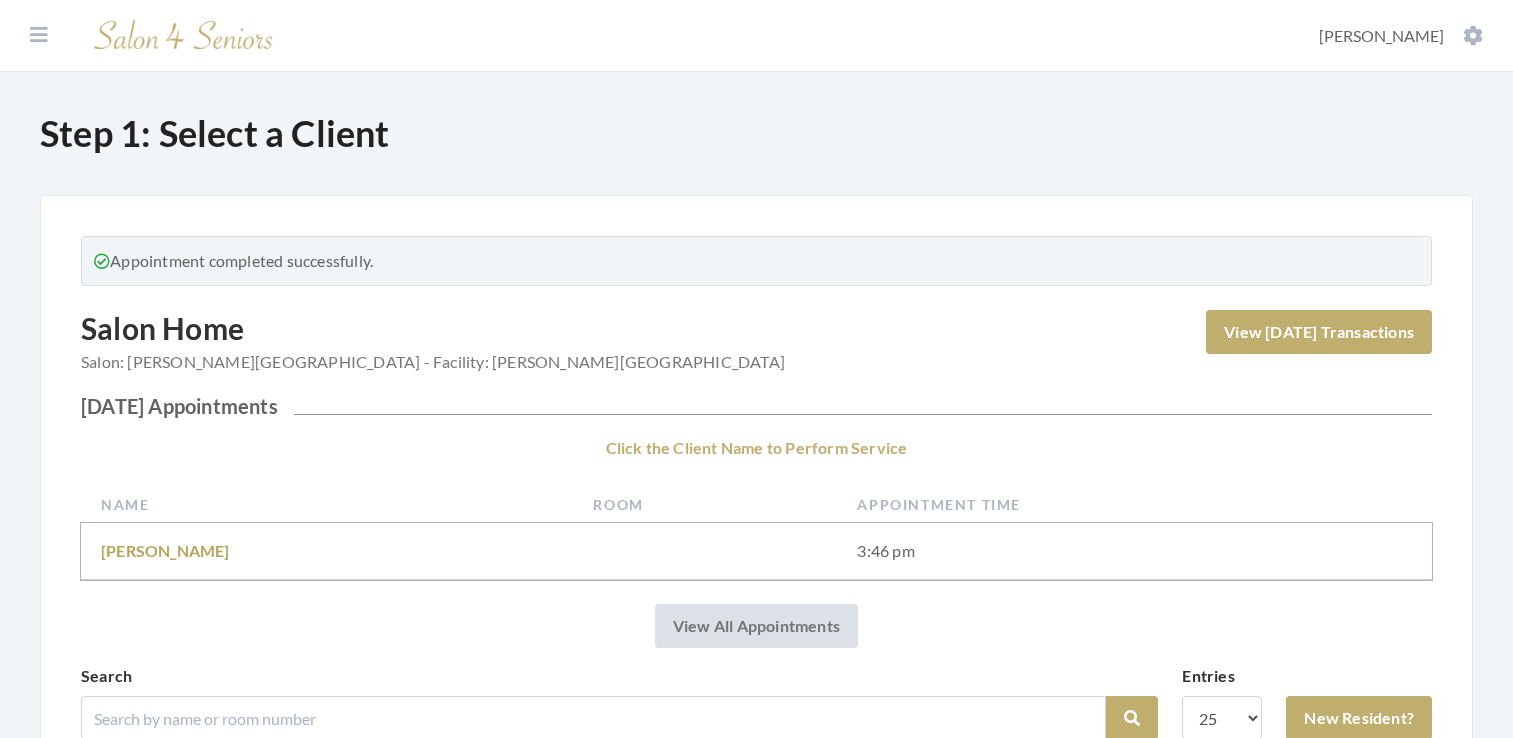 scroll, scrollTop: 0, scrollLeft: 0, axis: both 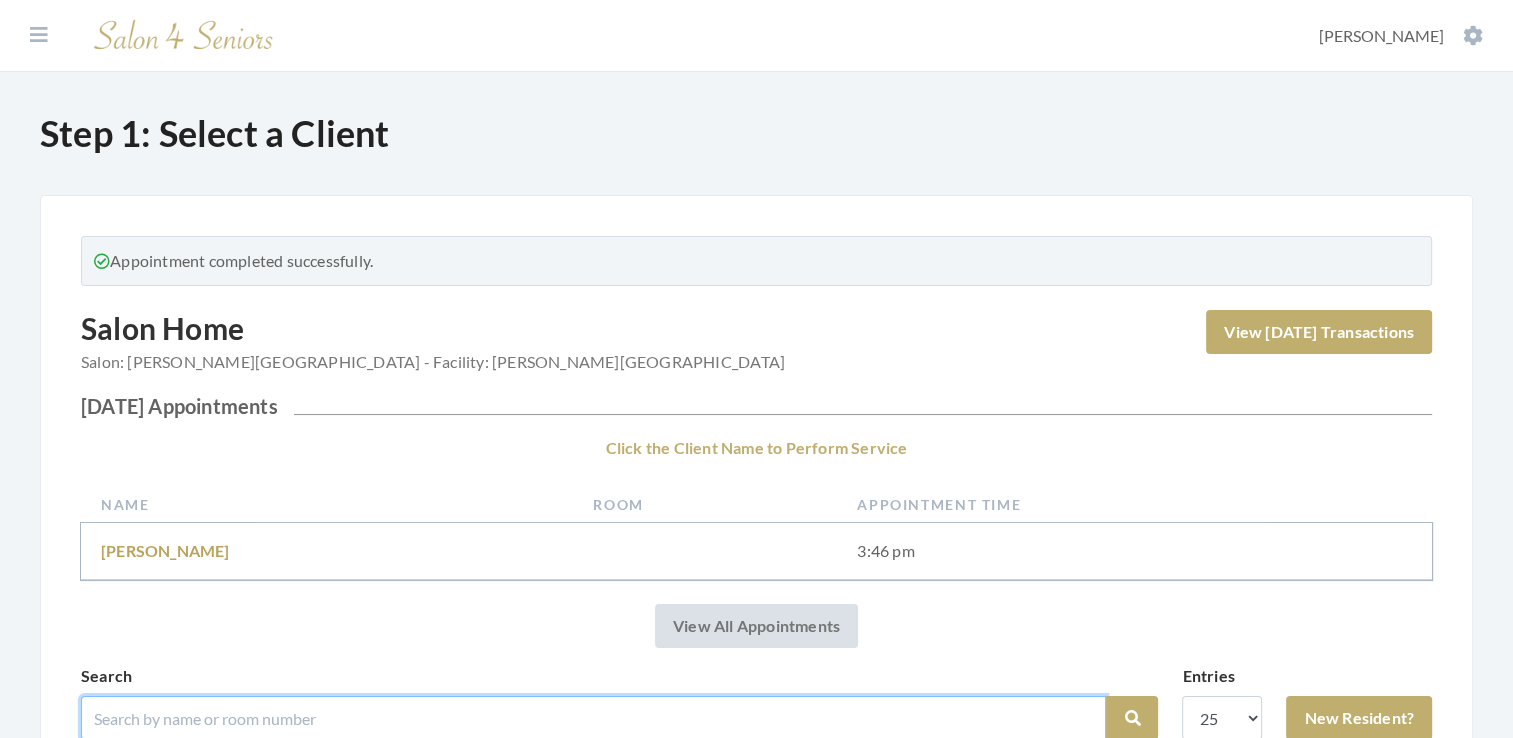 click at bounding box center (593, 718) 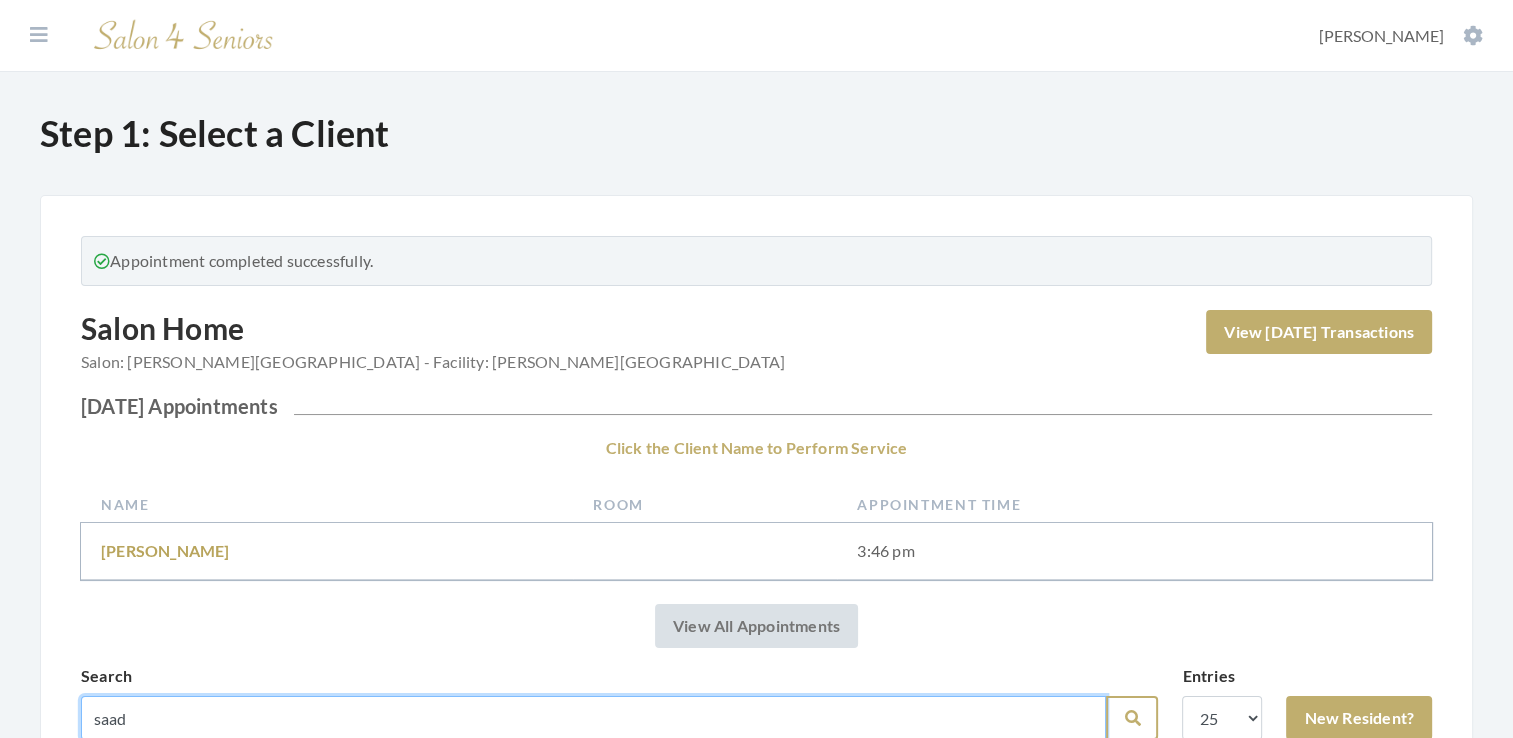type on "saad" 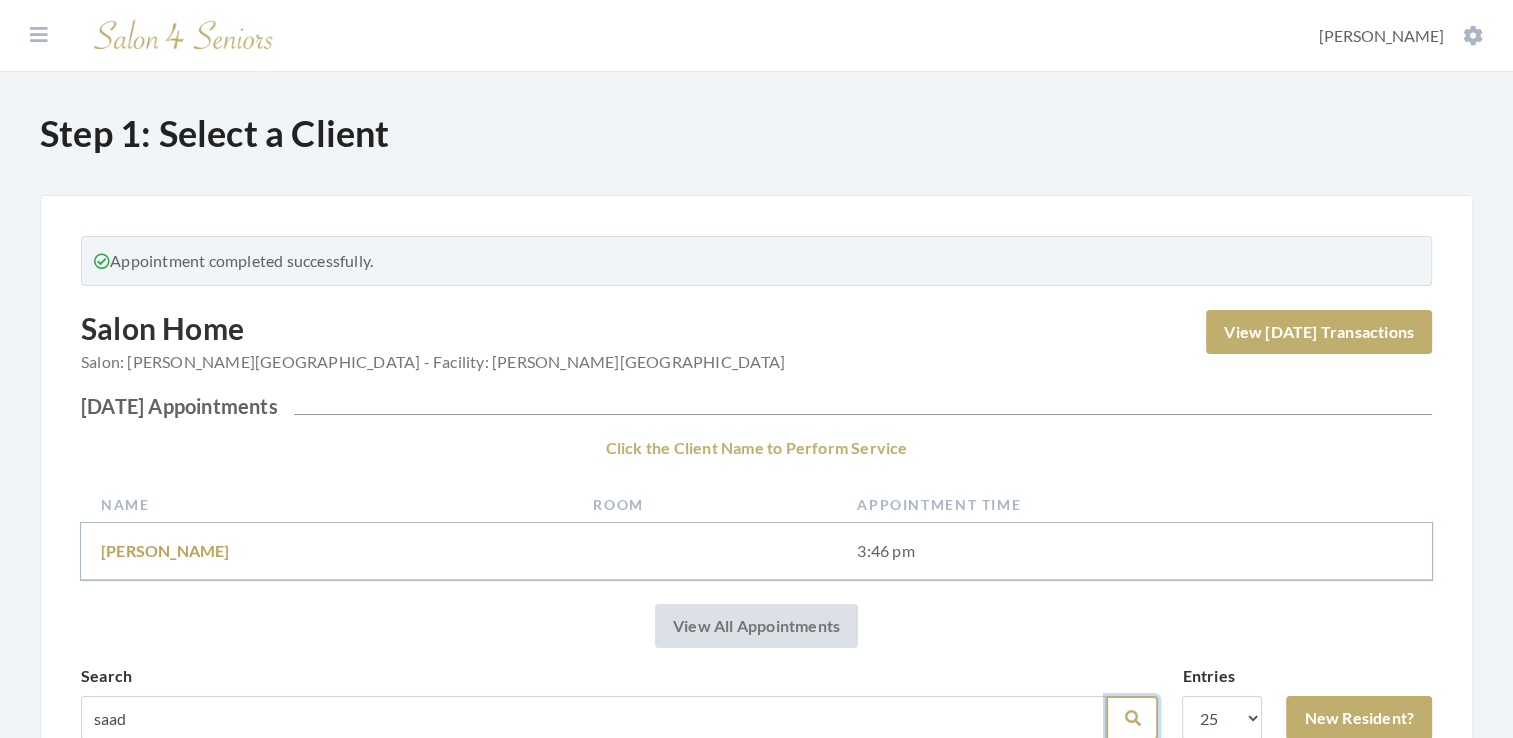 click at bounding box center [1132, 718] 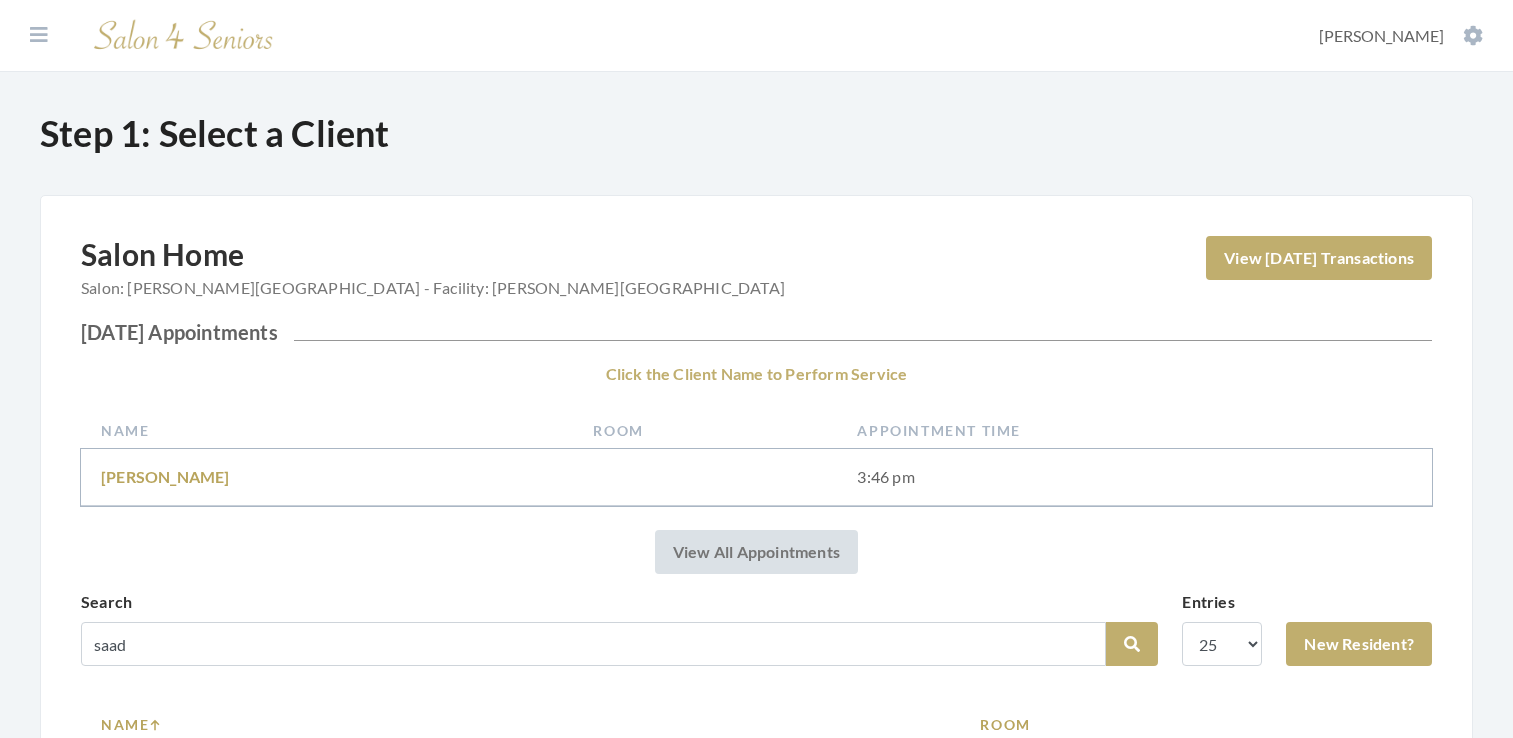 scroll, scrollTop: 0, scrollLeft: 0, axis: both 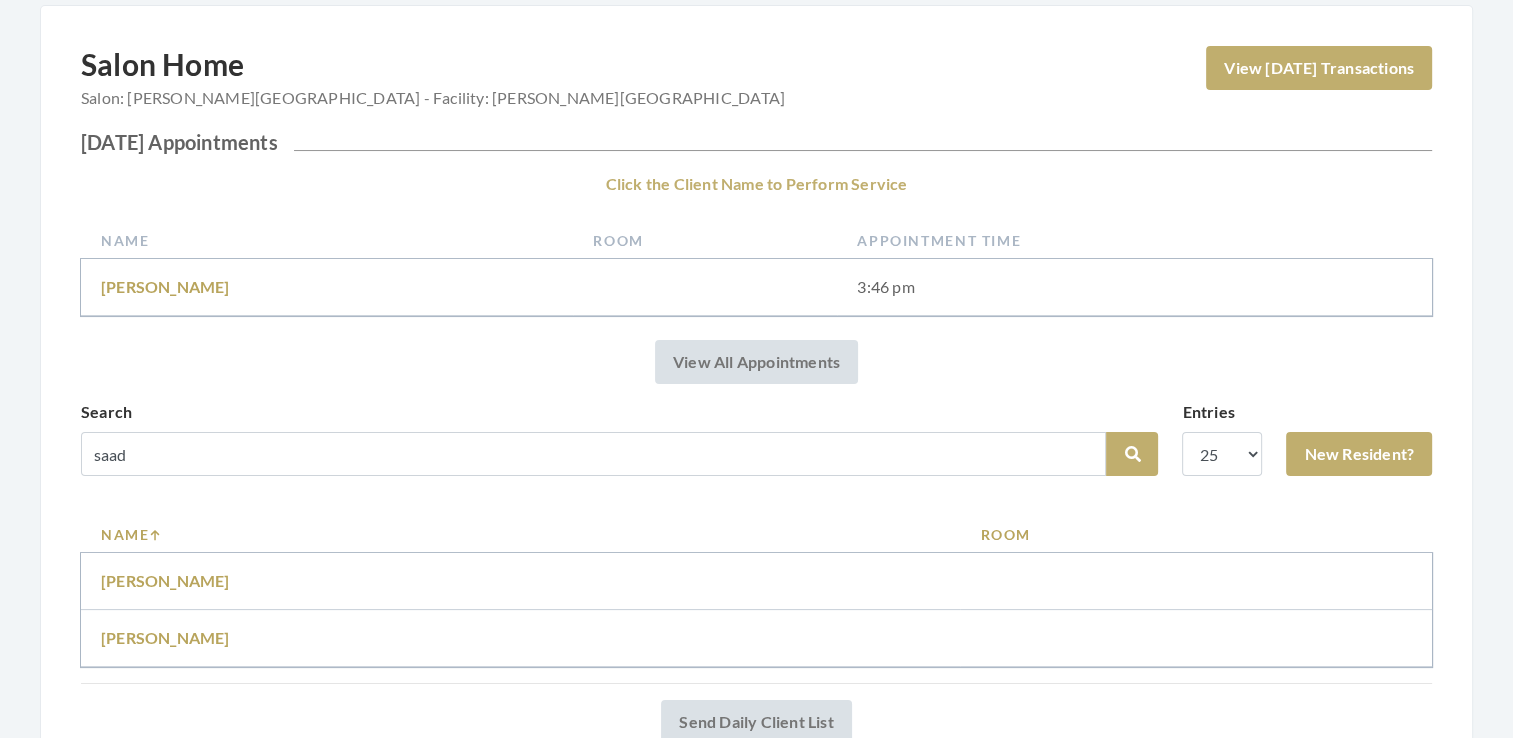 click on "[PERSON_NAME]" at bounding box center [520, 581] 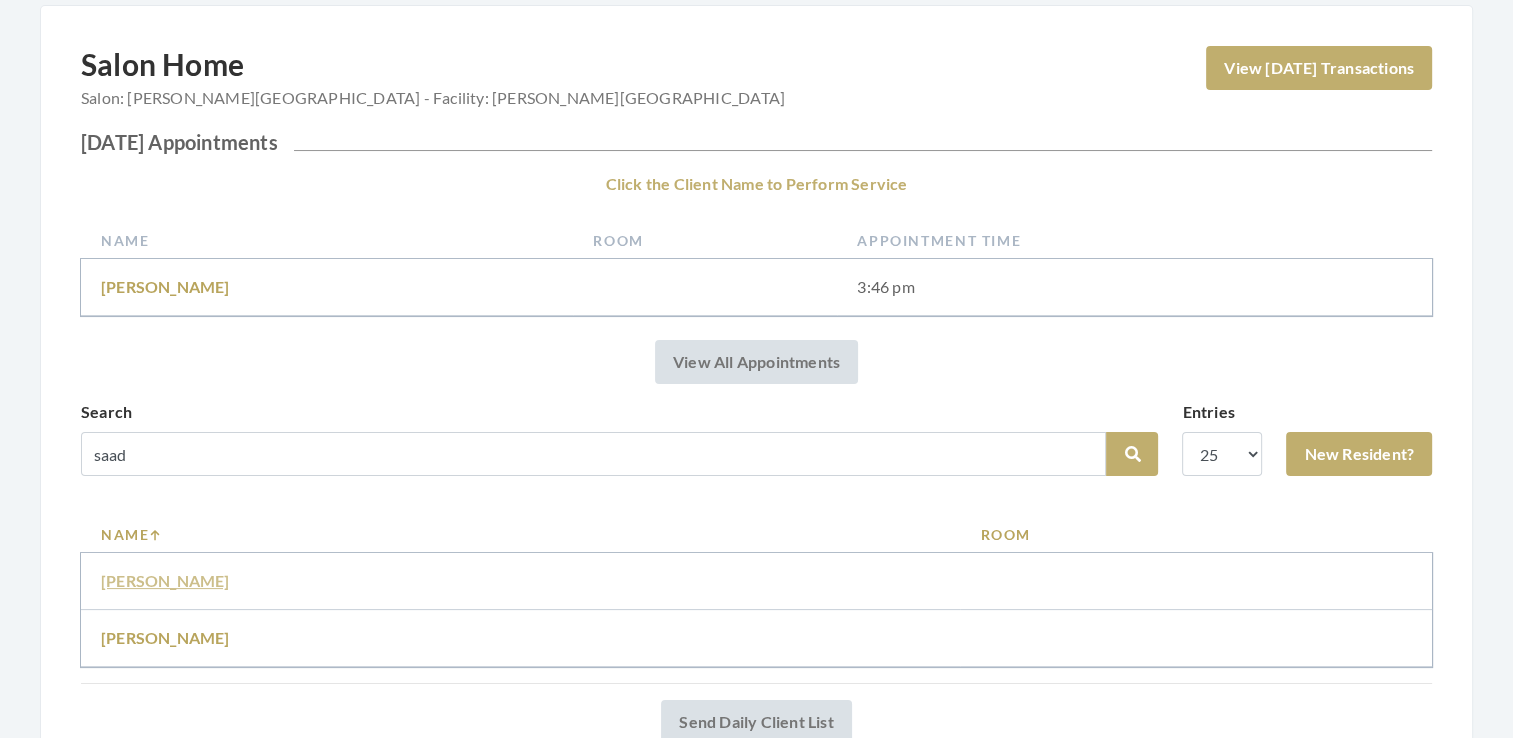 click on "[PERSON_NAME]" at bounding box center (165, 580) 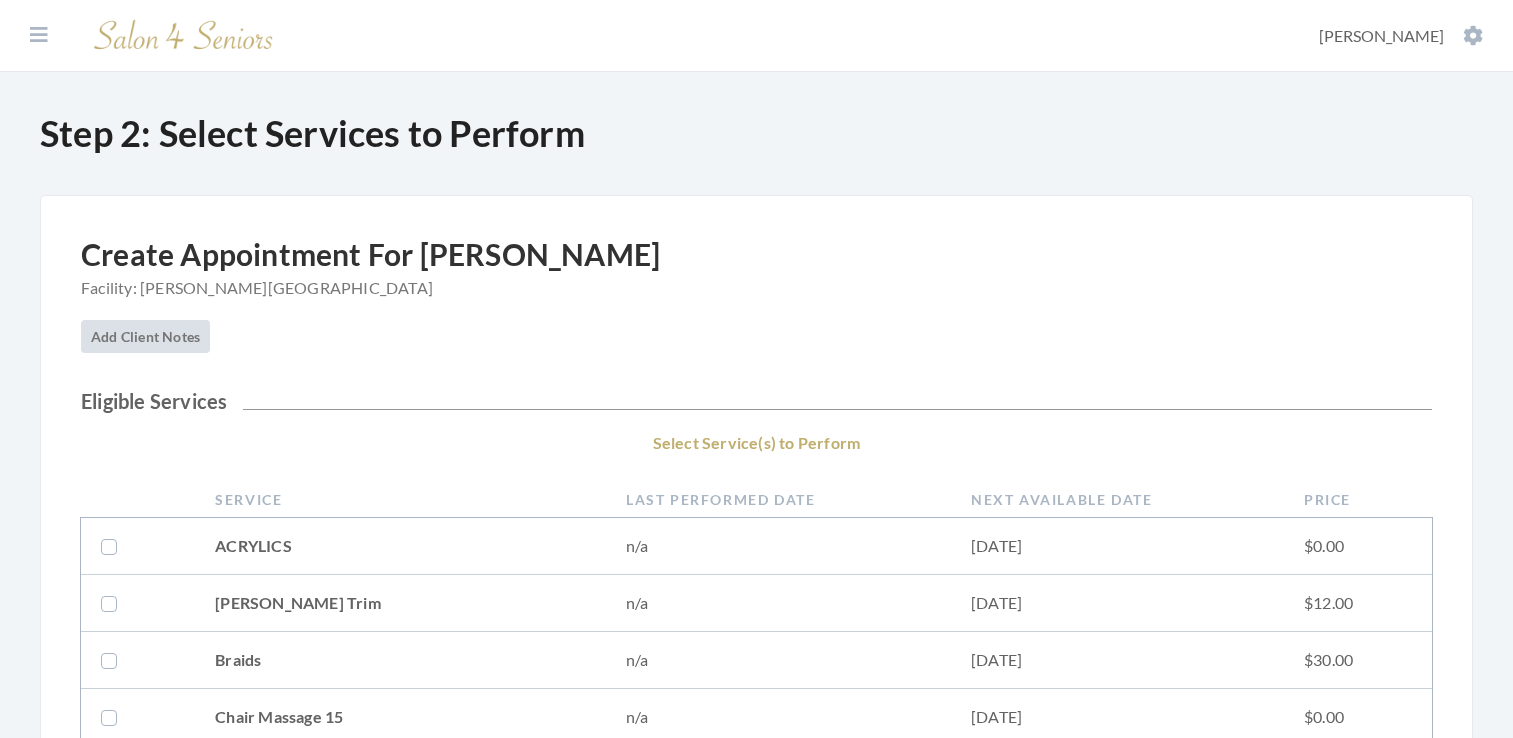 scroll, scrollTop: 0, scrollLeft: 0, axis: both 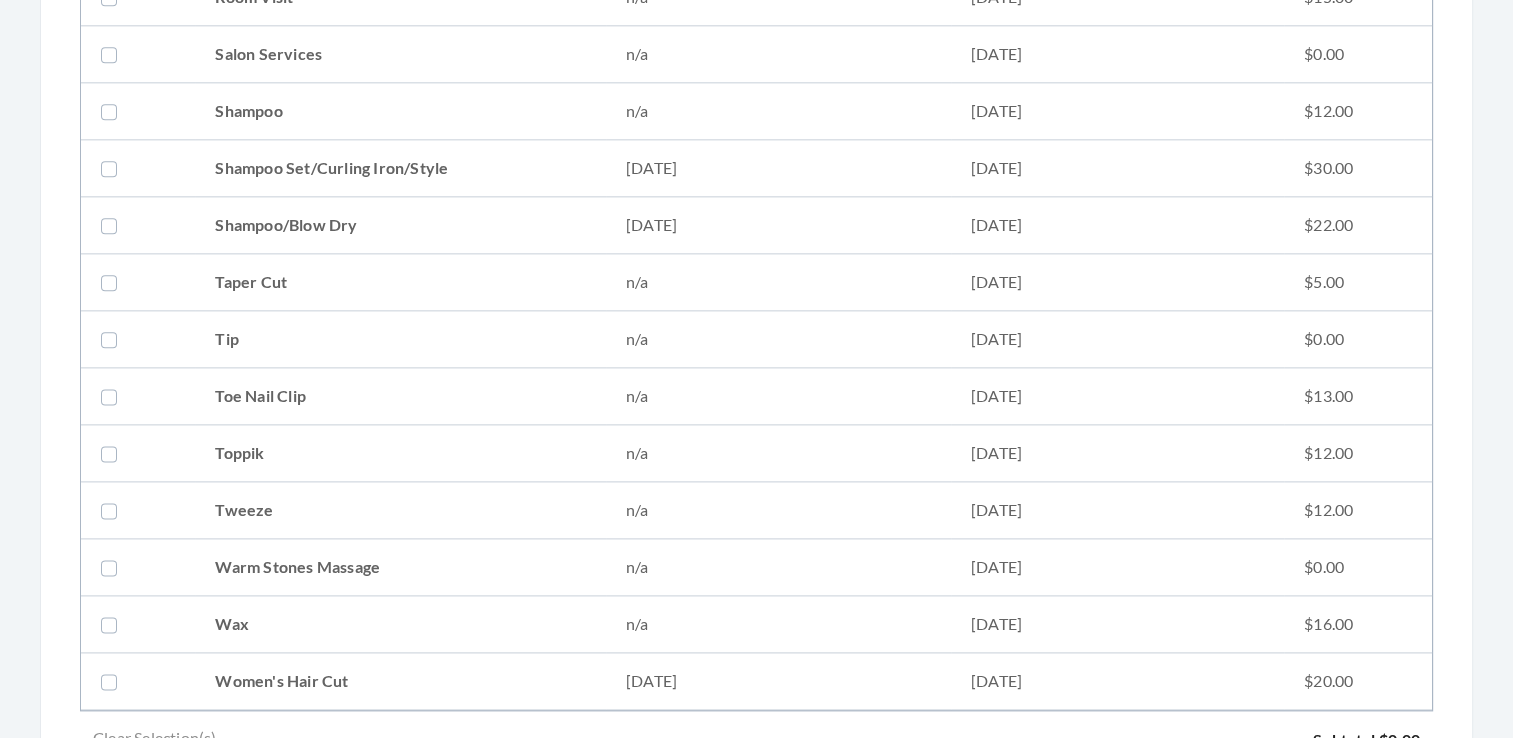 click at bounding box center (113, 225) 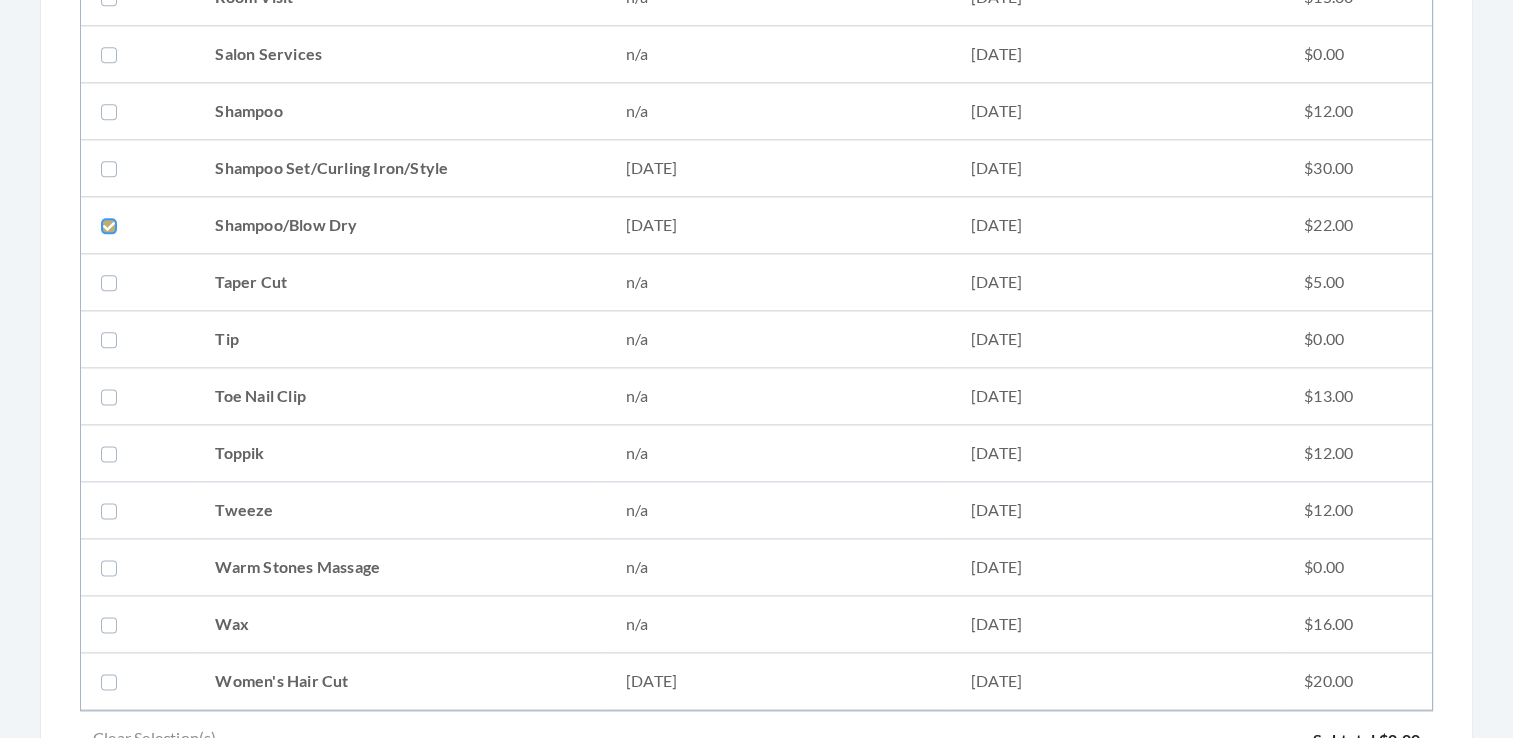 click at bounding box center (-99892, 225) 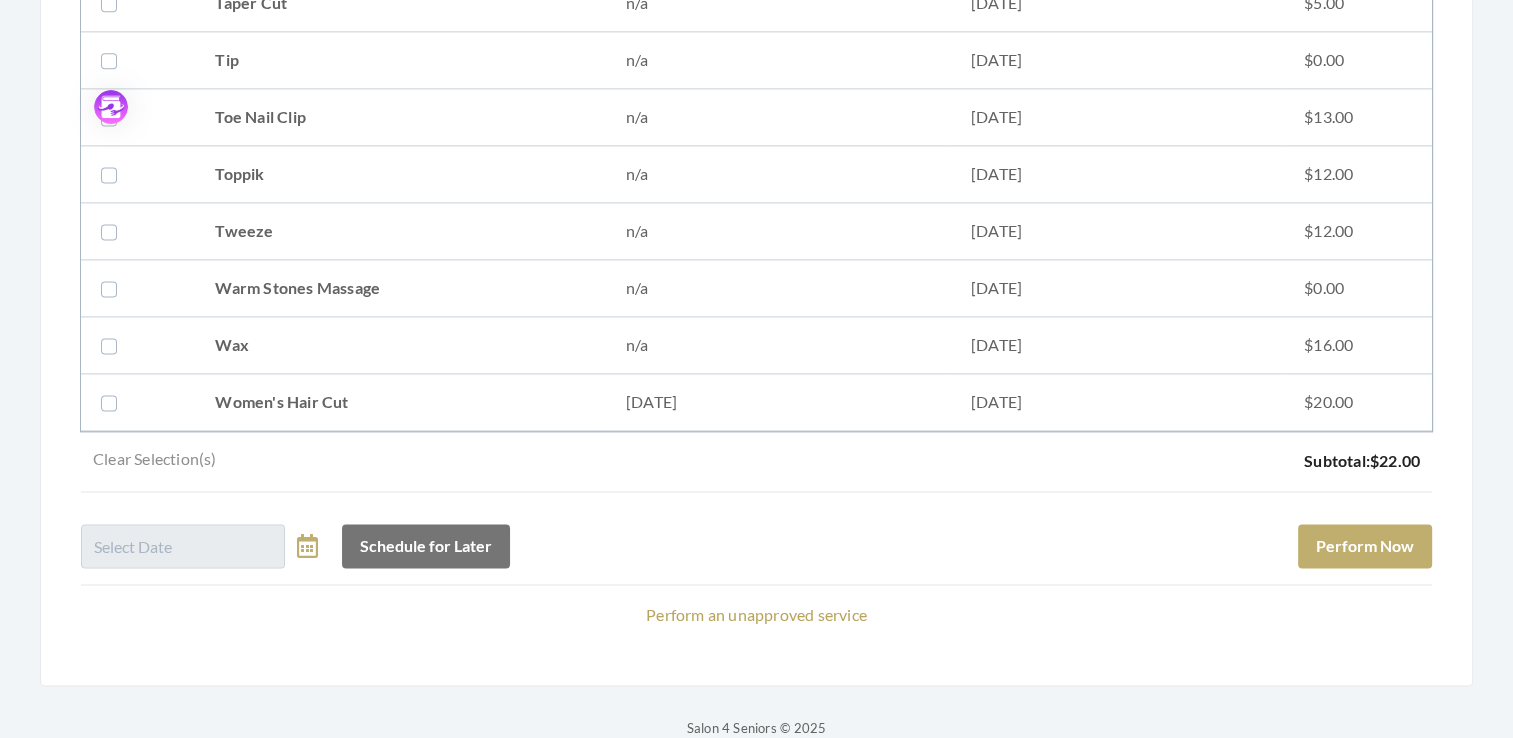 scroll, scrollTop: 2786, scrollLeft: 0, axis: vertical 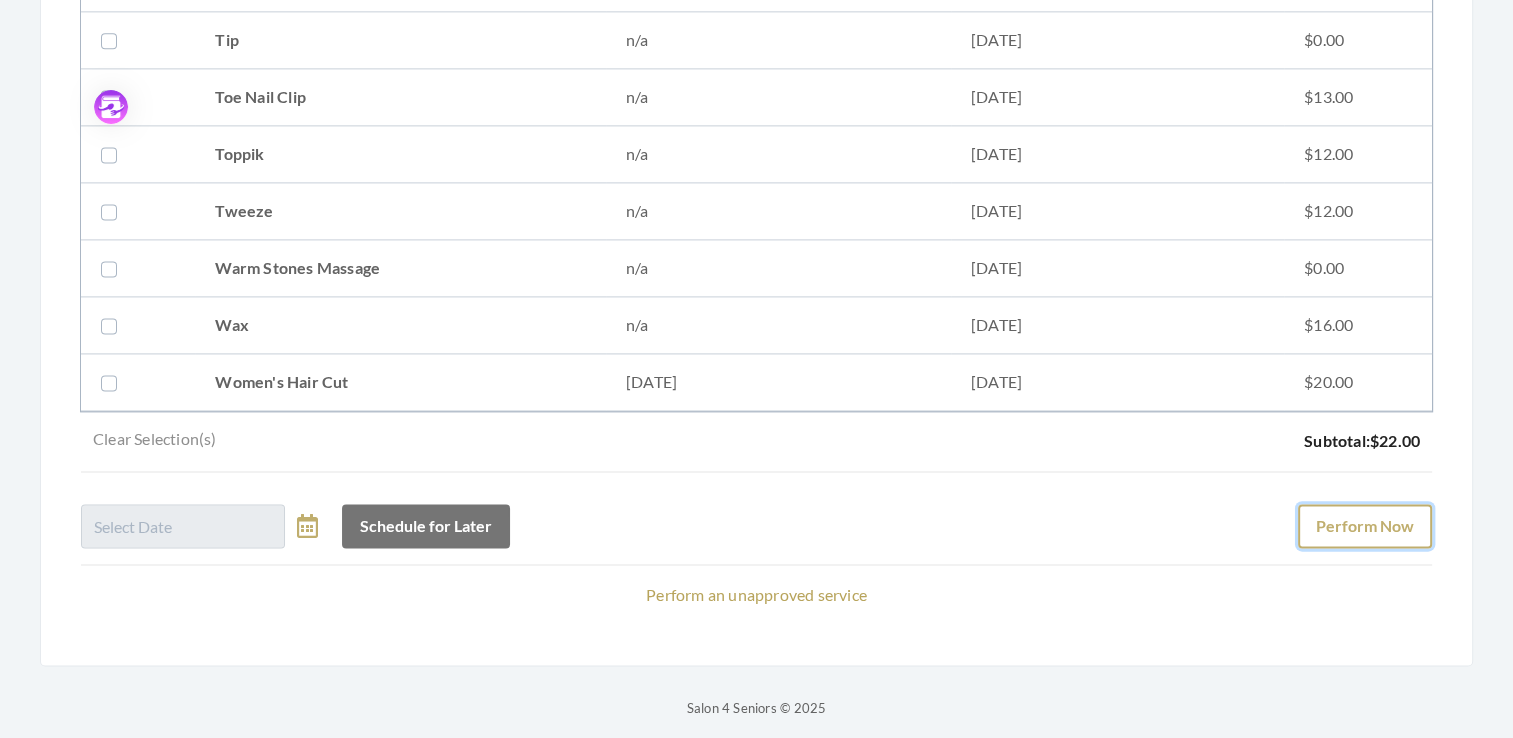 click on "Perform Now" at bounding box center [1365, 526] 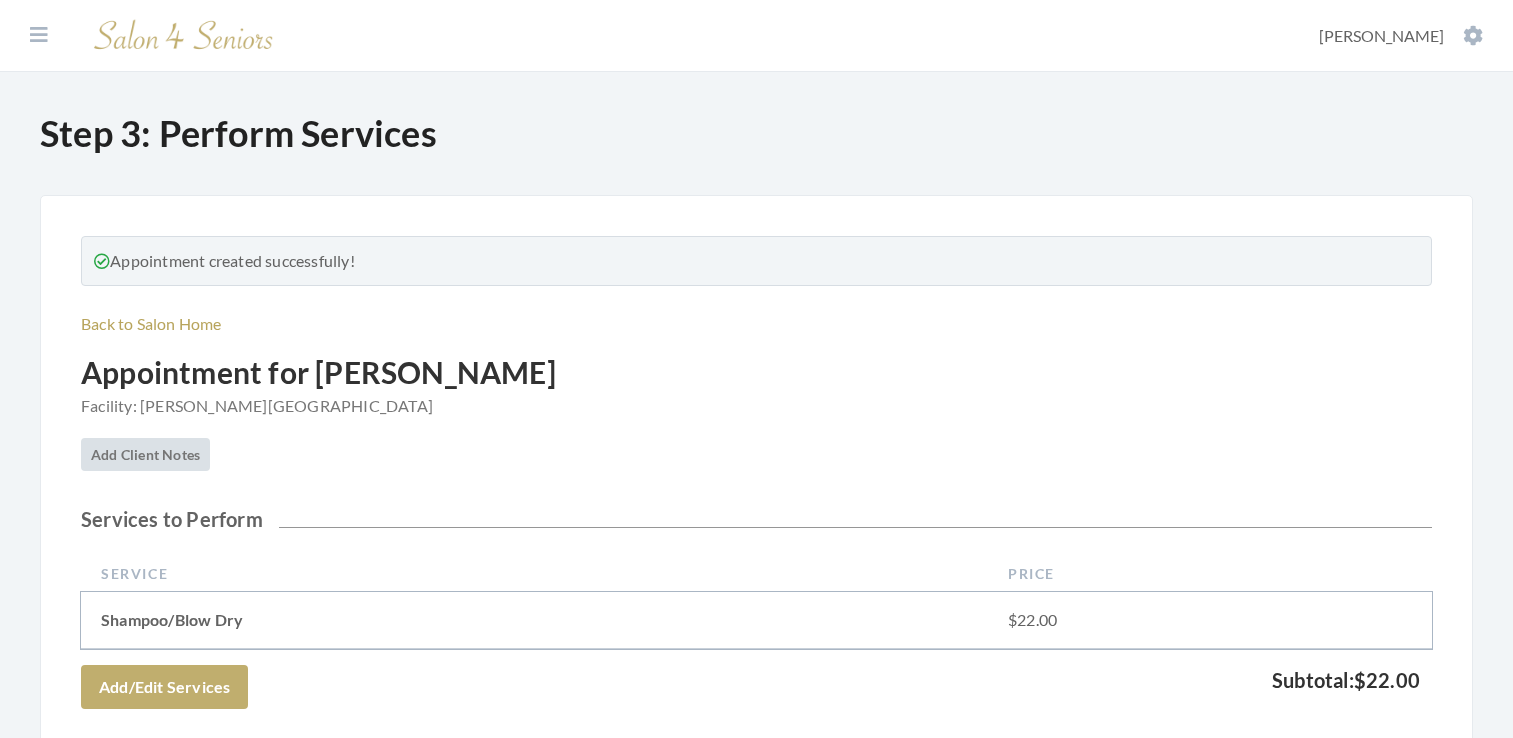scroll, scrollTop: 0, scrollLeft: 0, axis: both 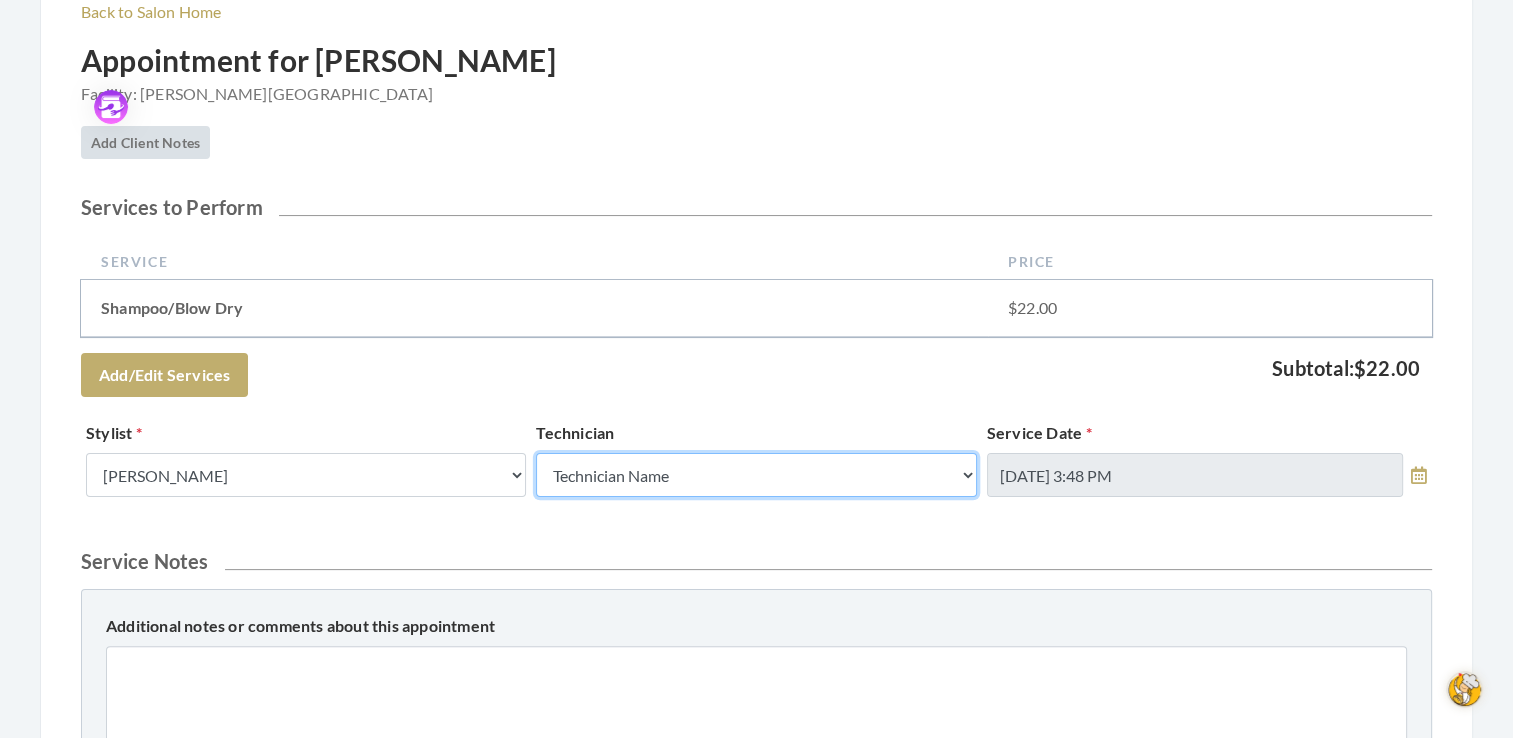 click on "Technician Name   Kinetic Tech   Kimberly Williford" at bounding box center (756, 475) 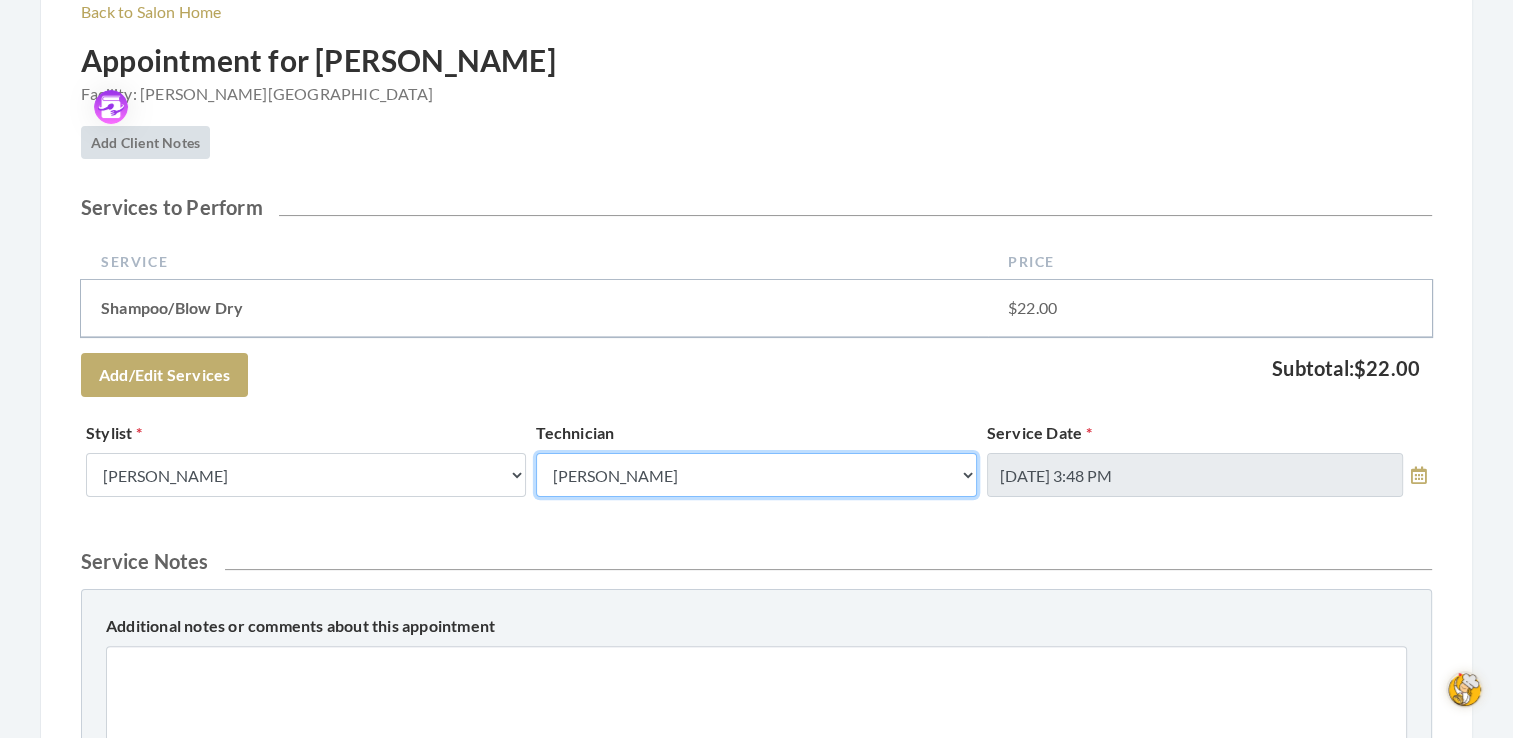 click on "Technician Name   Kinetic Tech   Kimberly Williford" at bounding box center (756, 475) 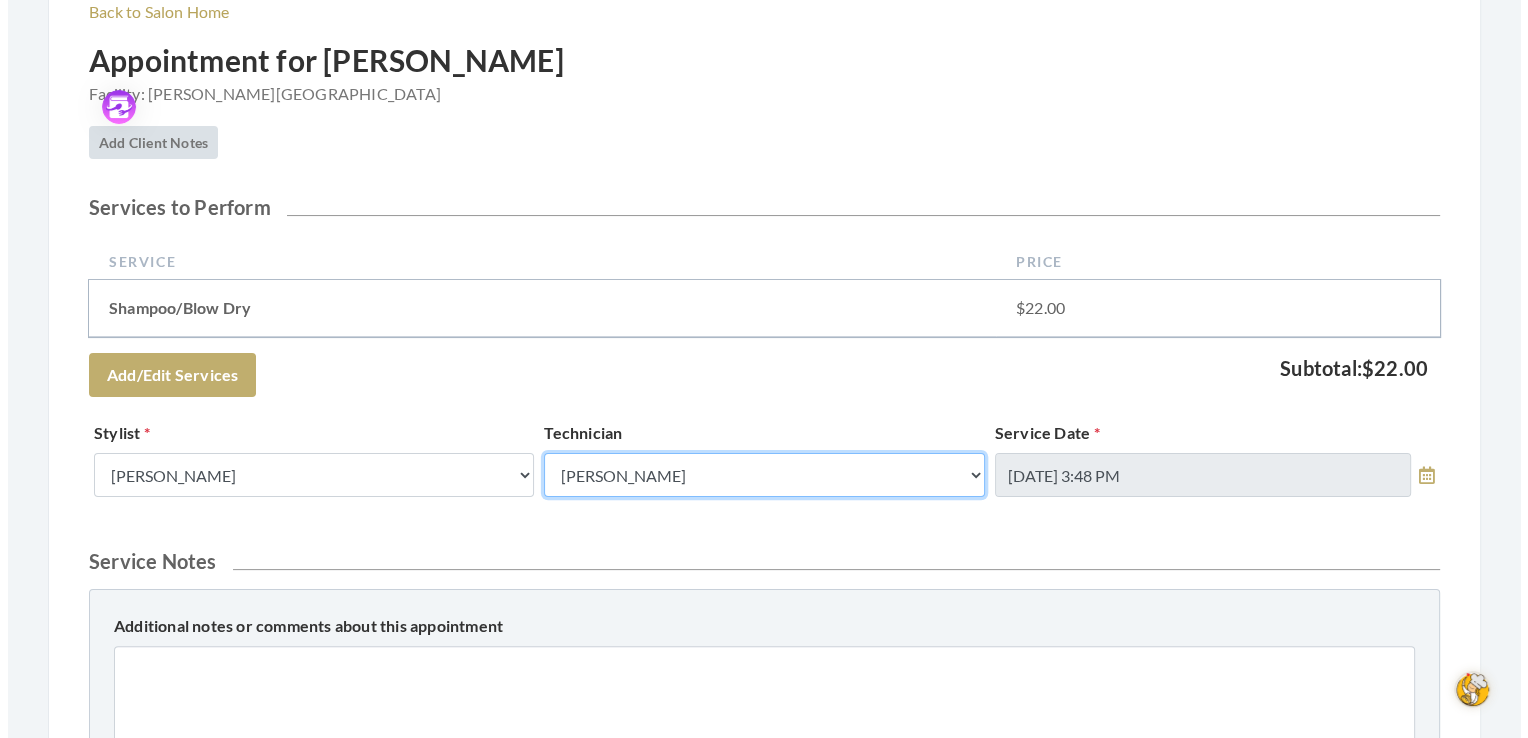 scroll, scrollTop: 817, scrollLeft: 0, axis: vertical 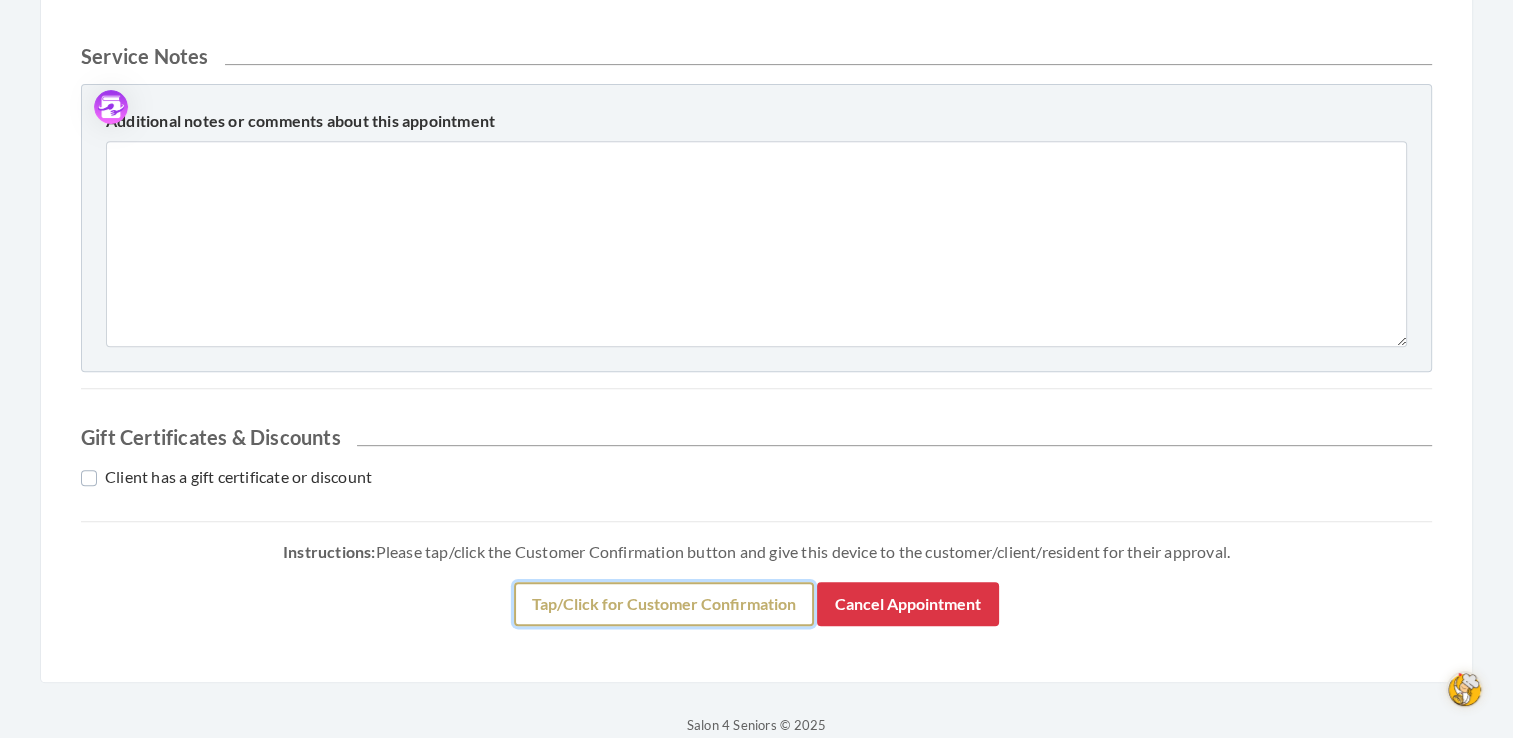 click on "Tap/Click for Customer Confirmation" at bounding box center (664, 604) 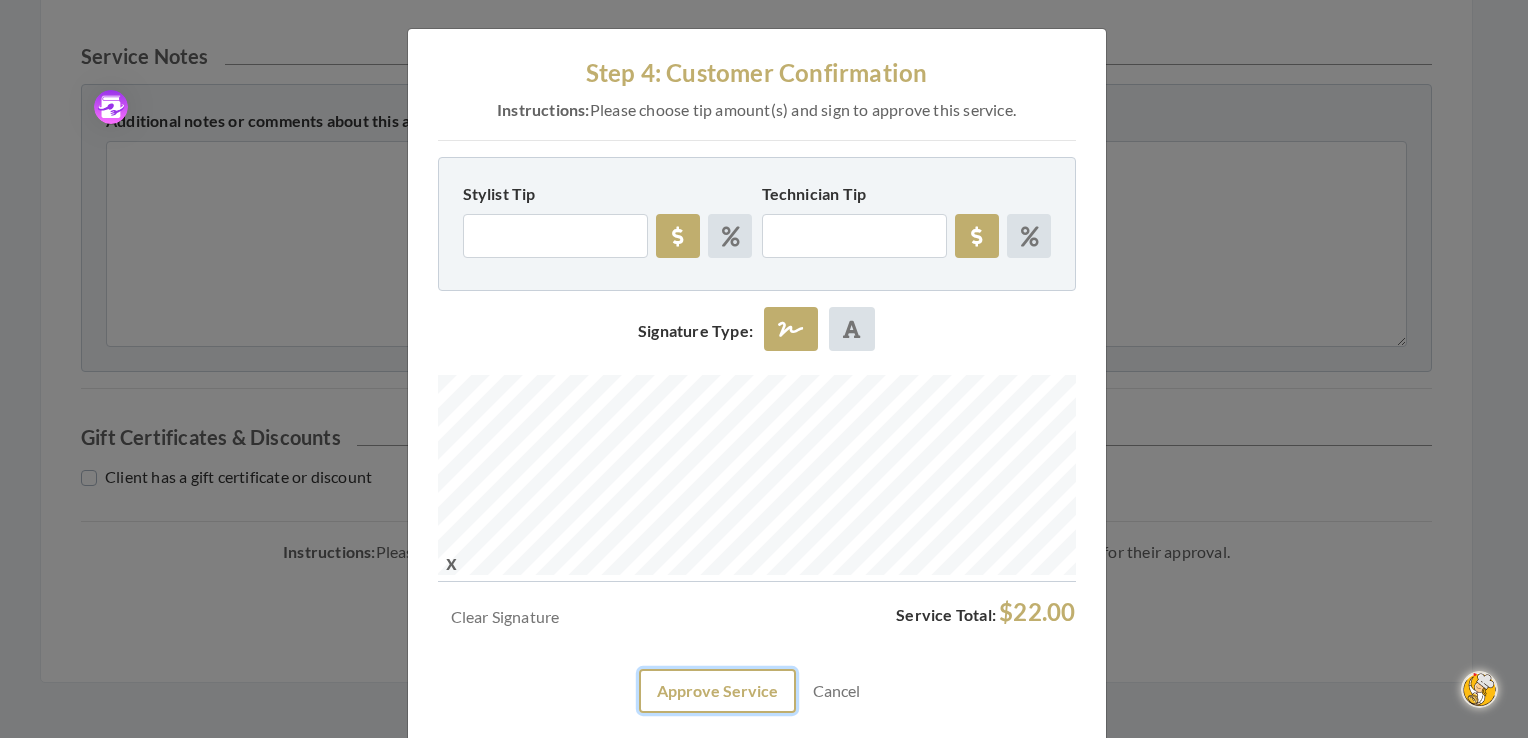 click on "Approve Service" at bounding box center (717, 691) 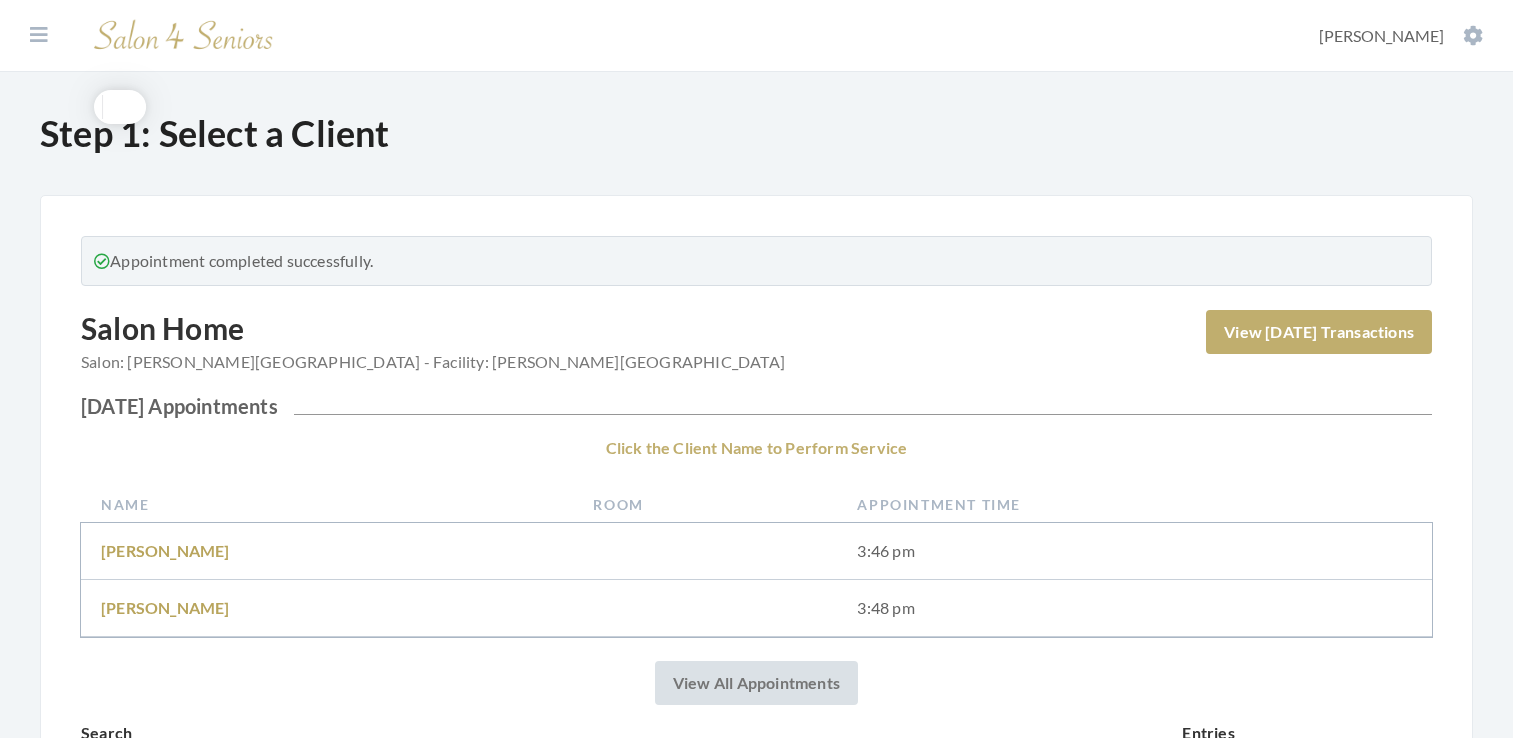 scroll, scrollTop: 0, scrollLeft: 0, axis: both 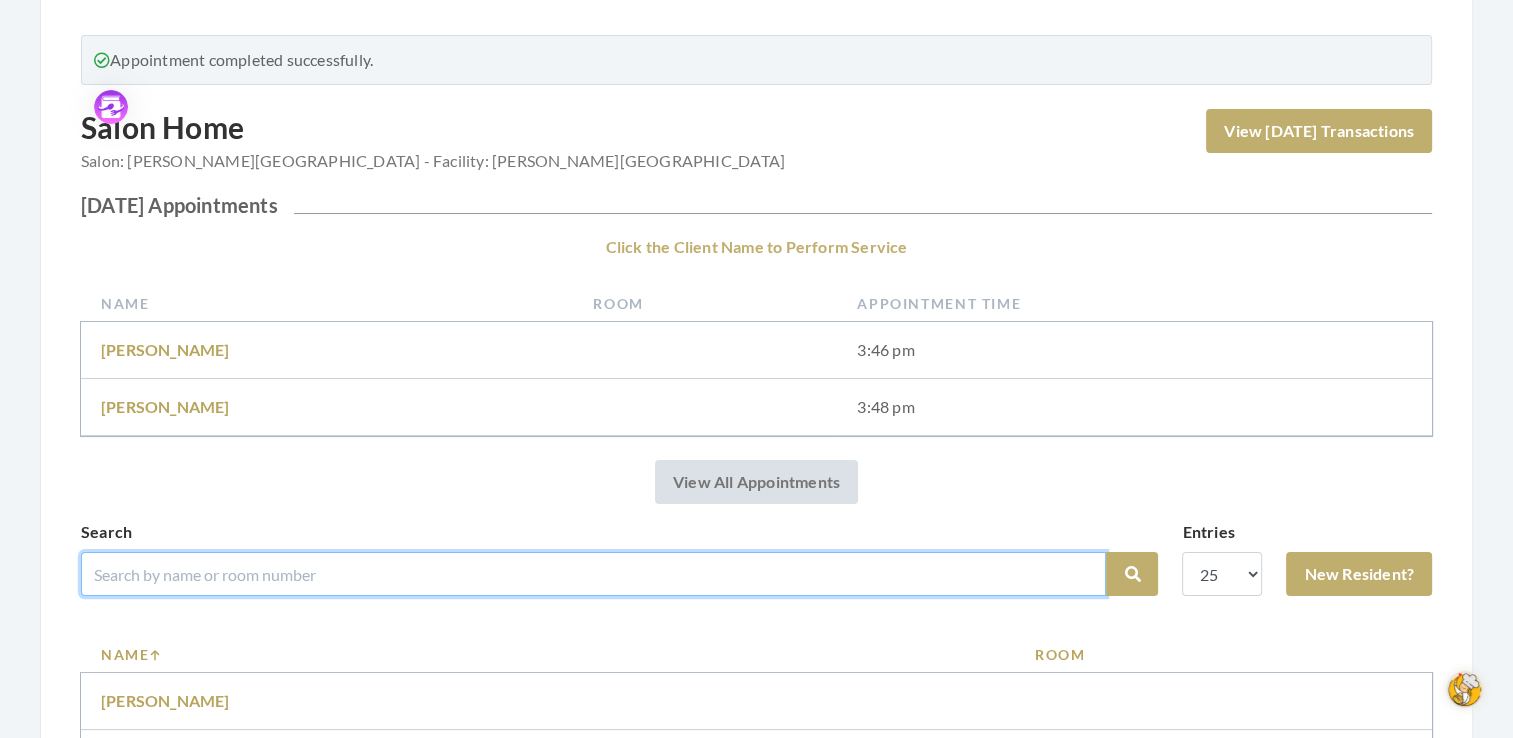 click at bounding box center (593, 574) 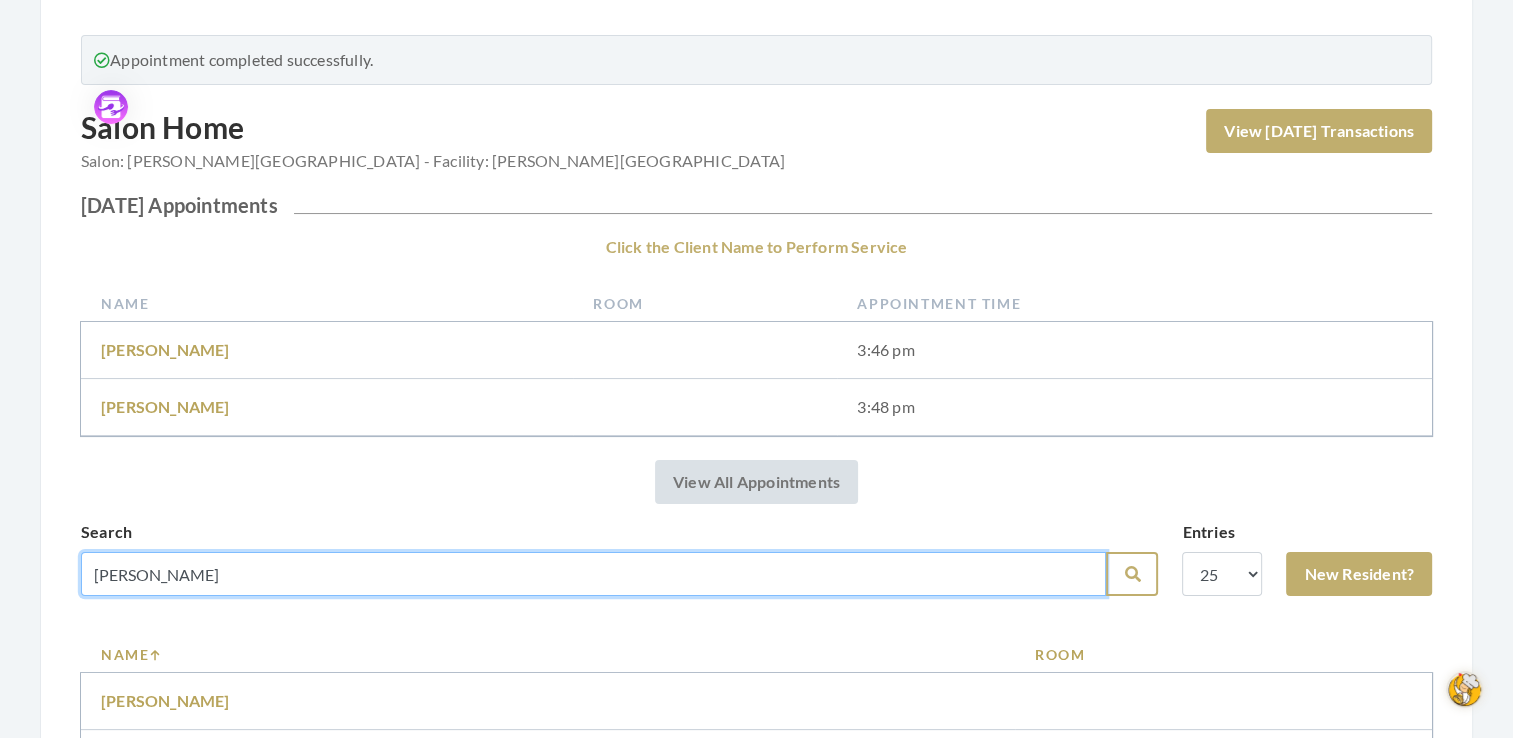 type on "[PERSON_NAME]" 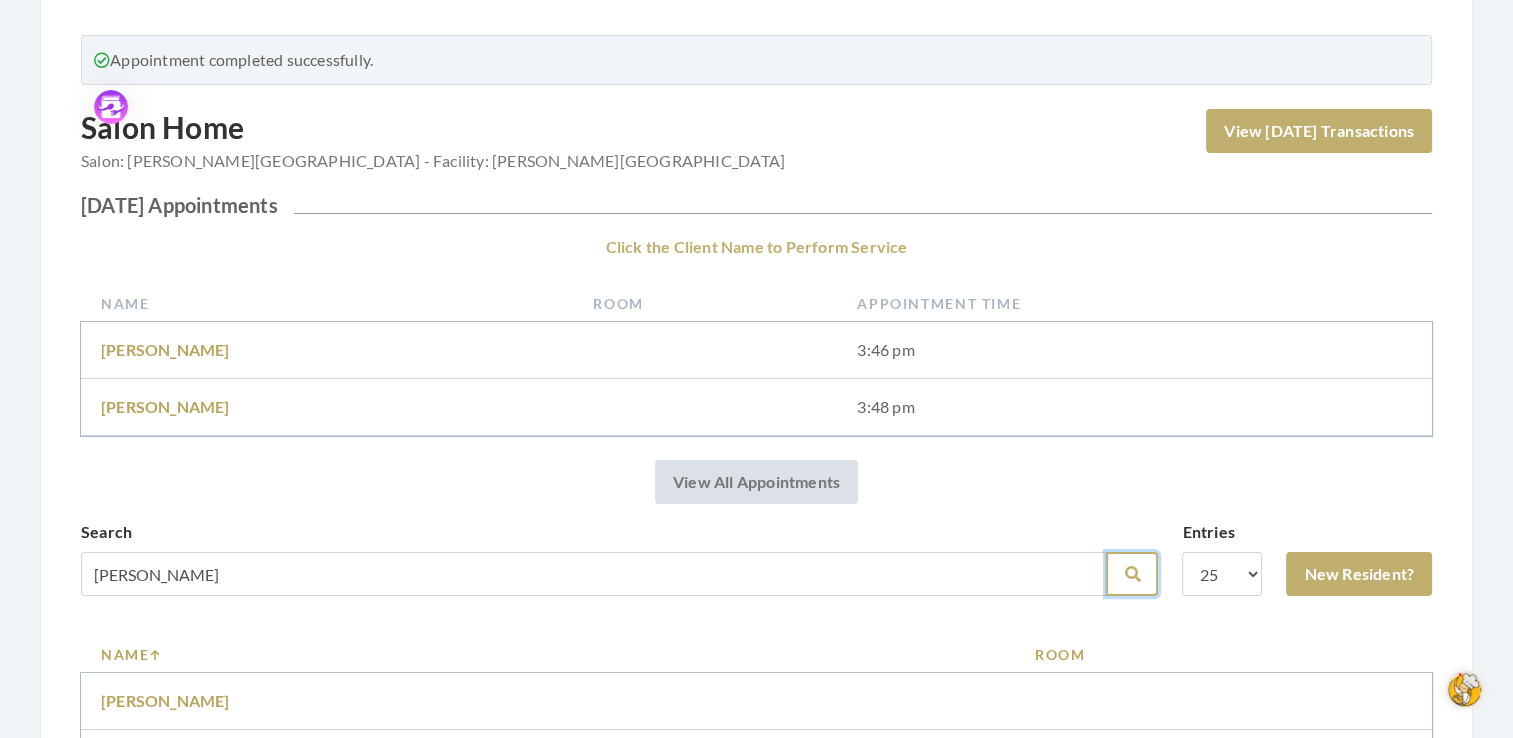 click at bounding box center [1132, 574] 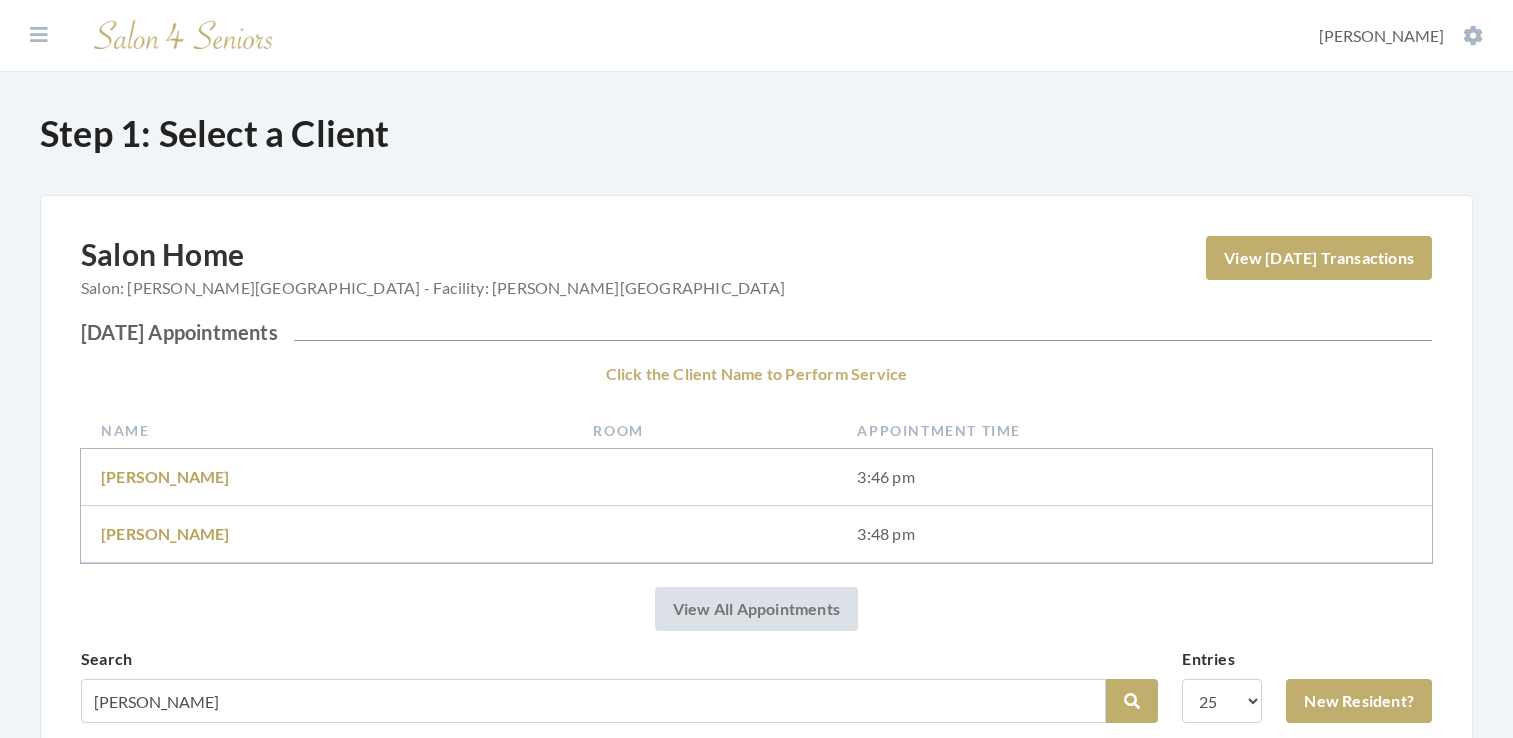 scroll, scrollTop: 0, scrollLeft: 0, axis: both 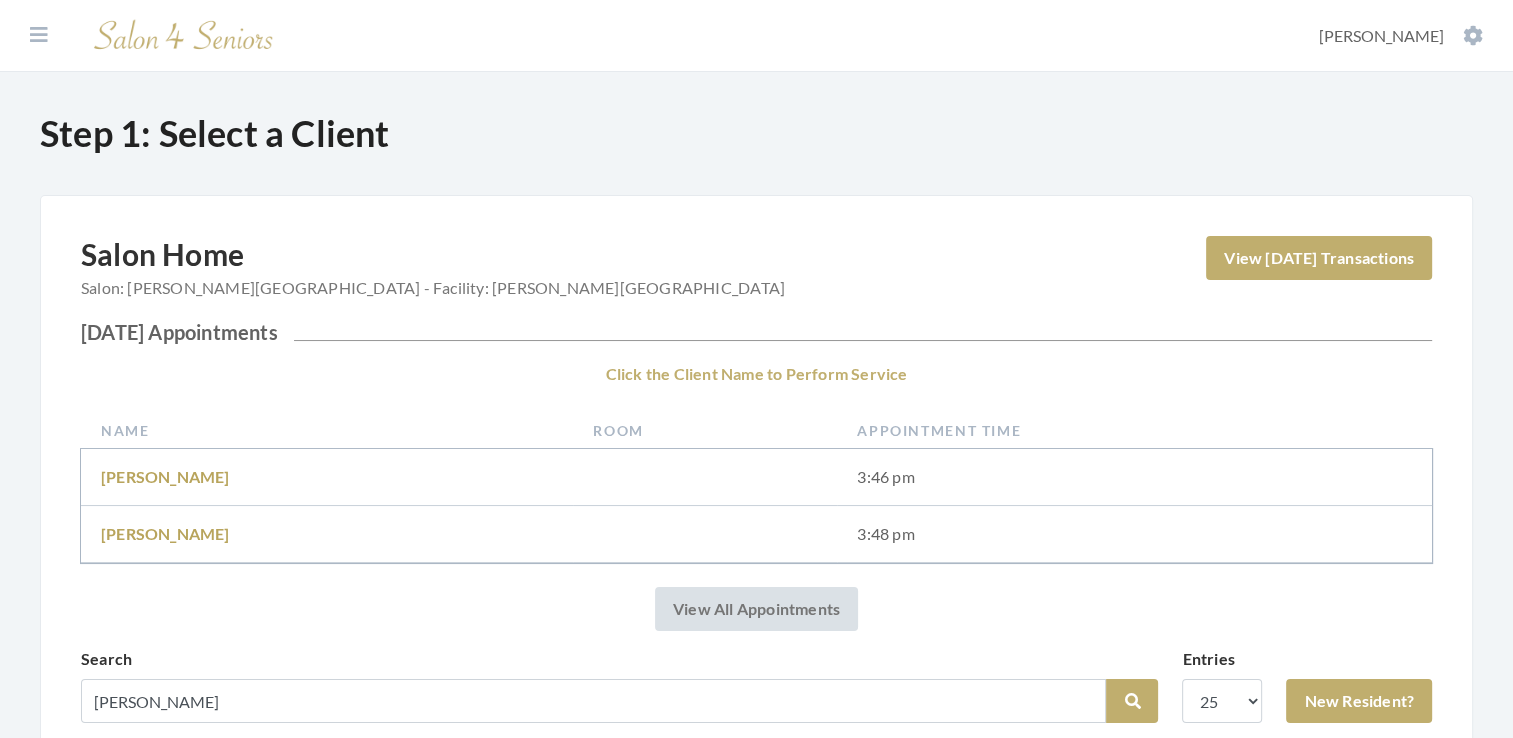 click on "Salon Home
Salon: [PERSON_NAME][GEOGRAPHIC_DATA] - Facility: [PERSON_NAME][GEOGRAPHIC_DATA]   View [DATE] Transactions   [DATE] Appointments   Click the Client Name to Perform Service   Name   Room   Appointment Time   [PERSON_NAME]     3:46 pm   [PERSON_NAME]     3:48 pm   View All Appointments   Search   [PERSON_NAME]   Search             Entries   10   25   50   100       New Resident?
Name
Room
[PERSON_NAME]
Send Daily Client List   Send [DATE] Client List   Email this list to a facility staff member. This list will include any scheduled appointments
as well as any clients eligible for service [DATE].       Email Address     Send List" at bounding box center [756, 585] 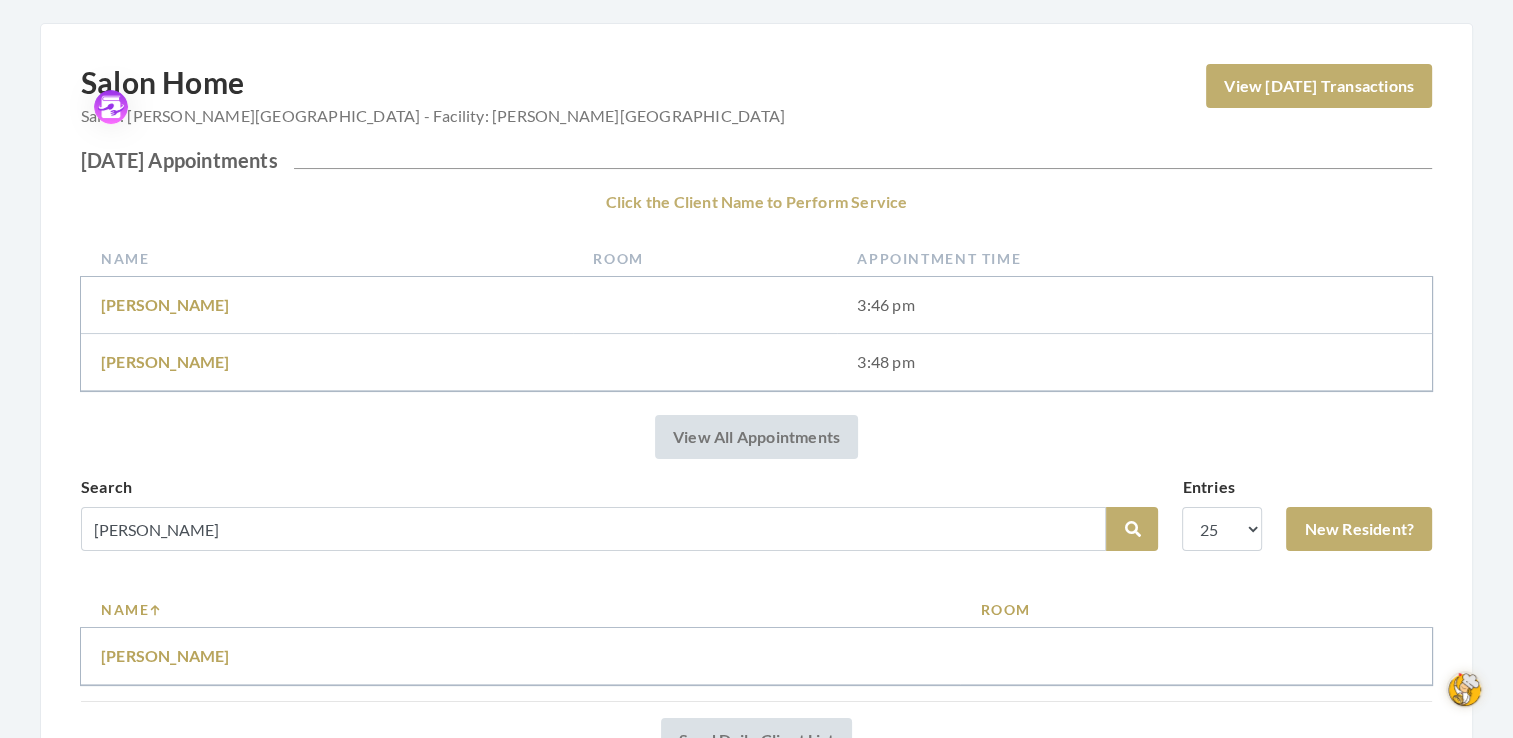 scroll, scrollTop: 210, scrollLeft: 0, axis: vertical 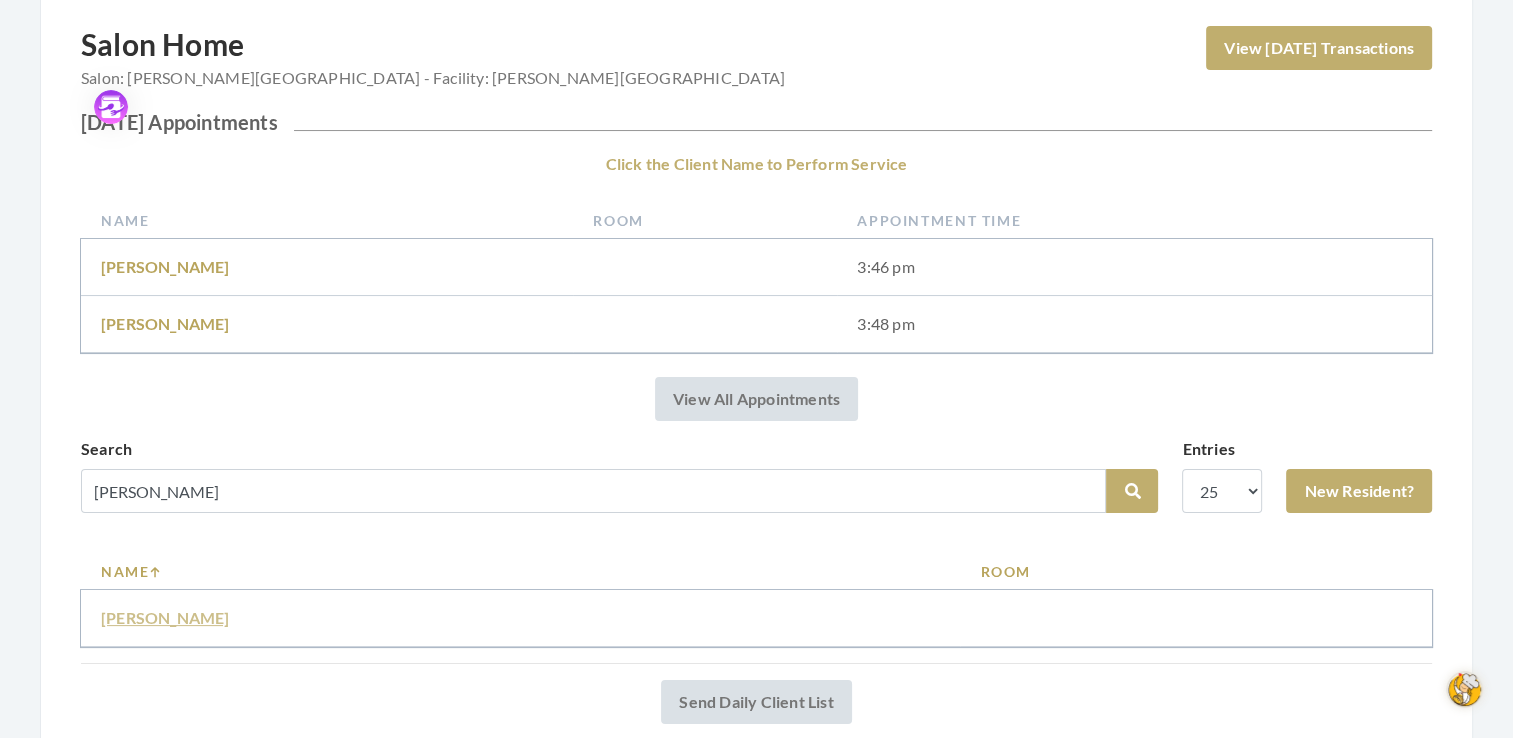 click on "[PERSON_NAME]" at bounding box center [165, 617] 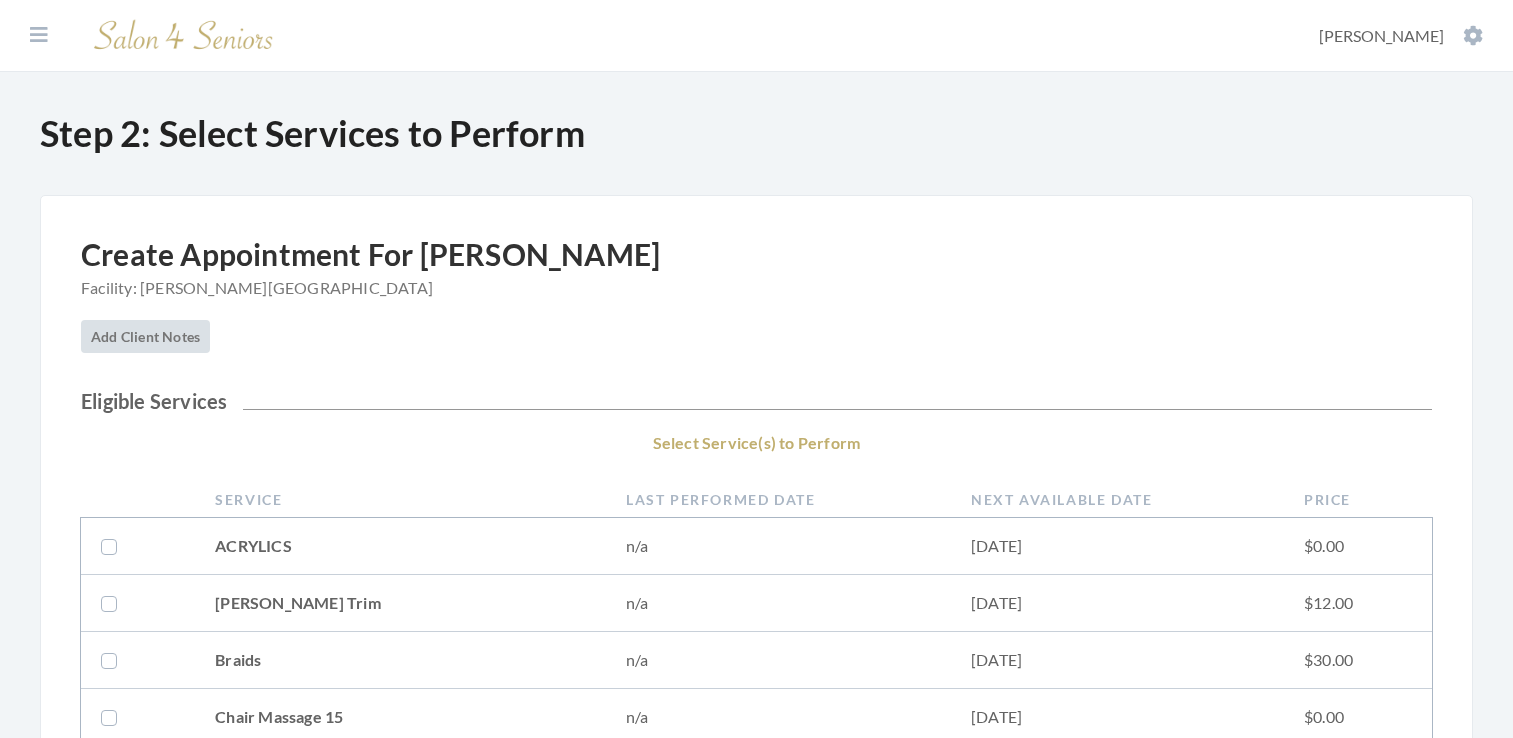 scroll, scrollTop: 0, scrollLeft: 0, axis: both 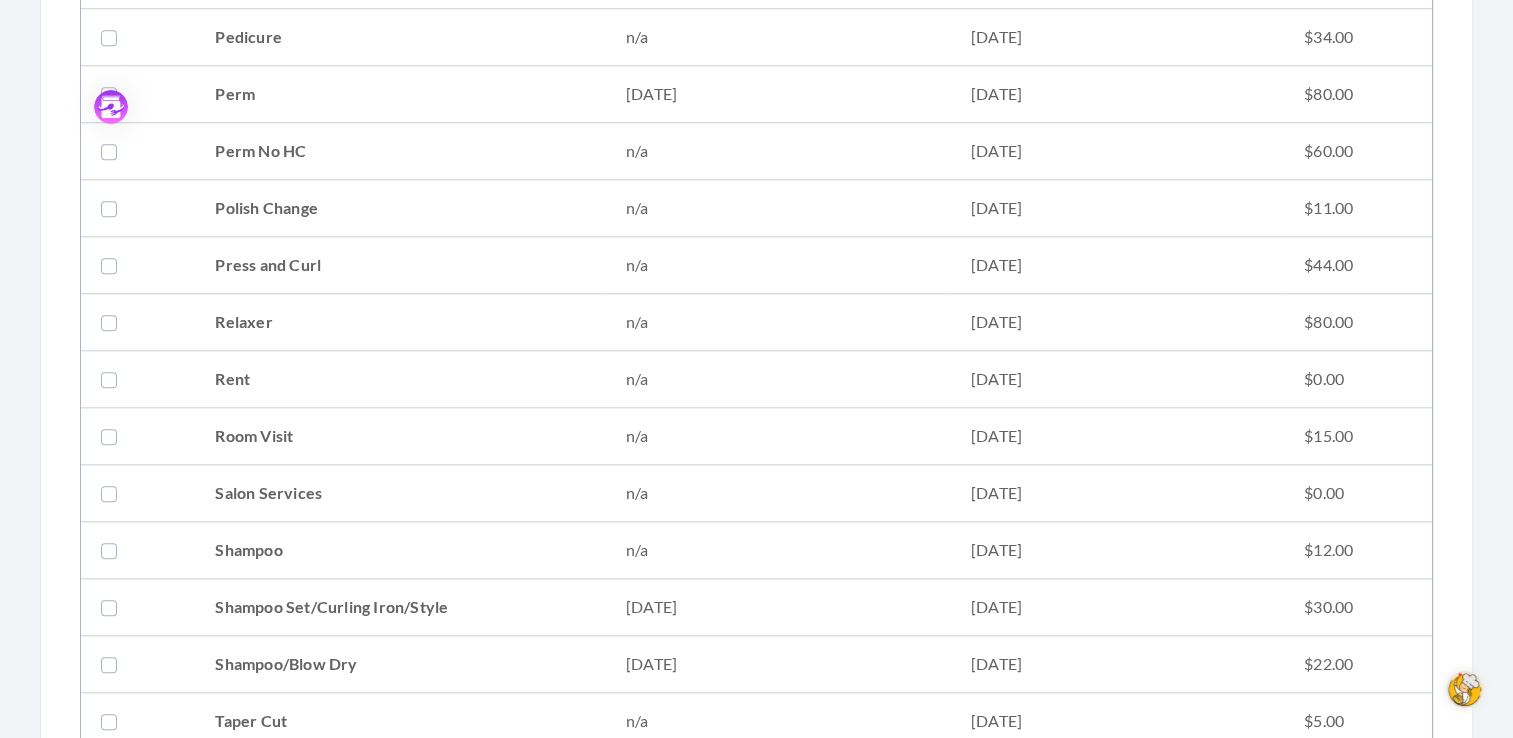 click at bounding box center [113, 607] 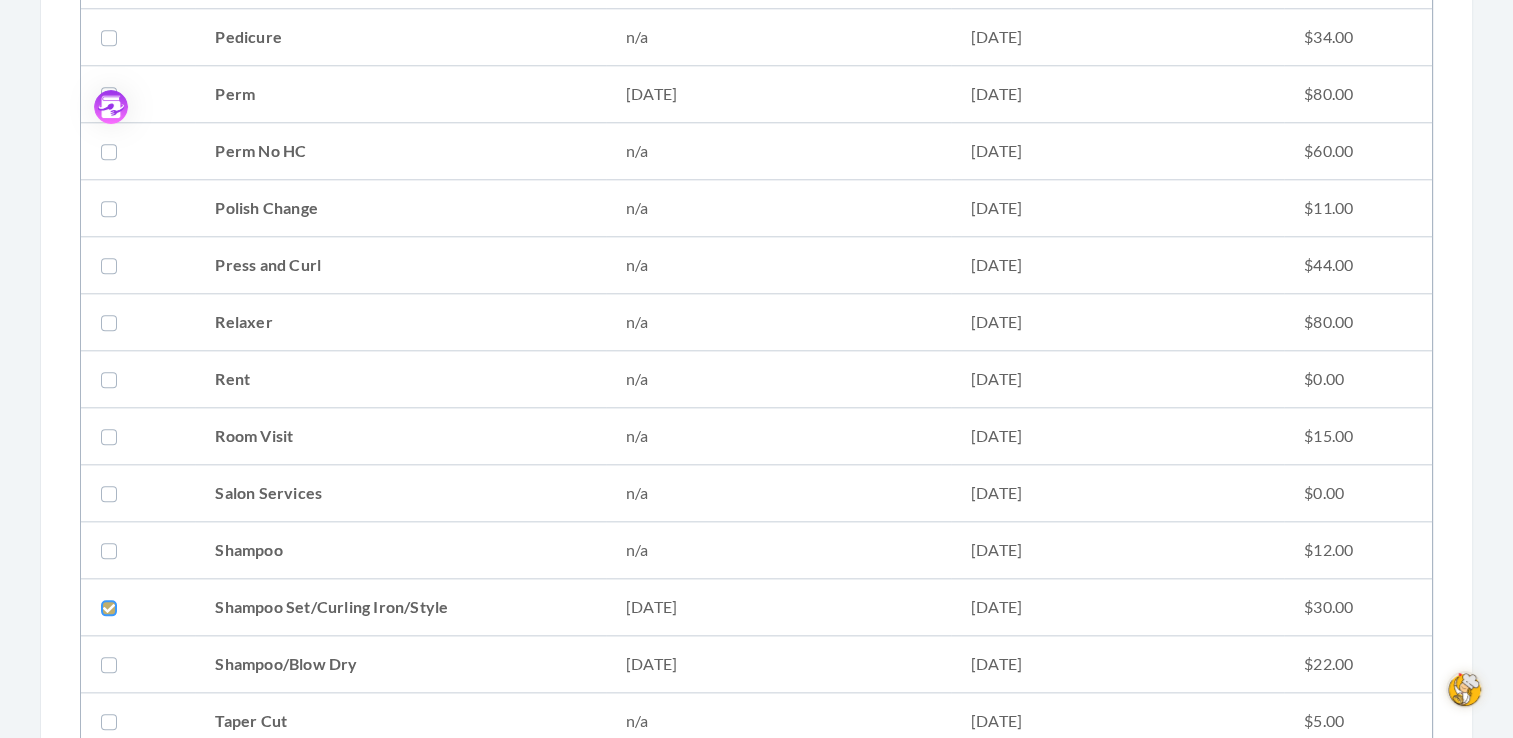 click at bounding box center [-99892, 607] 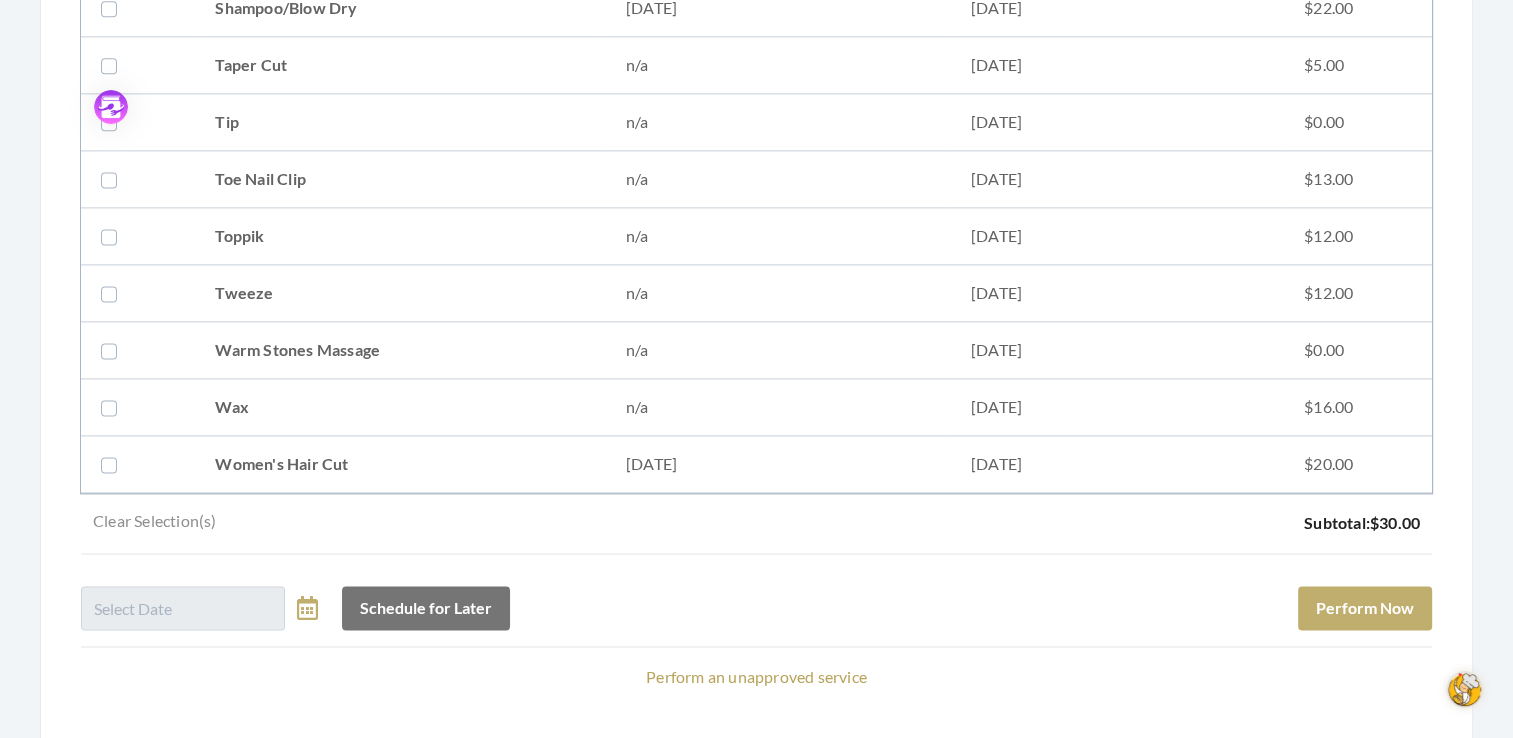 scroll, scrollTop: 2670, scrollLeft: 0, axis: vertical 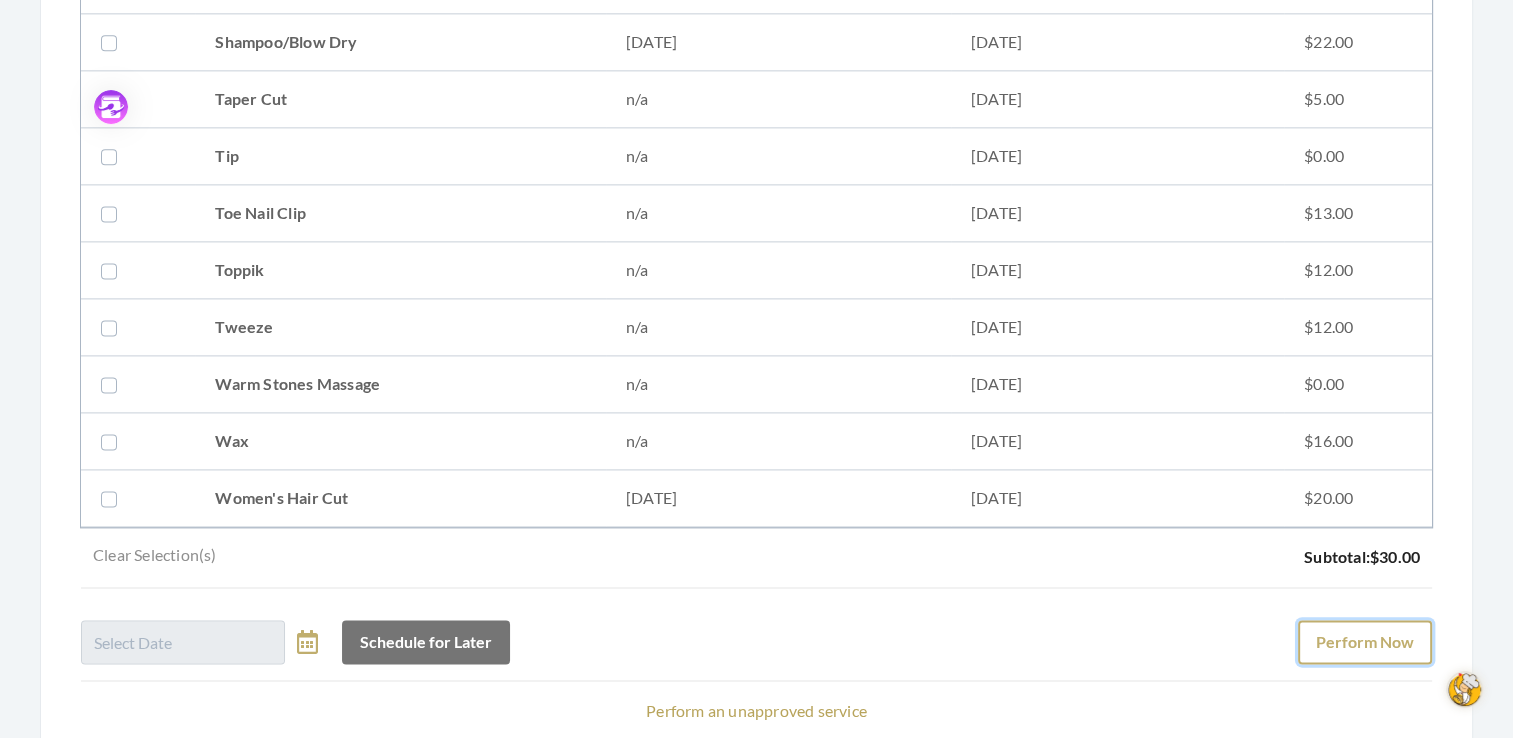 click on "Perform Now" at bounding box center (1365, 642) 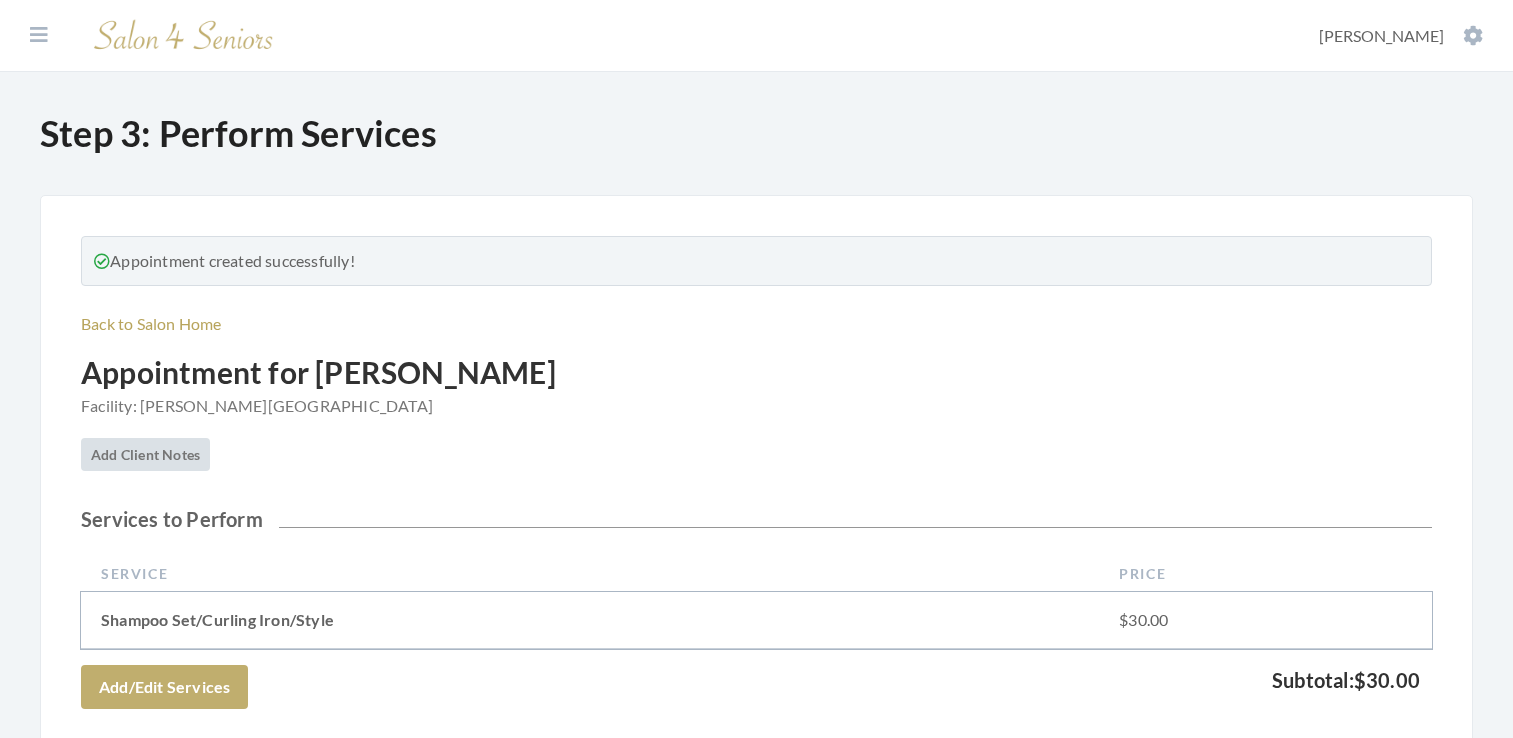 scroll, scrollTop: 0, scrollLeft: 0, axis: both 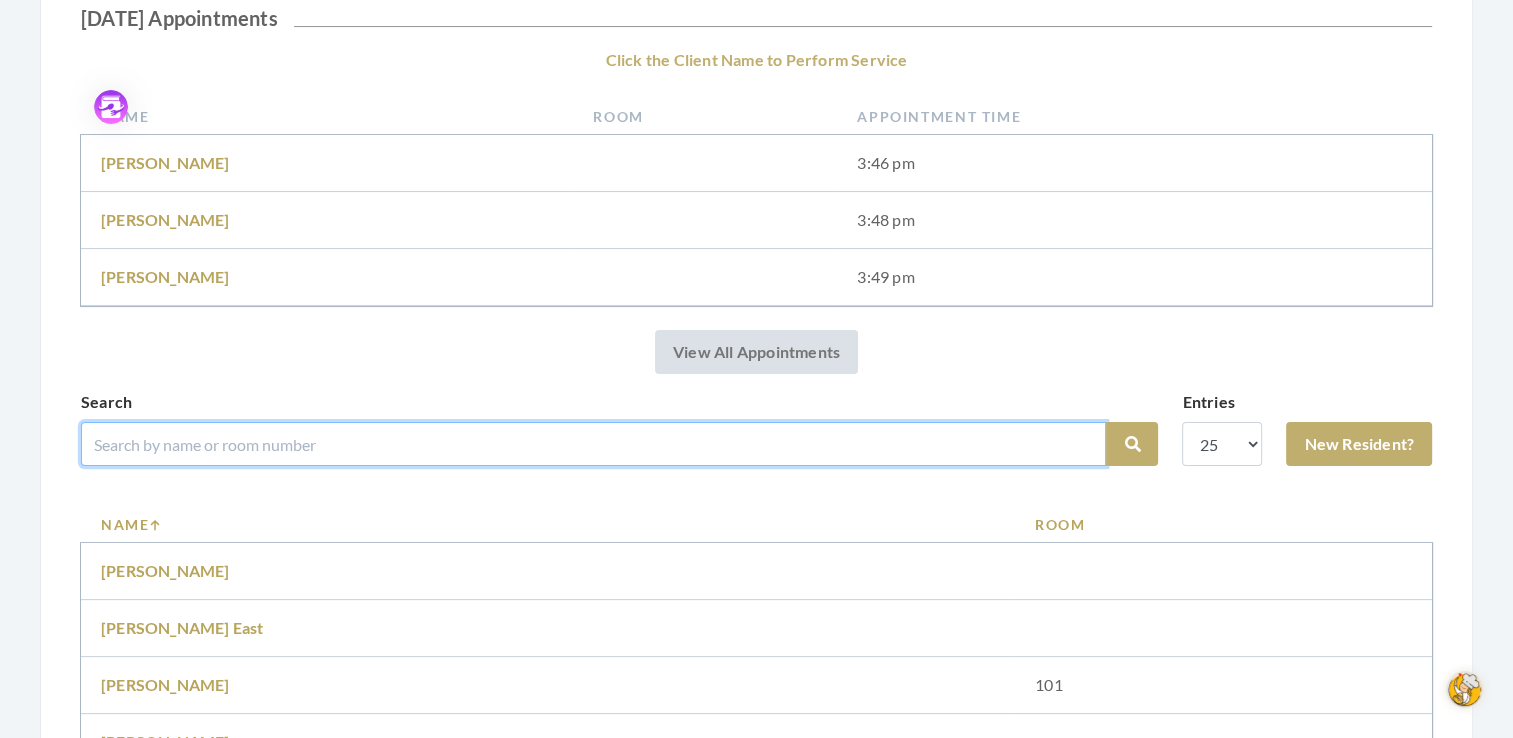 click at bounding box center (593, 444) 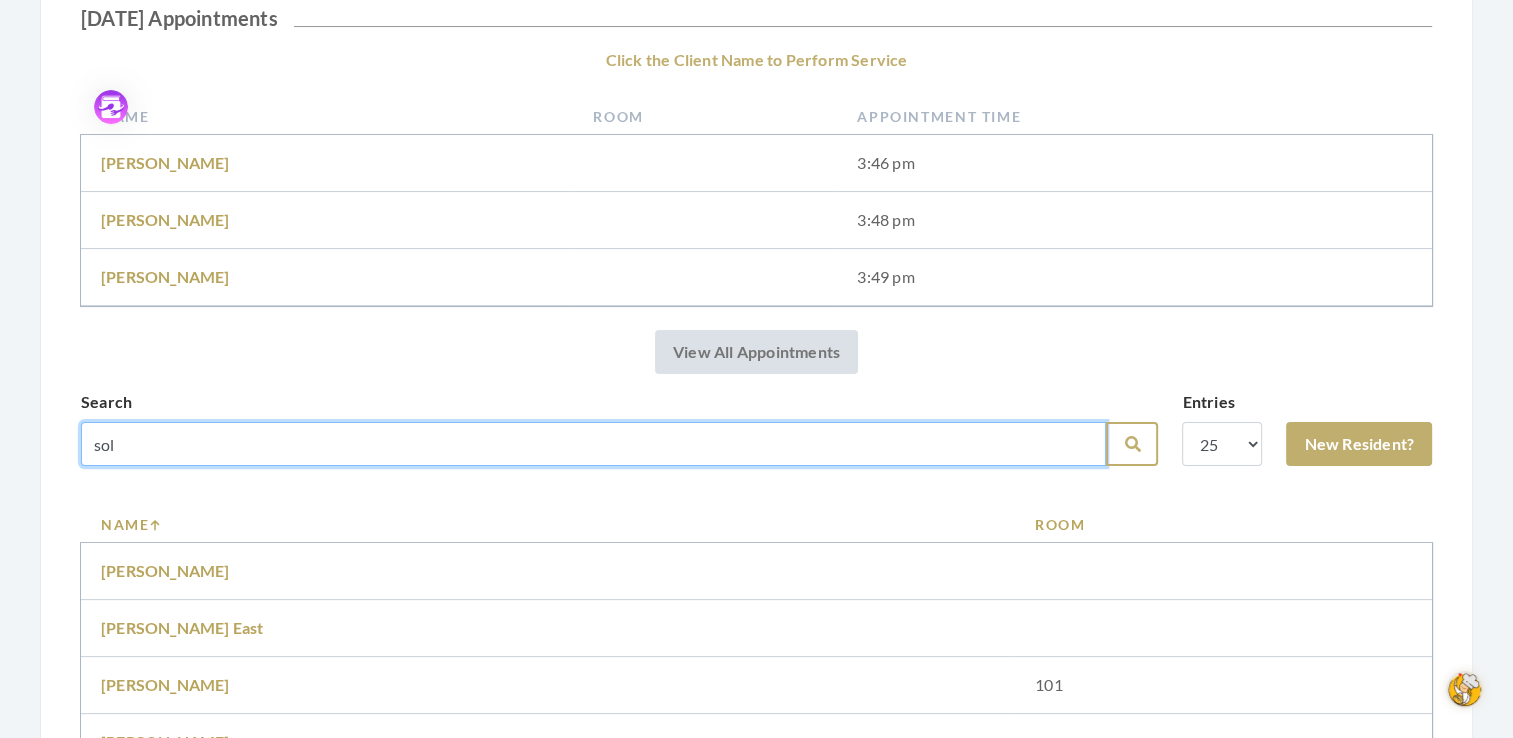 type on "sol" 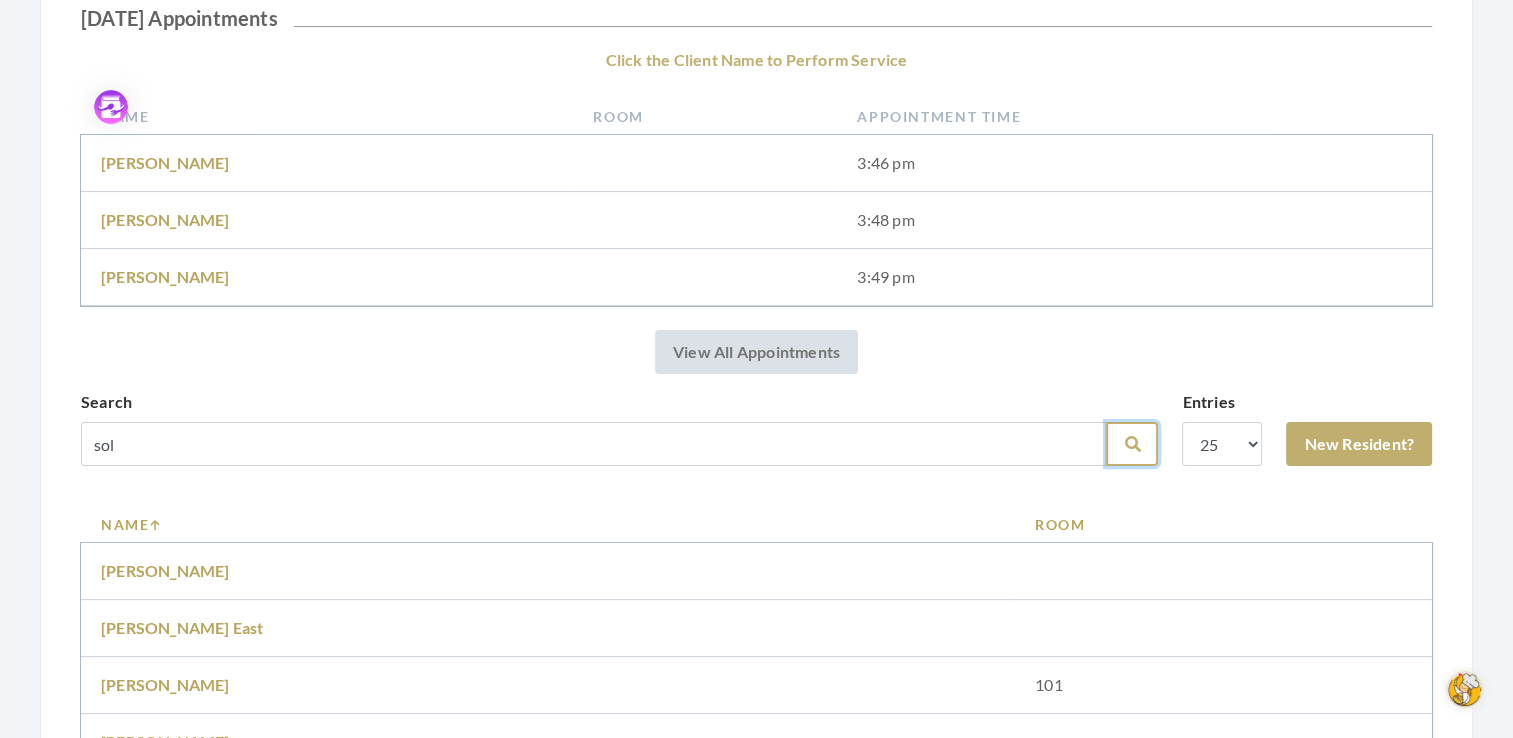 click on "Search" at bounding box center [1132, 444] 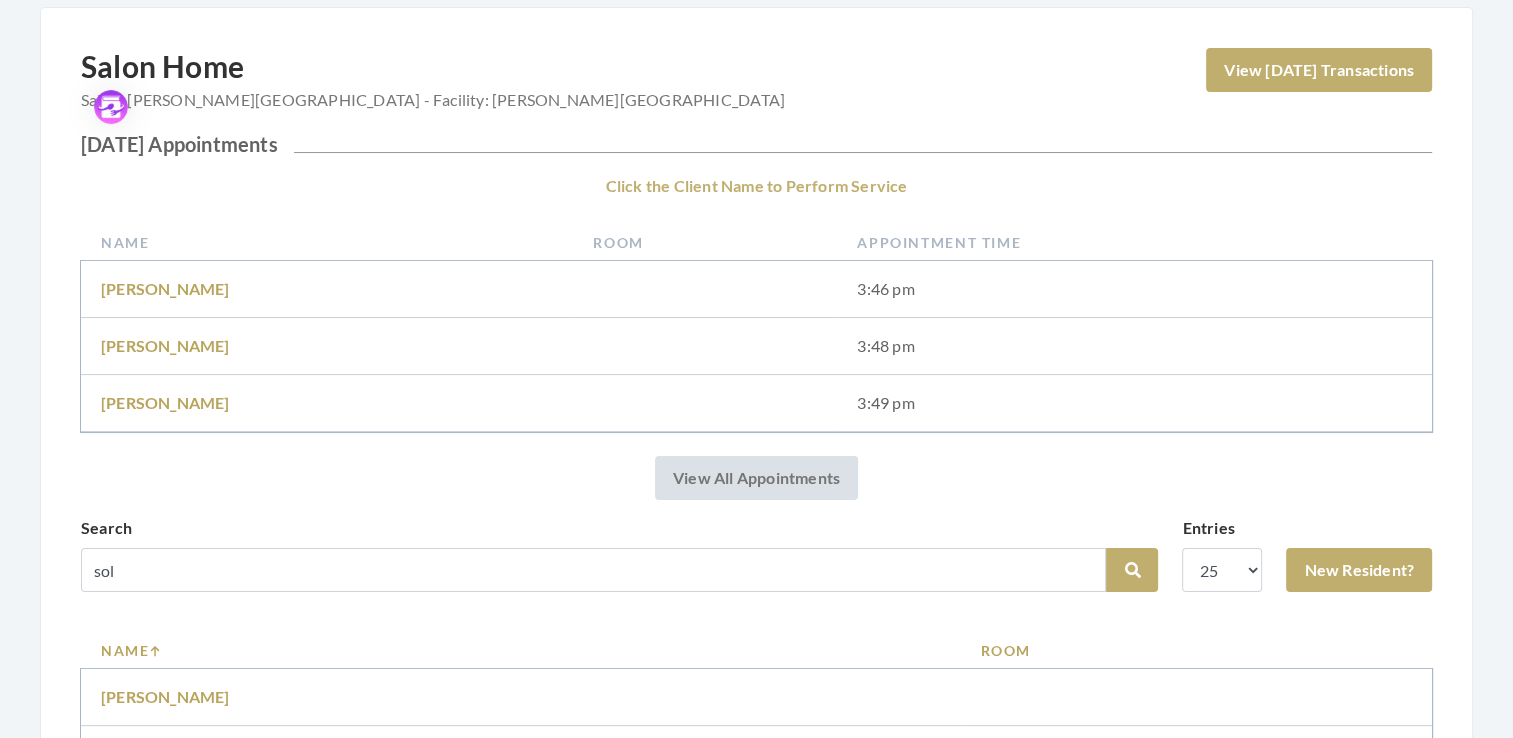 scroll, scrollTop: 204, scrollLeft: 0, axis: vertical 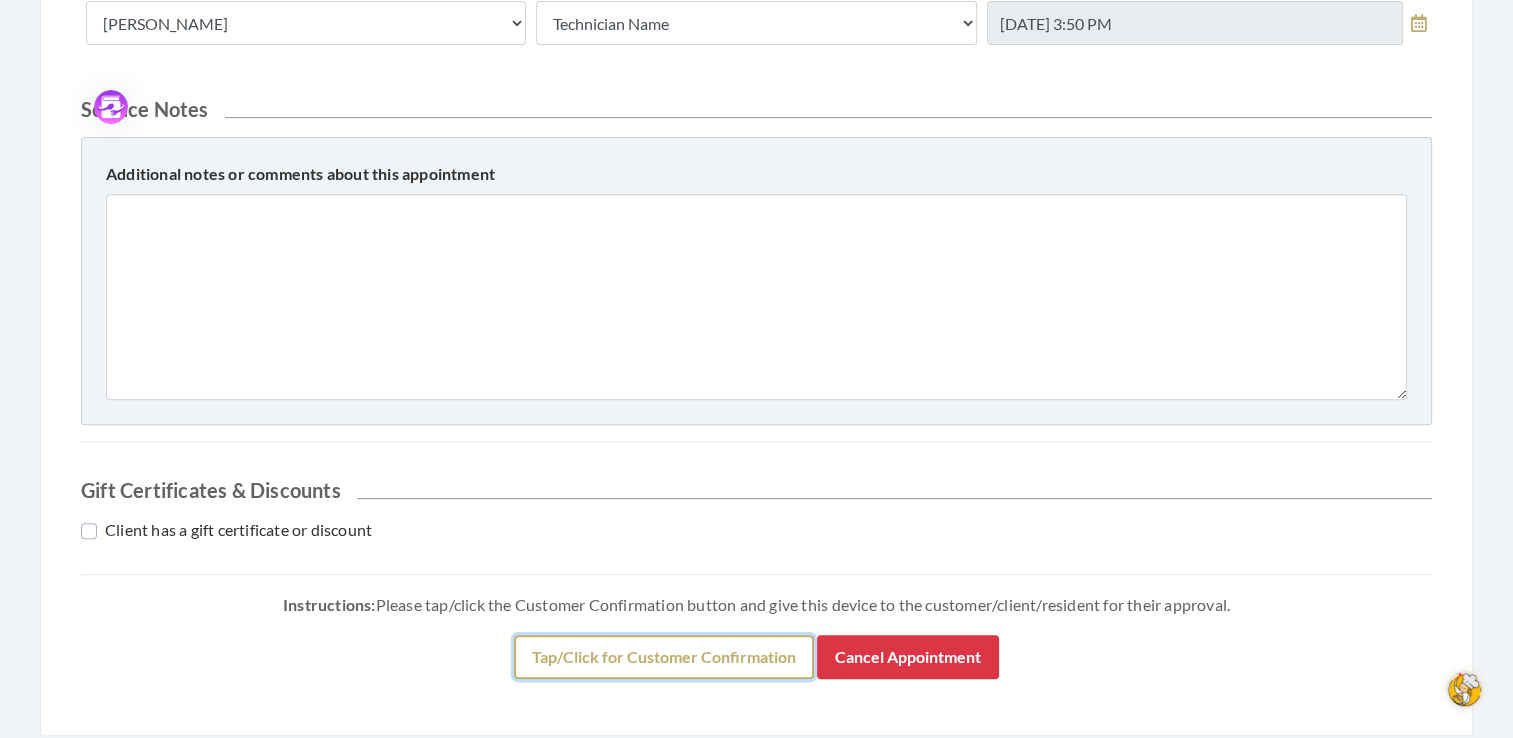 click on "Tap/Click for Customer Confirmation" at bounding box center [664, 657] 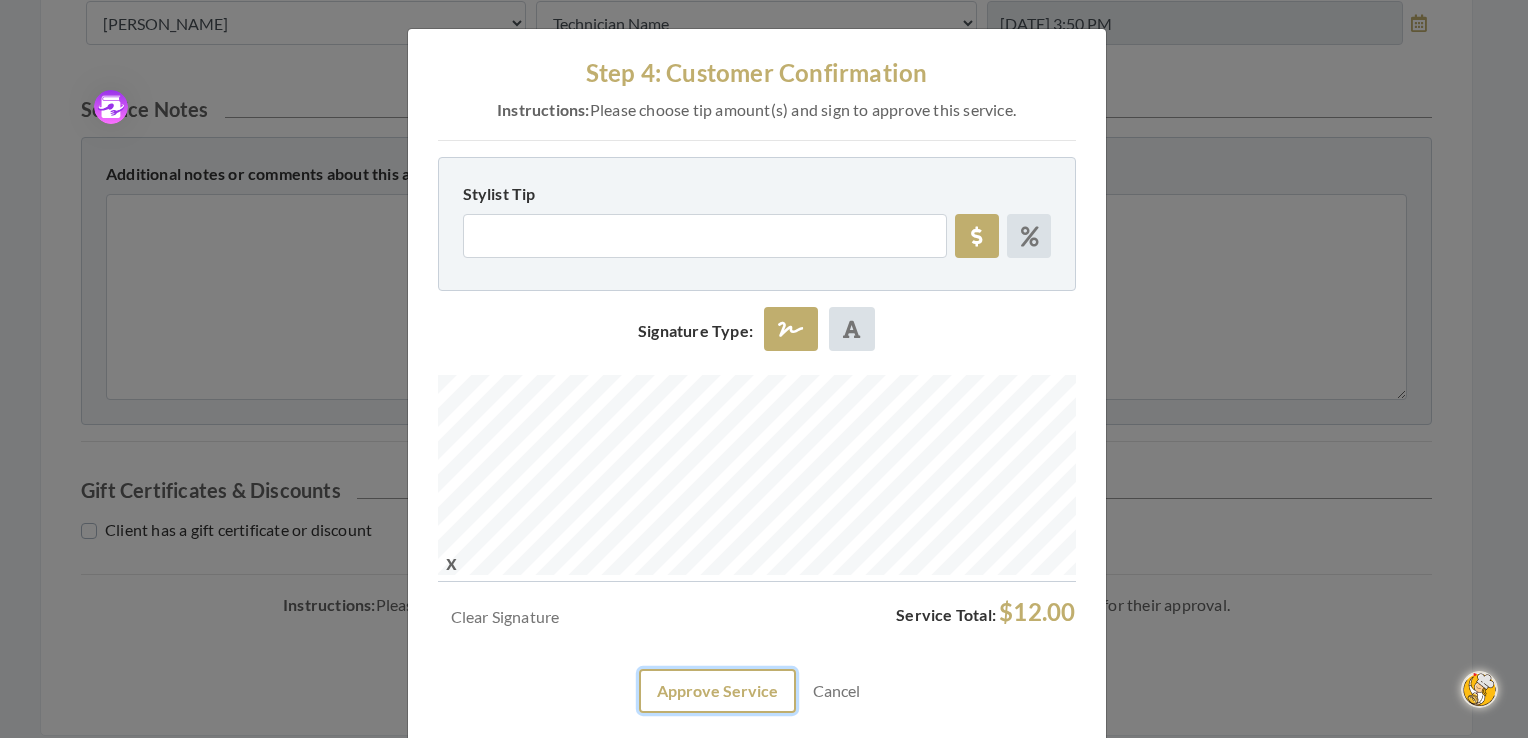click on "Approve Service" at bounding box center (717, 691) 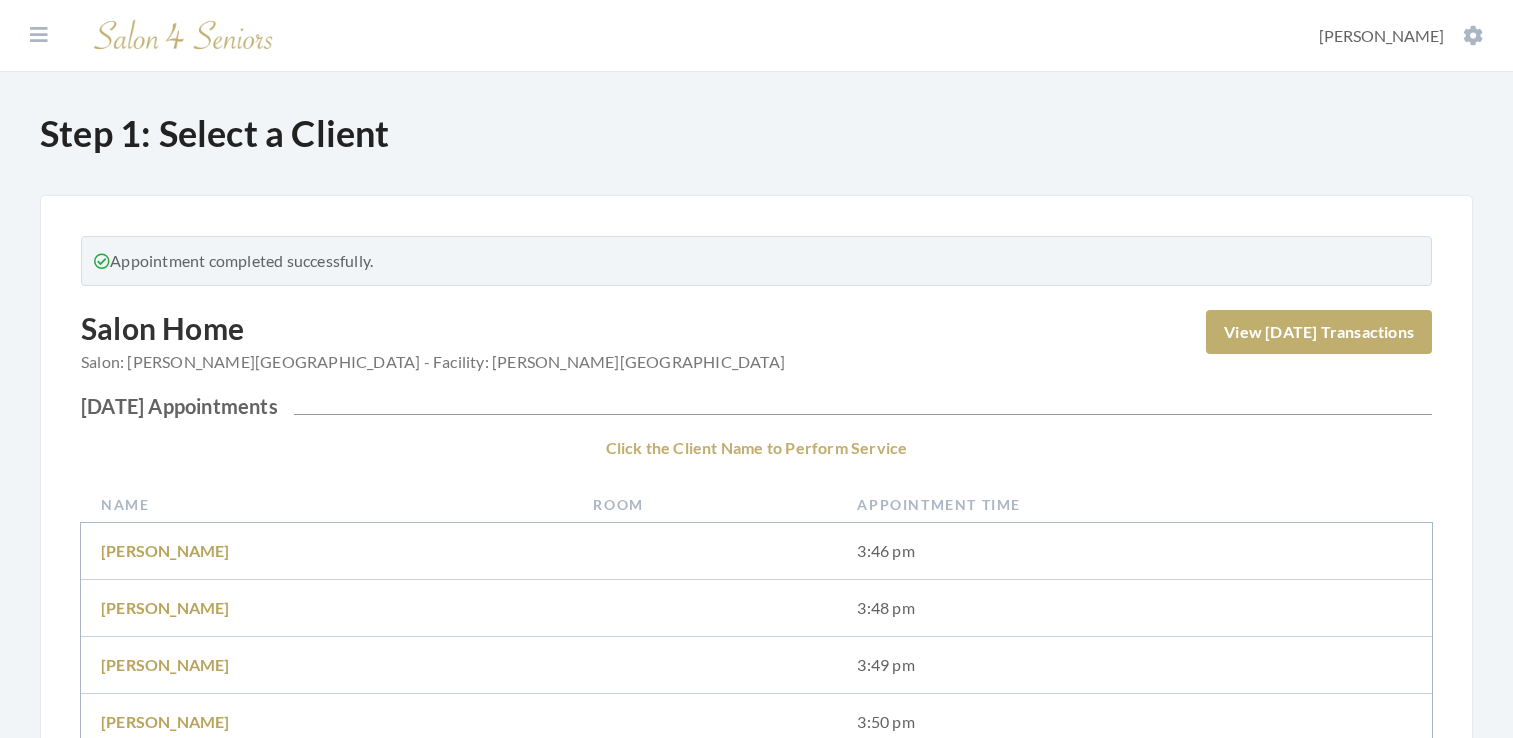 scroll, scrollTop: 0, scrollLeft: 0, axis: both 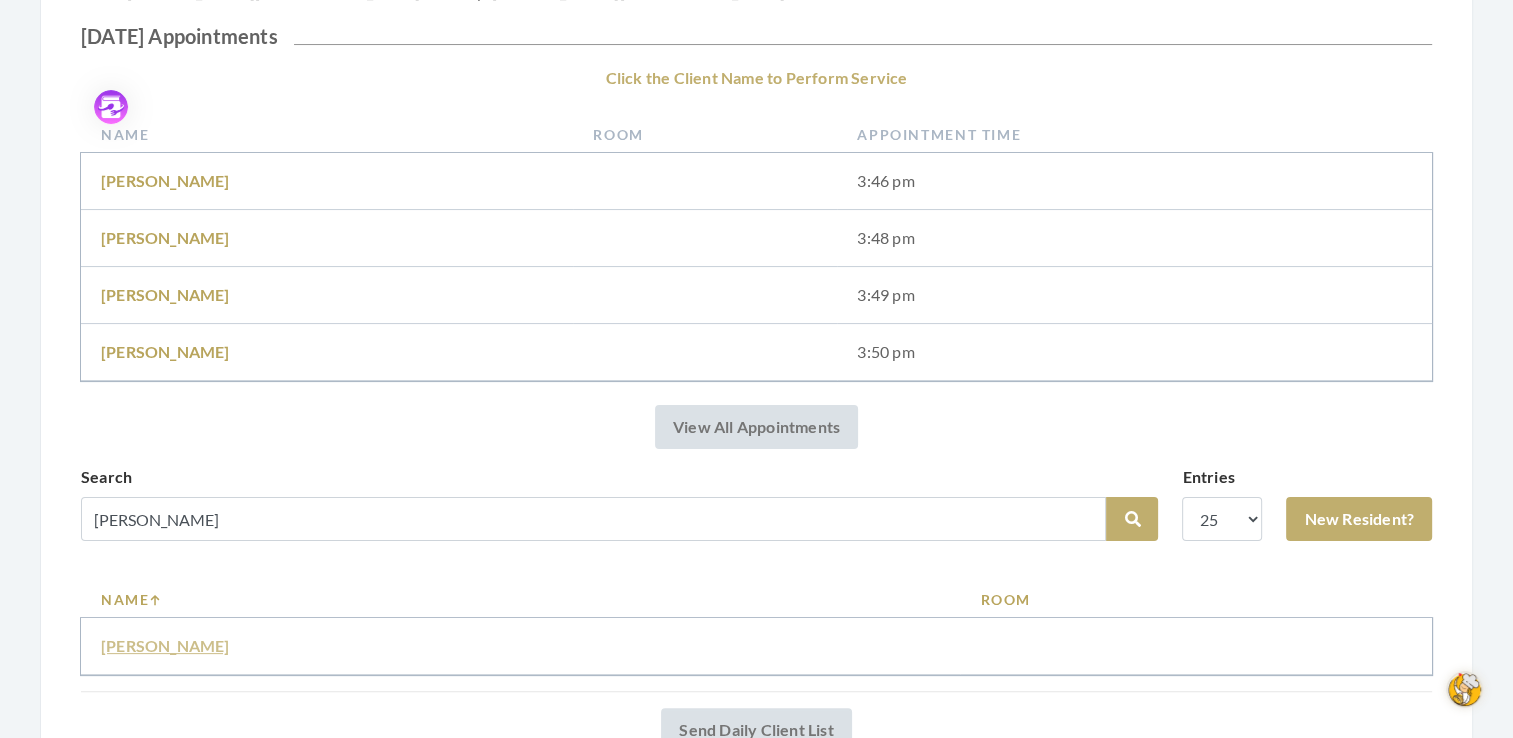 click on "Gloria Sapp" at bounding box center [165, 645] 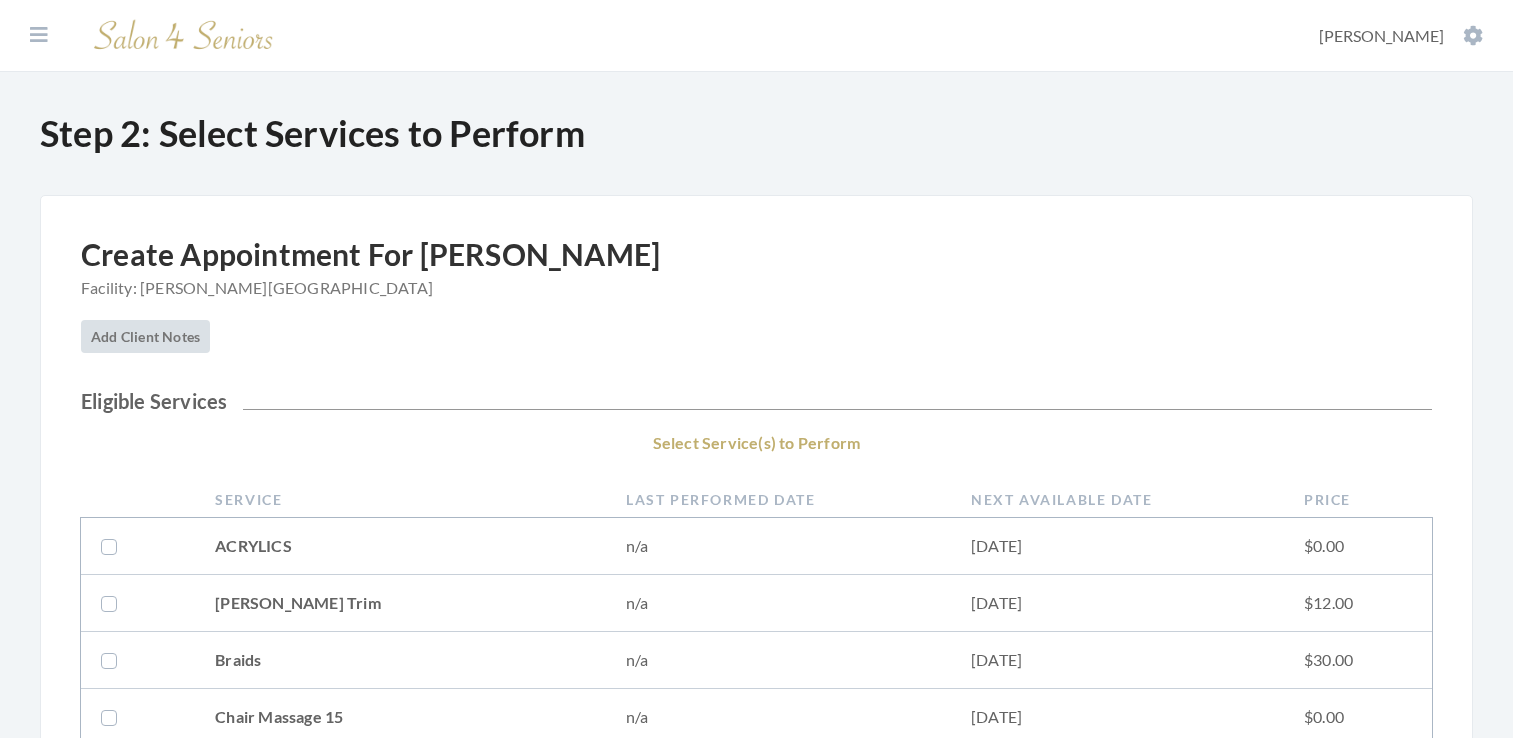 scroll, scrollTop: 0, scrollLeft: 0, axis: both 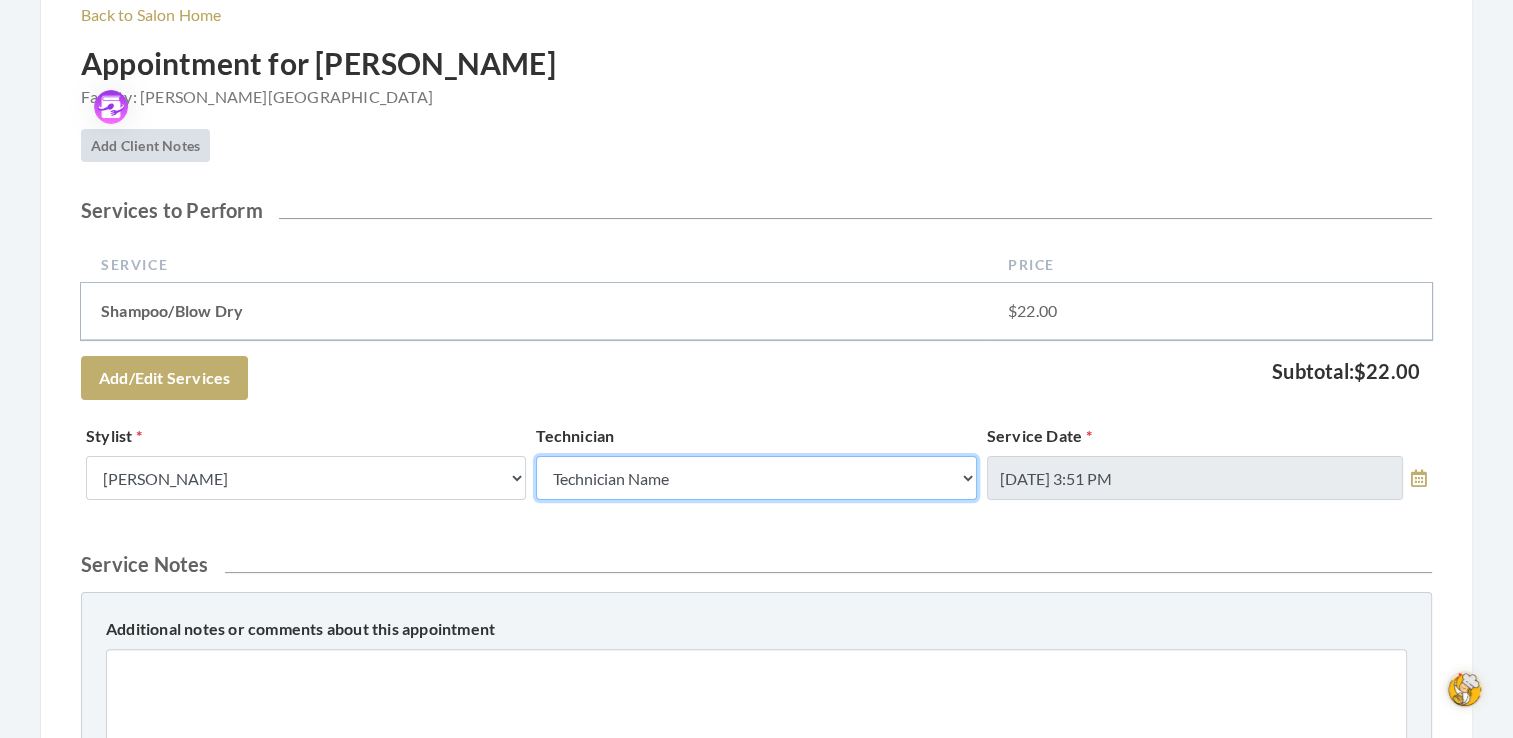 click on "Technician Name   Kinetic Tech   Kimberly Williford" at bounding box center (756, 478) 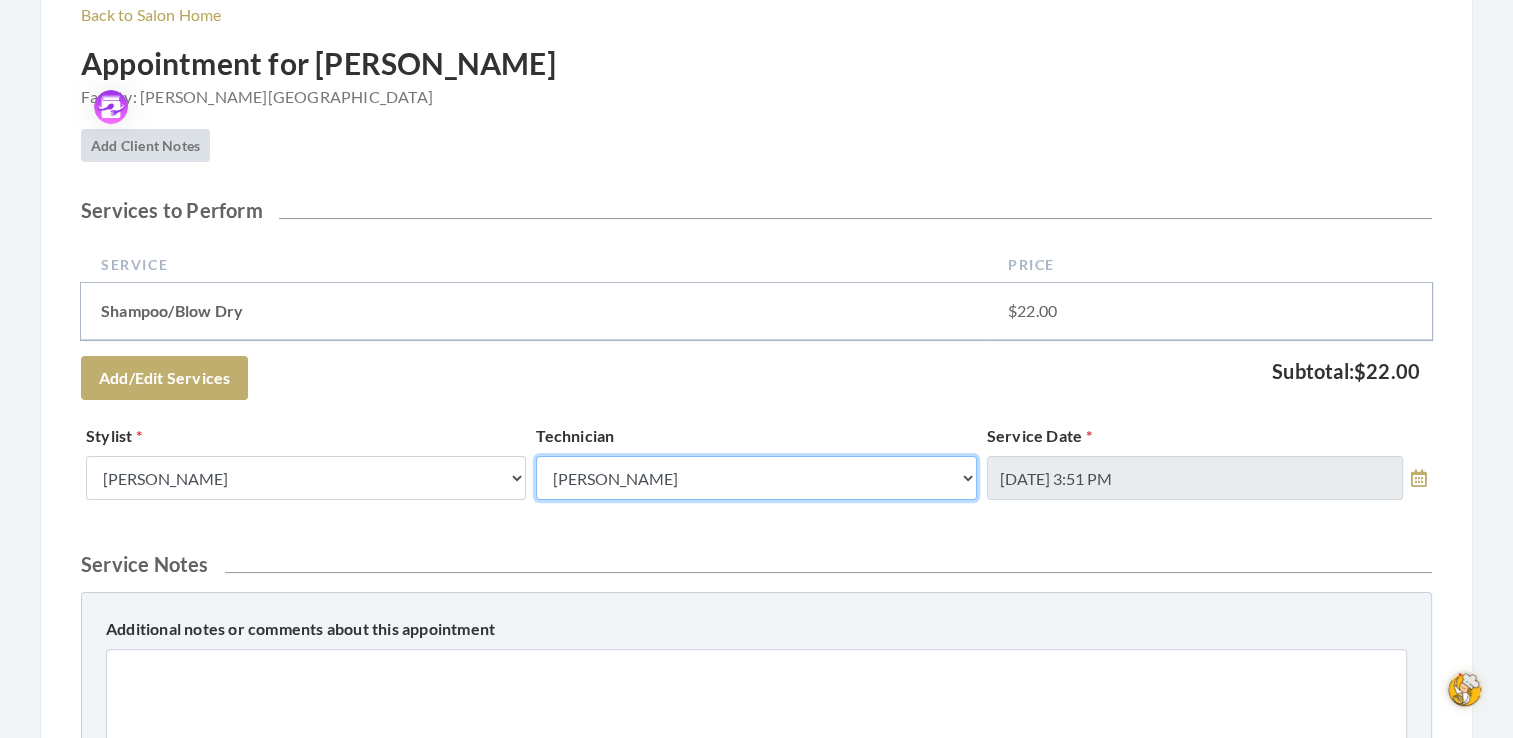 click on "Technician Name   Kinetic Tech   Kimberly Williford" at bounding box center (756, 478) 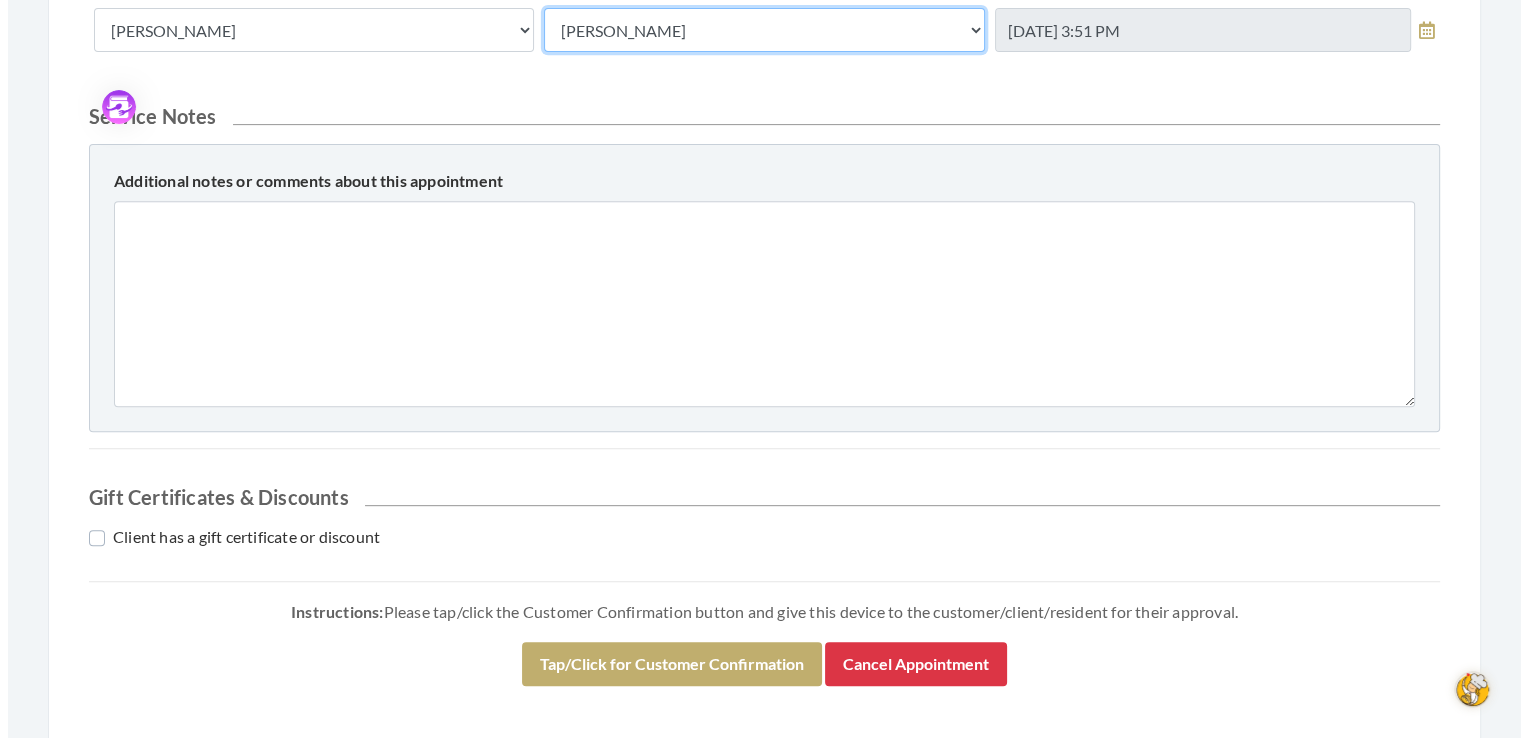 scroll, scrollTop: 794, scrollLeft: 0, axis: vertical 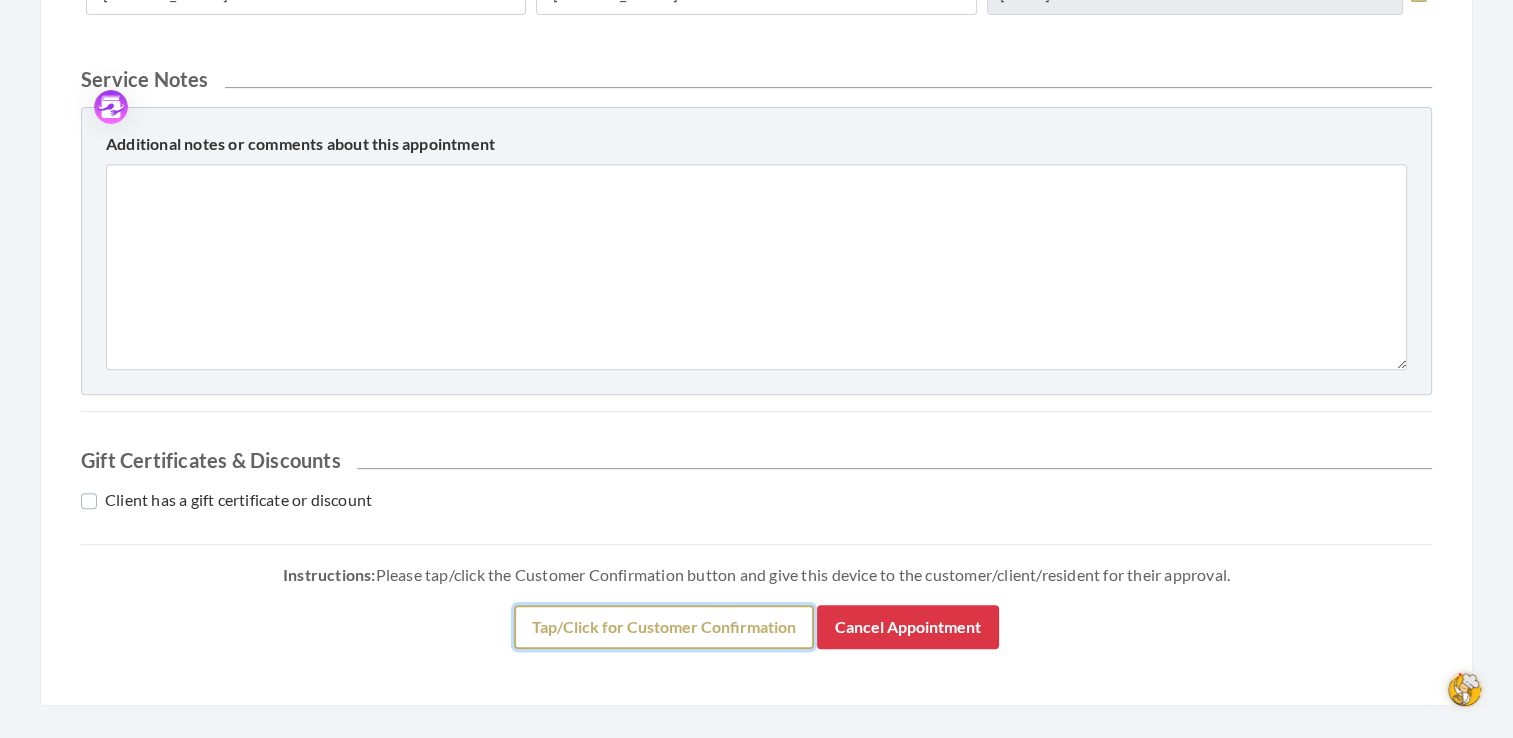 click on "Tap/Click for Customer Confirmation" at bounding box center (664, 627) 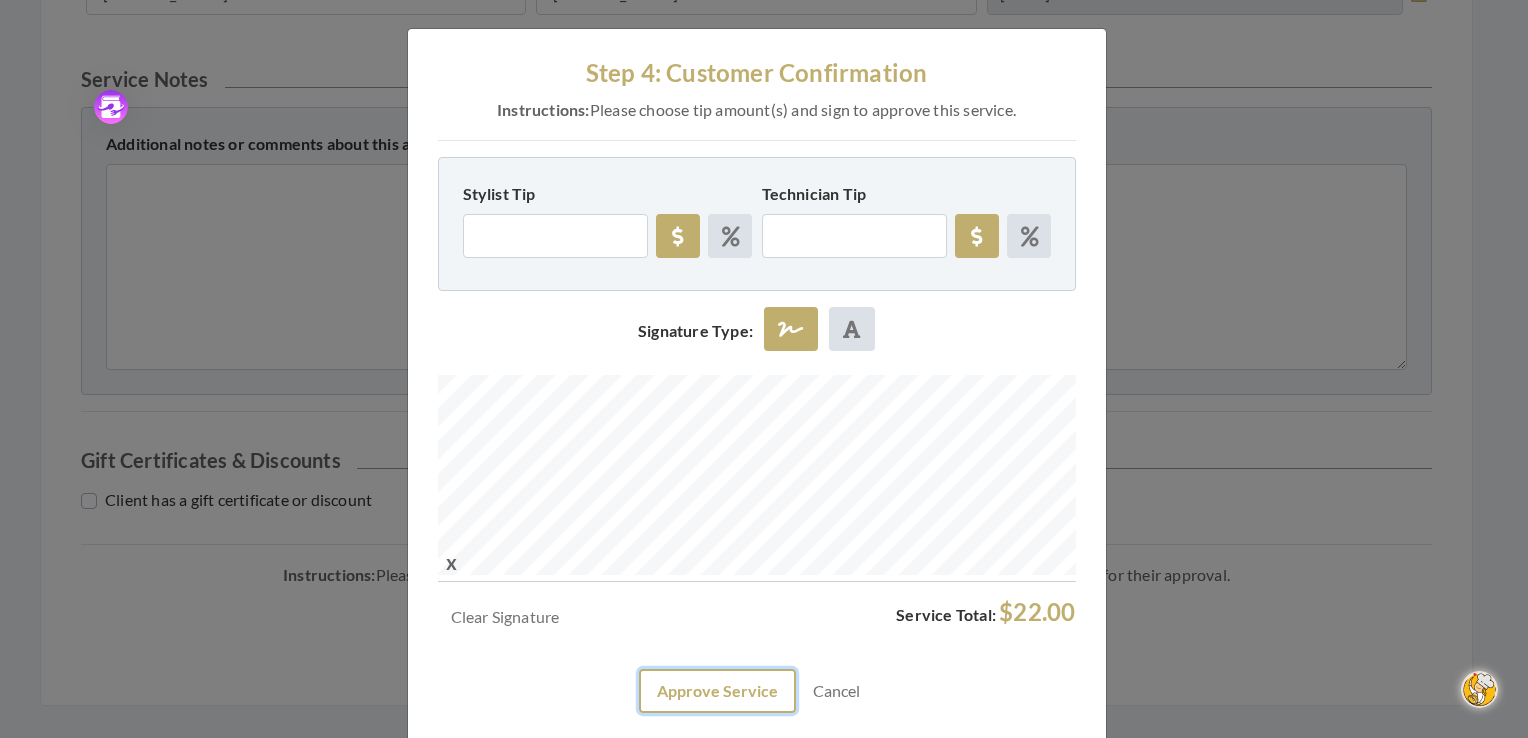 click on "Approve Service" at bounding box center [717, 691] 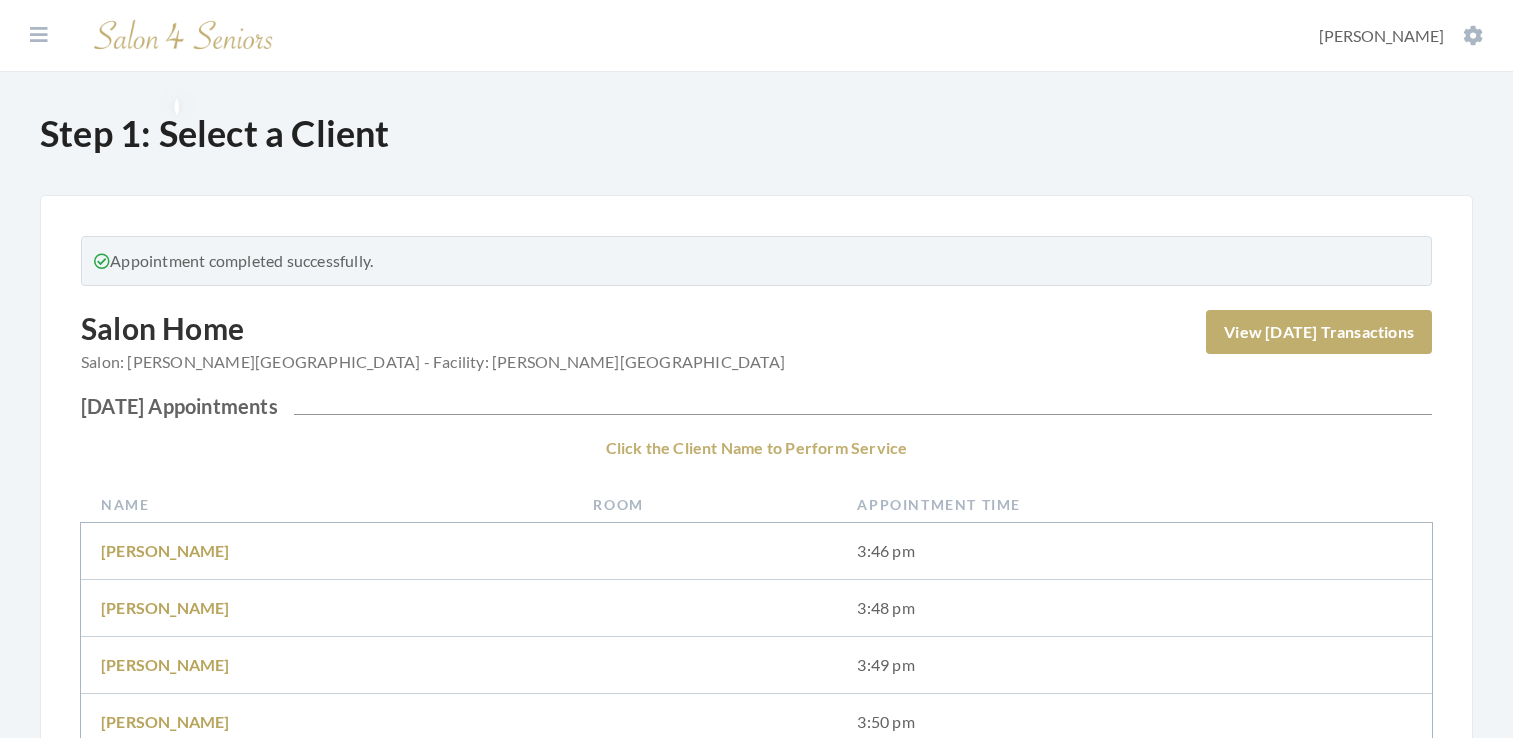 scroll, scrollTop: 0, scrollLeft: 0, axis: both 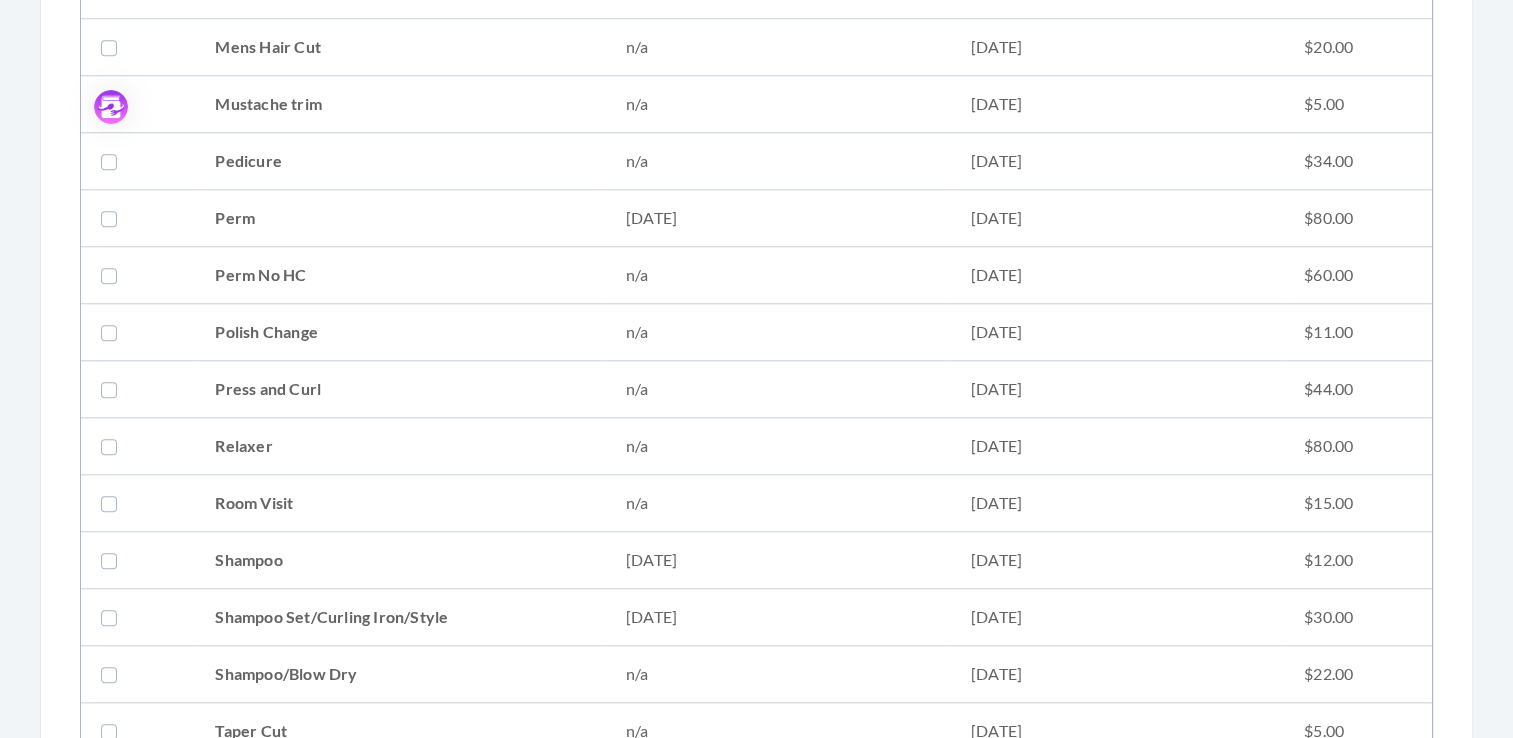 click at bounding box center (113, 617) 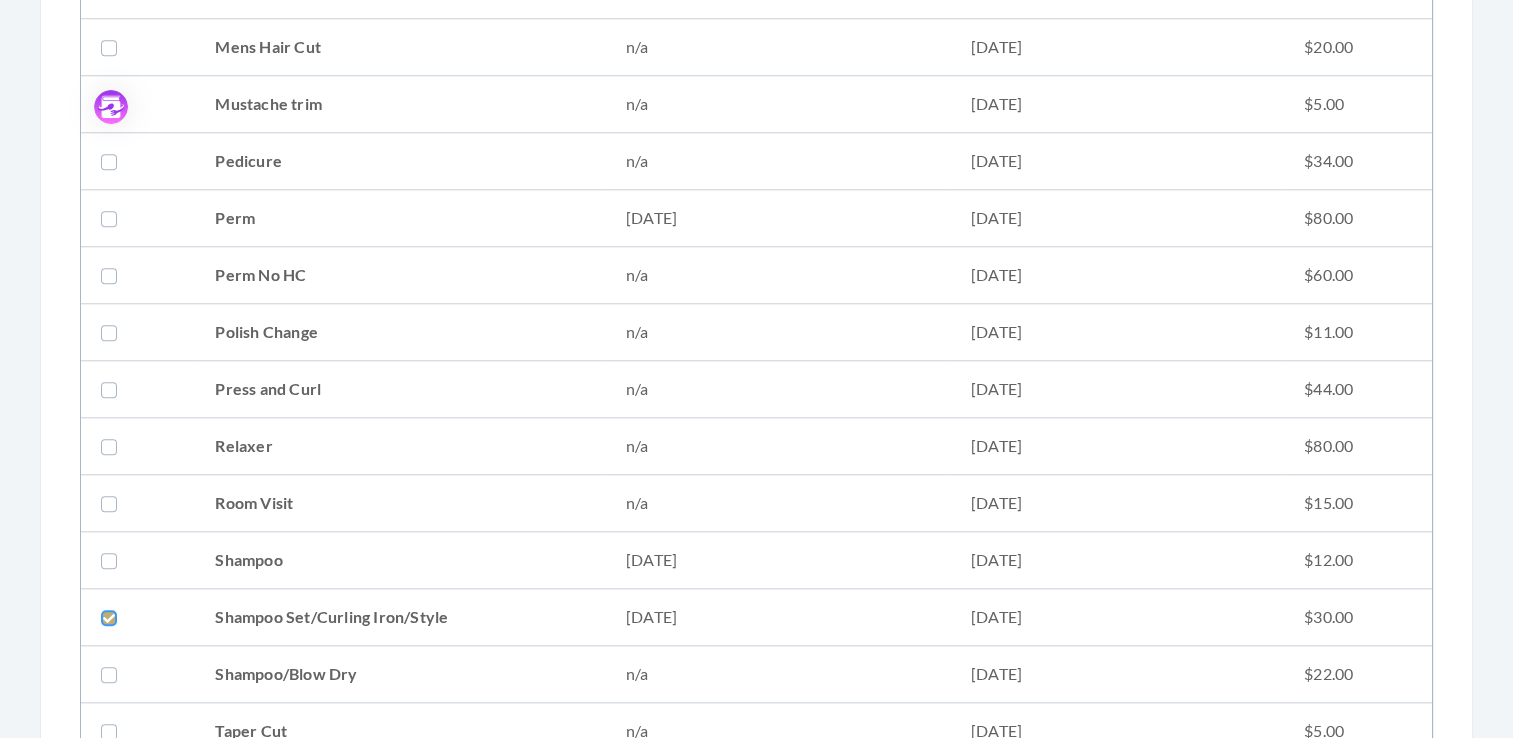 click at bounding box center (-99892, 617) 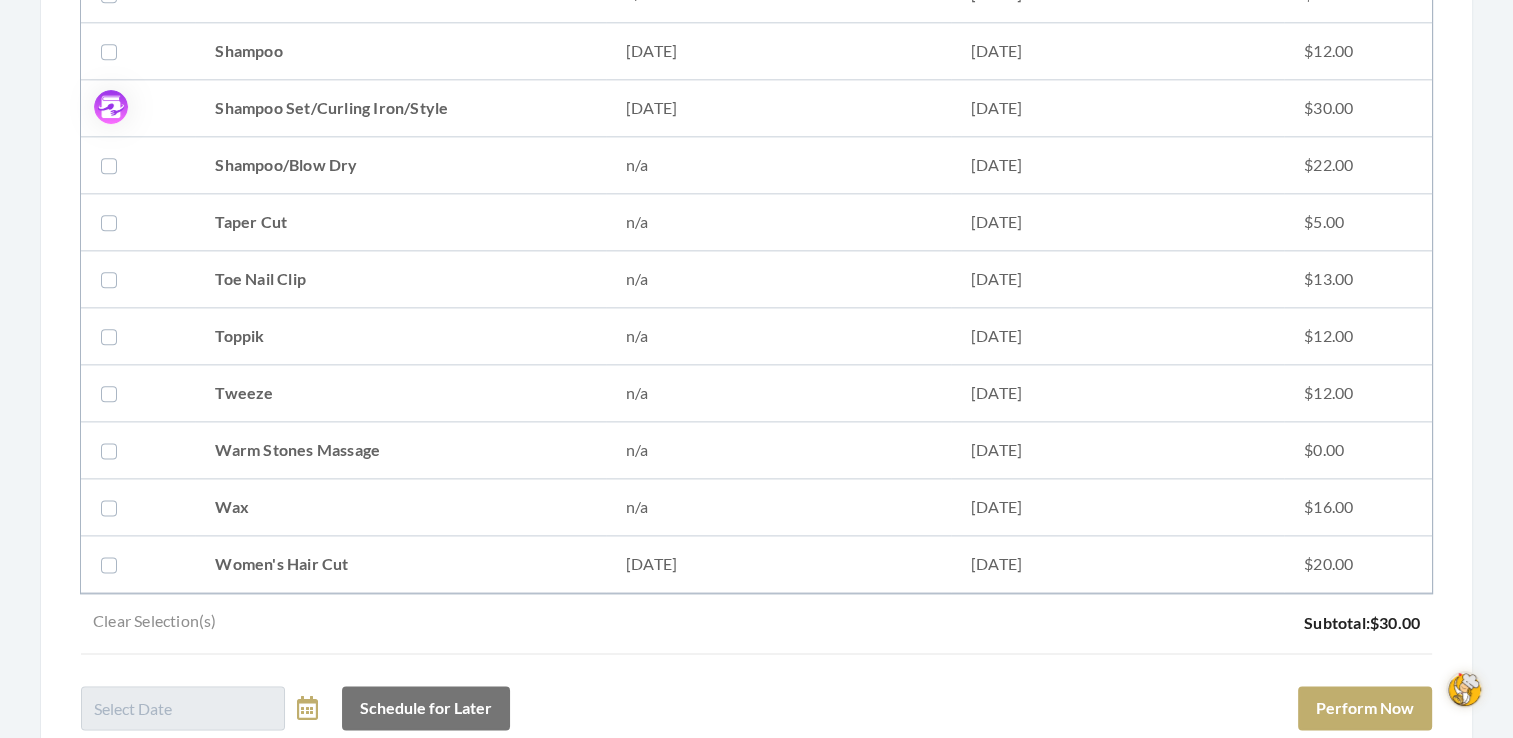 scroll, scrollTop: 2468, scrollLeft: 0, axis: vertical 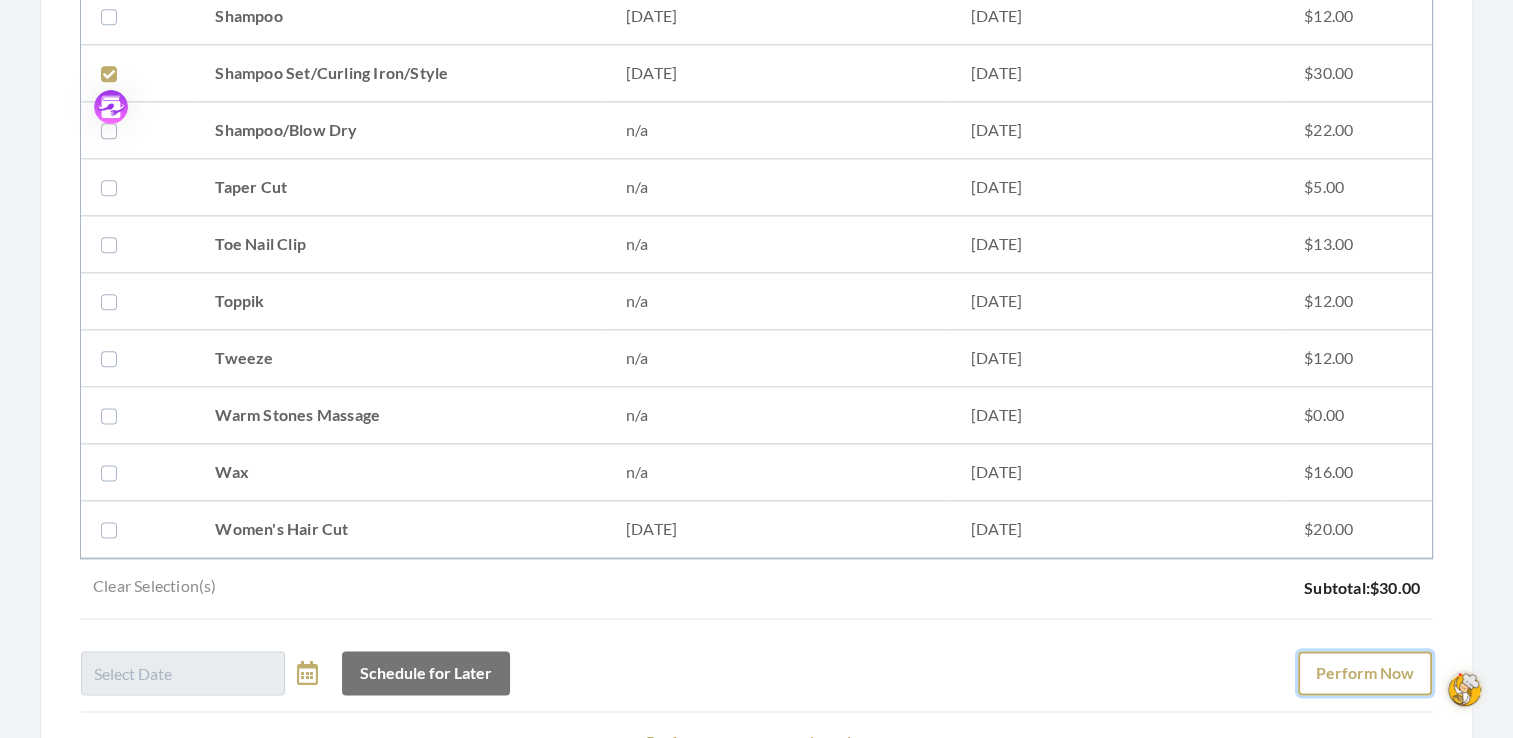 click on "Perform Now" at bounding box center (1365, 673) 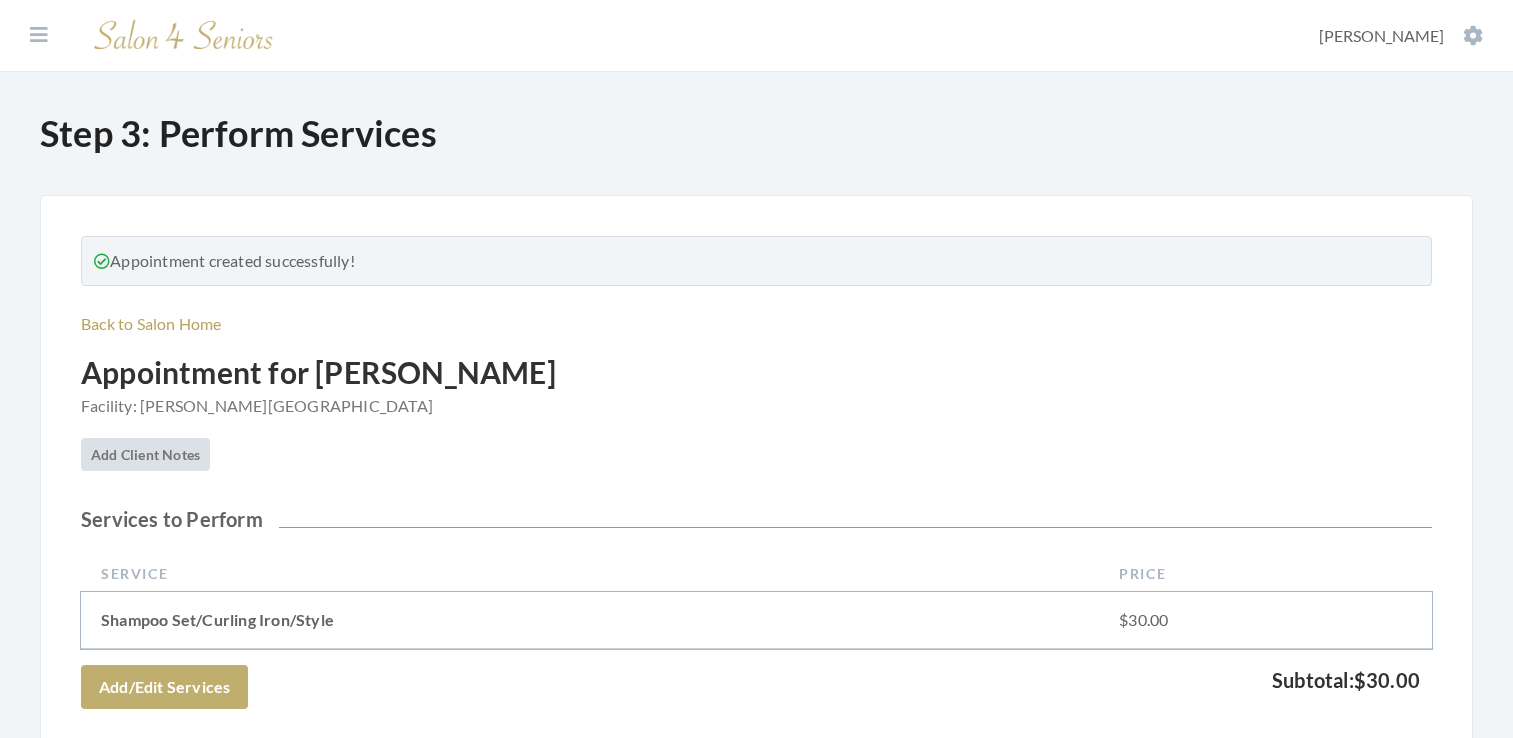 scroll, scrollTop: 0, scrollLeft: 0, axis: both 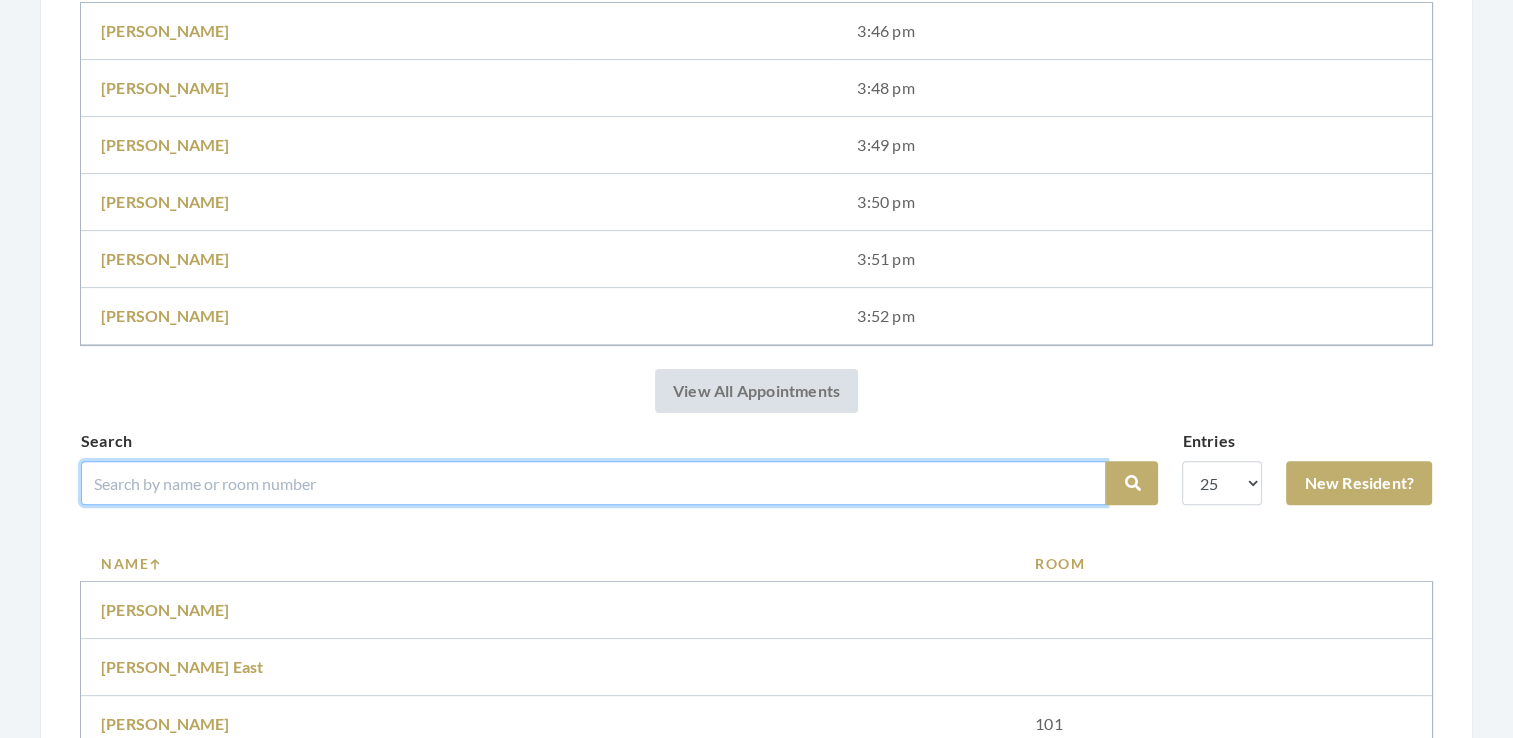 click at bounding box center (593, 483) 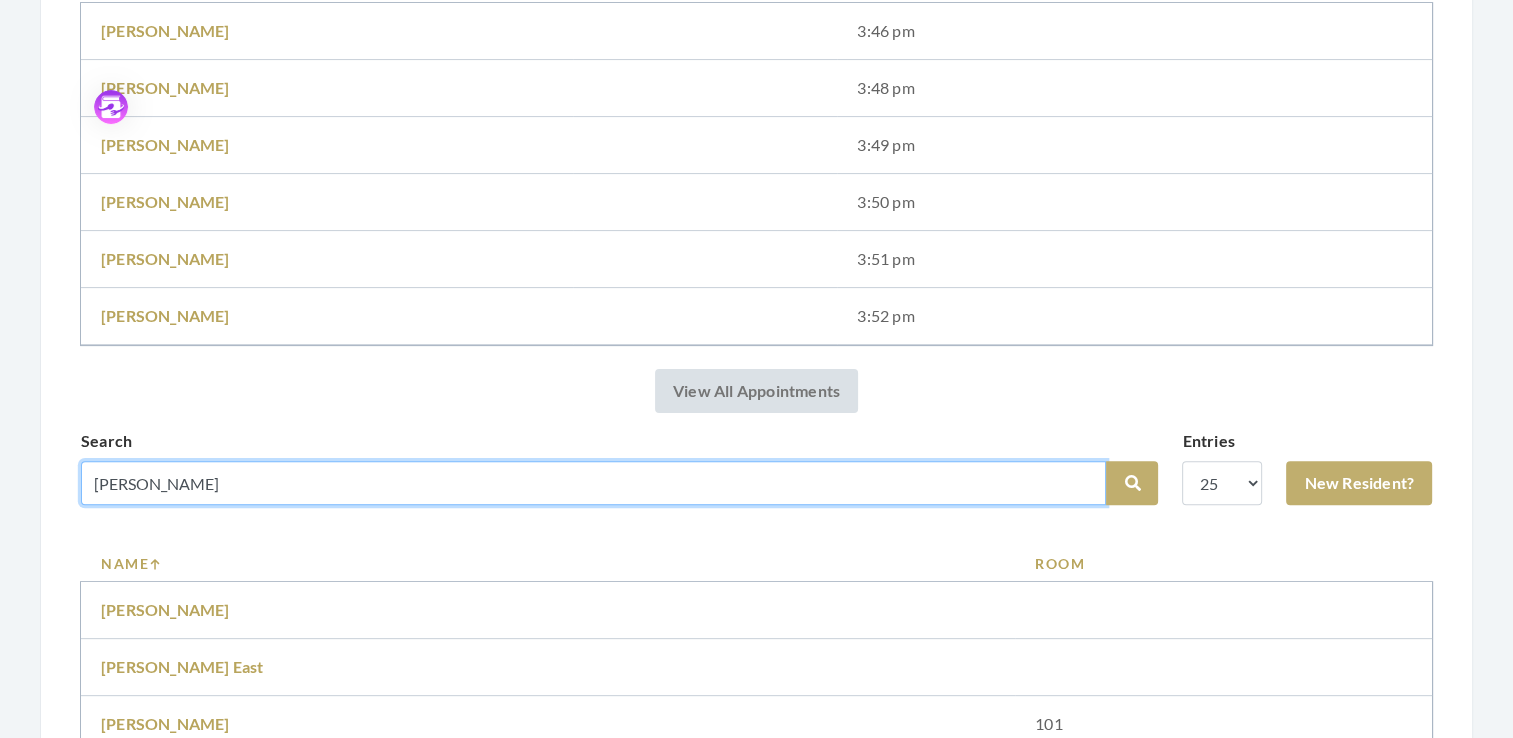 drag, startPoint x: 277, startPoint y: 475, endPoint x: 1130, endPoint y: 446, distance: 853.4928 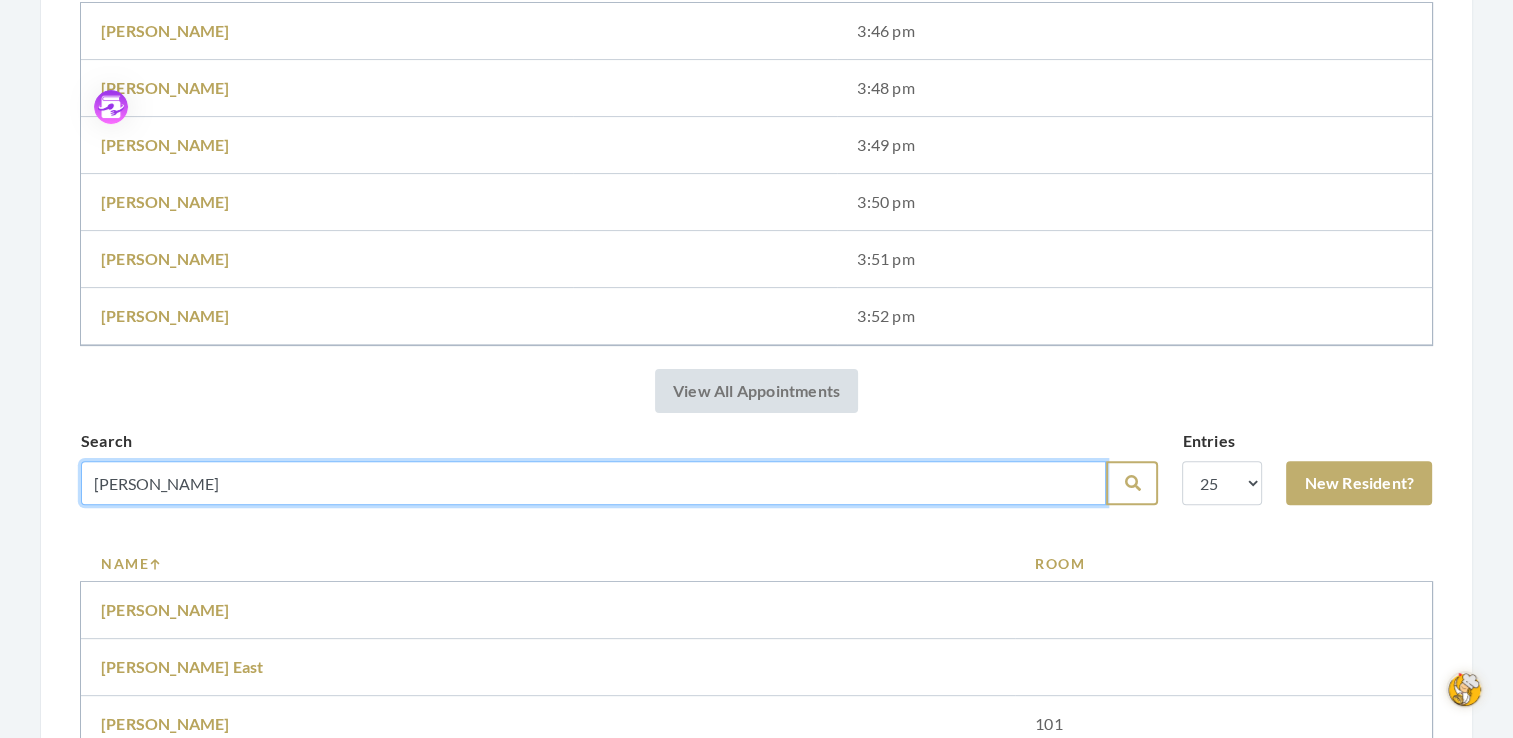 type on "[PERSON_NAME]" 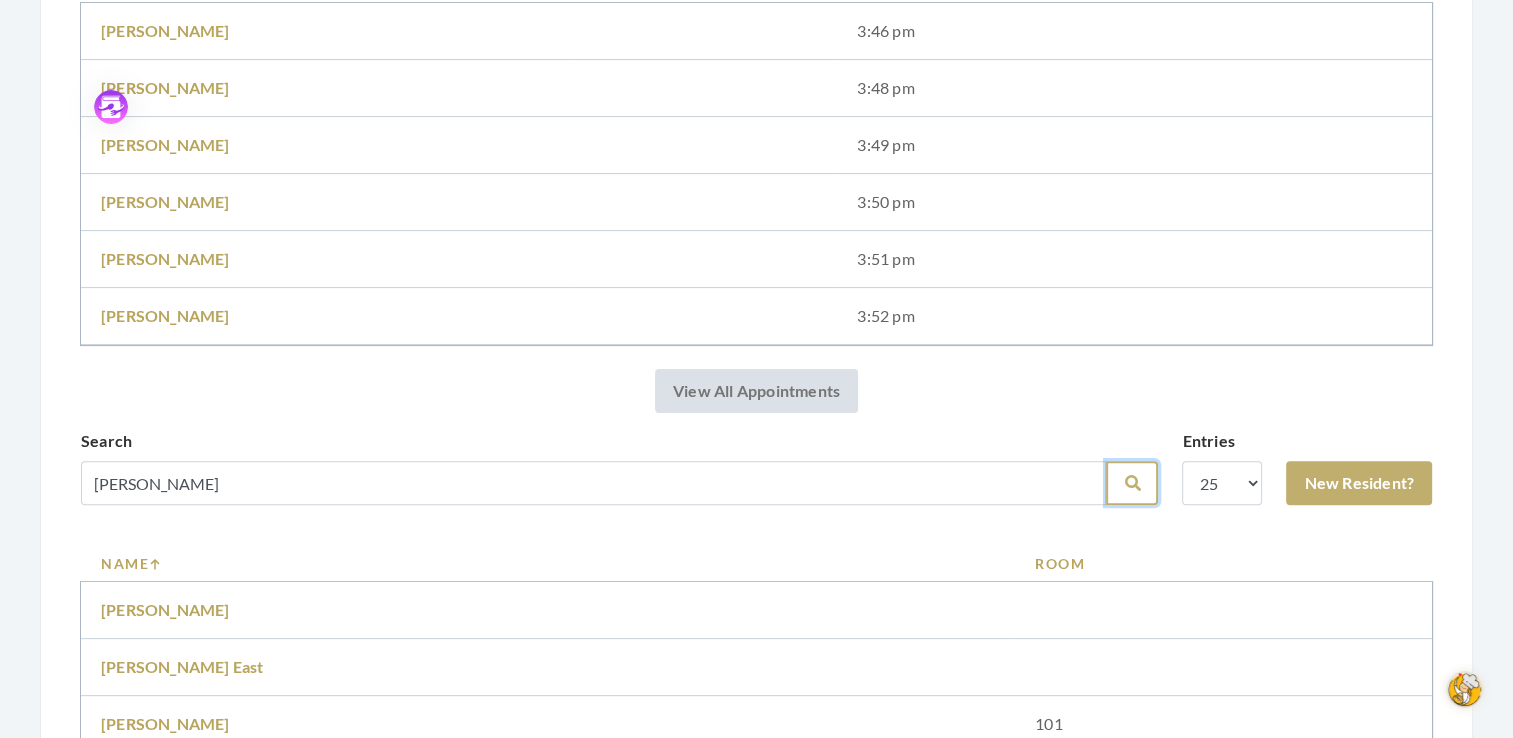 click at bounding box center [1132, 483] 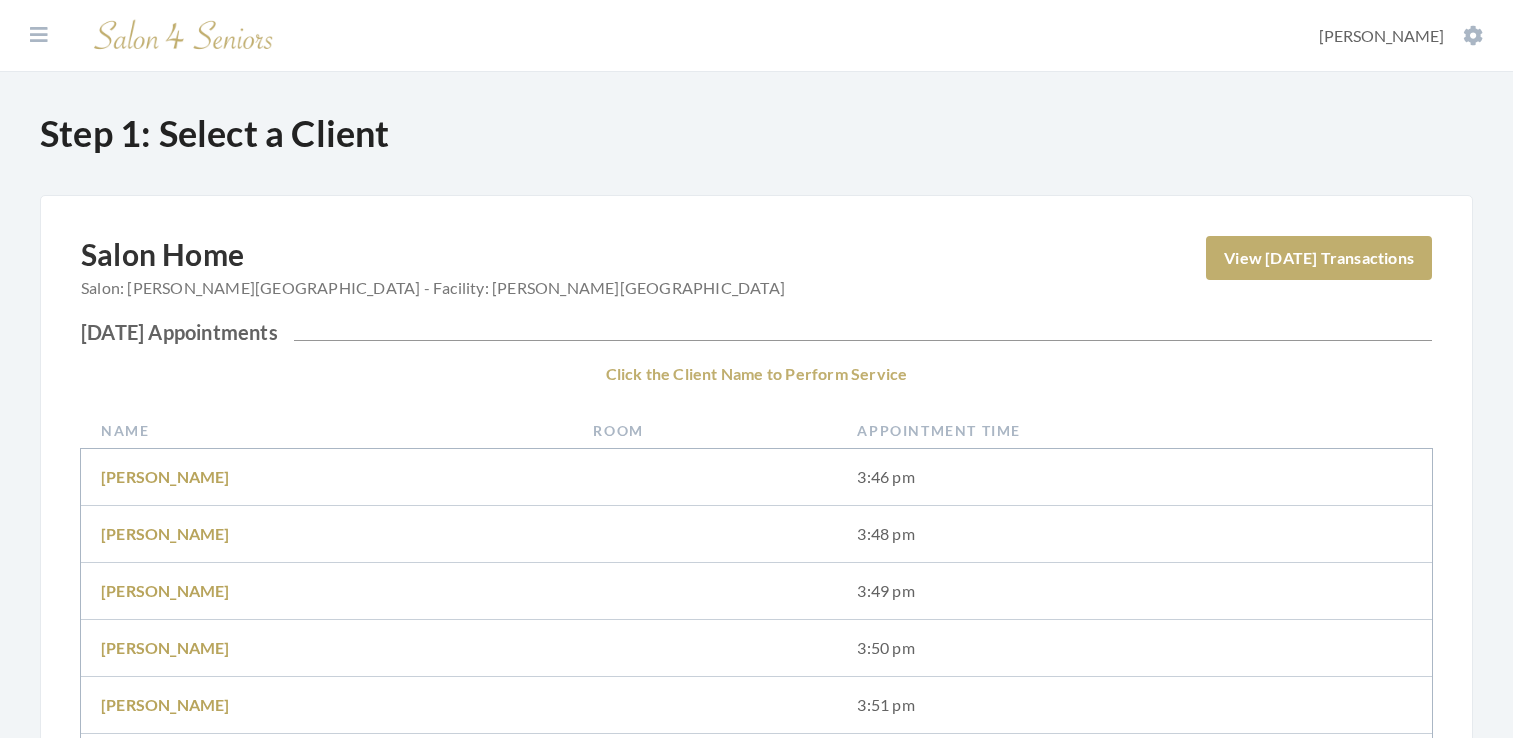 scroll, scrollTop: 0, scrollLeft: 0, axis: both 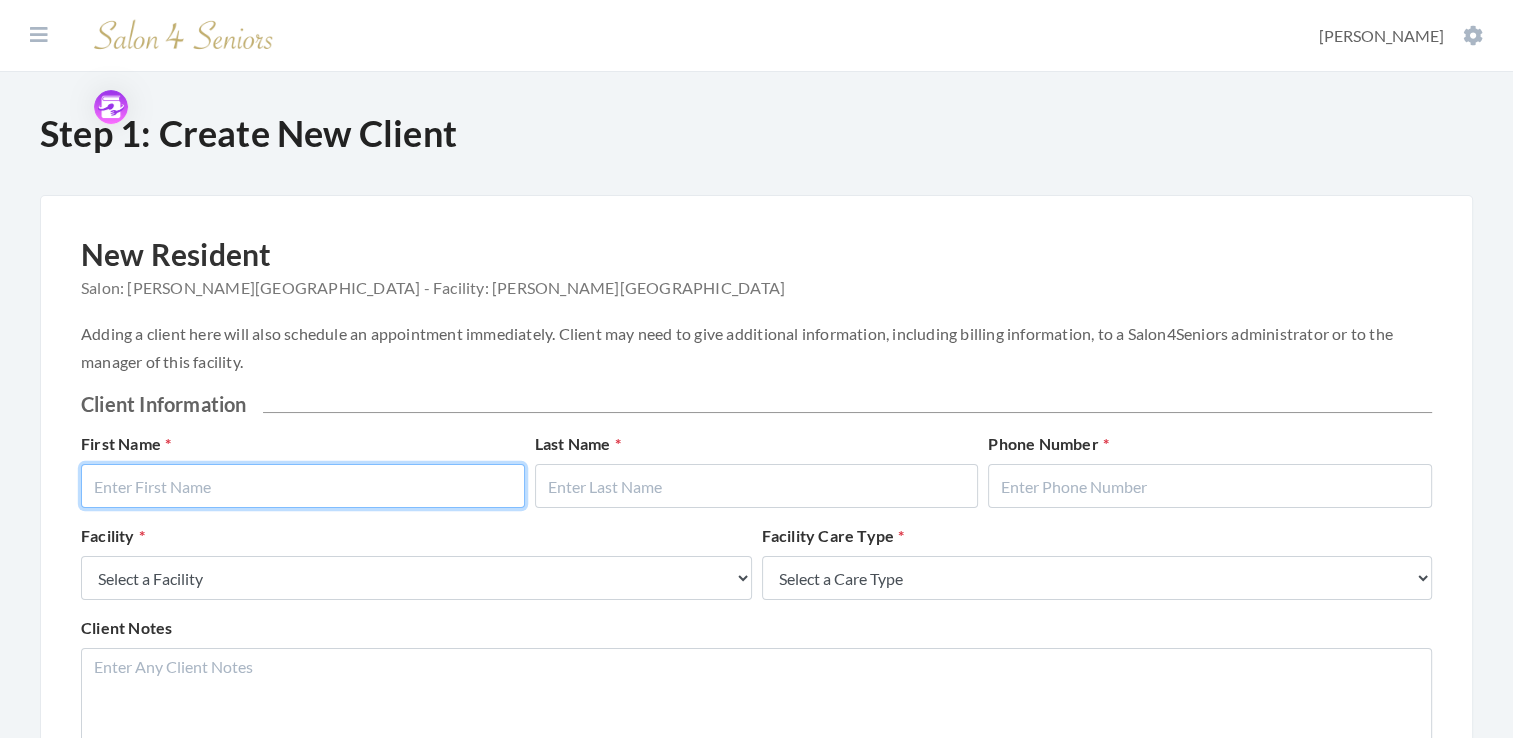 click at bounding box center [303, 486] 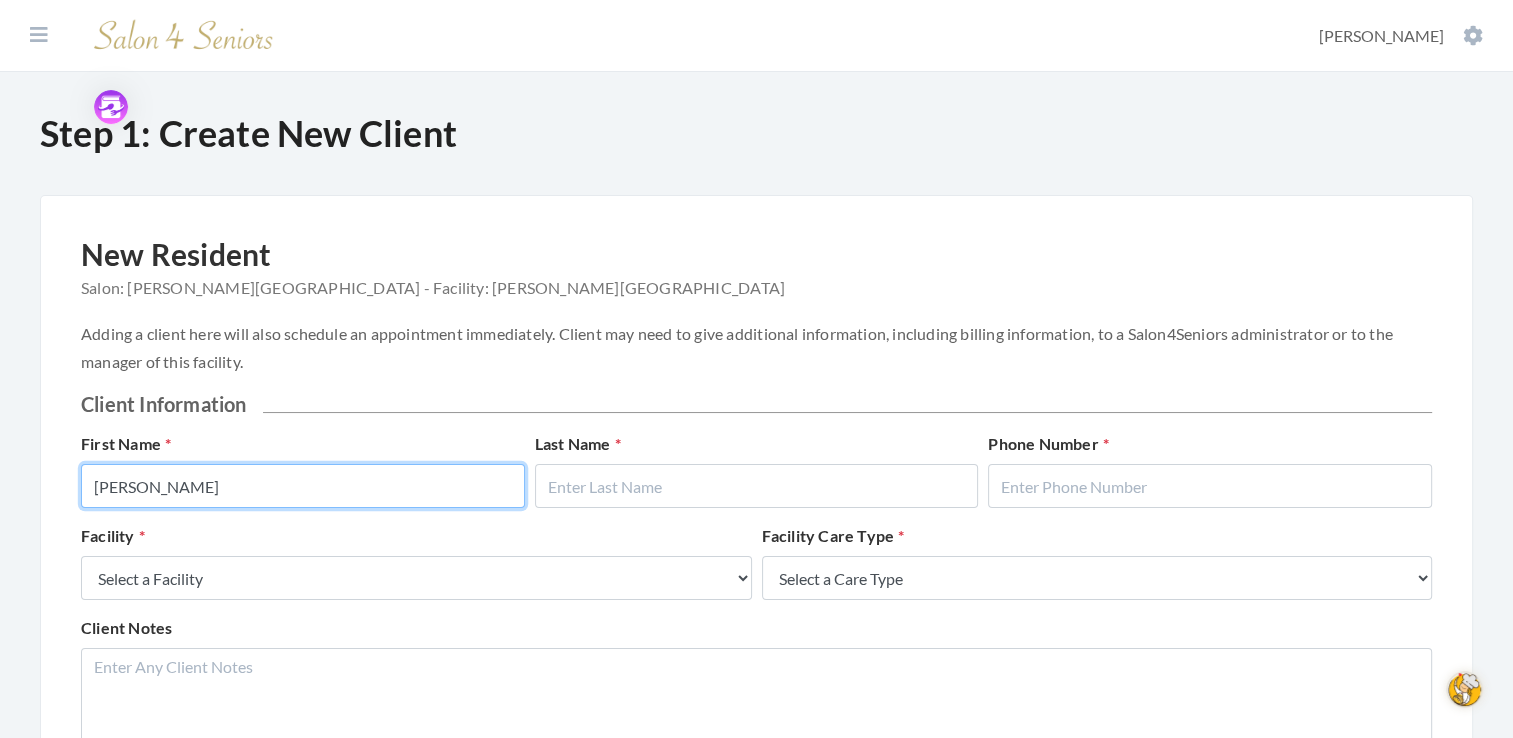 type on "[PERSON_NAME]" 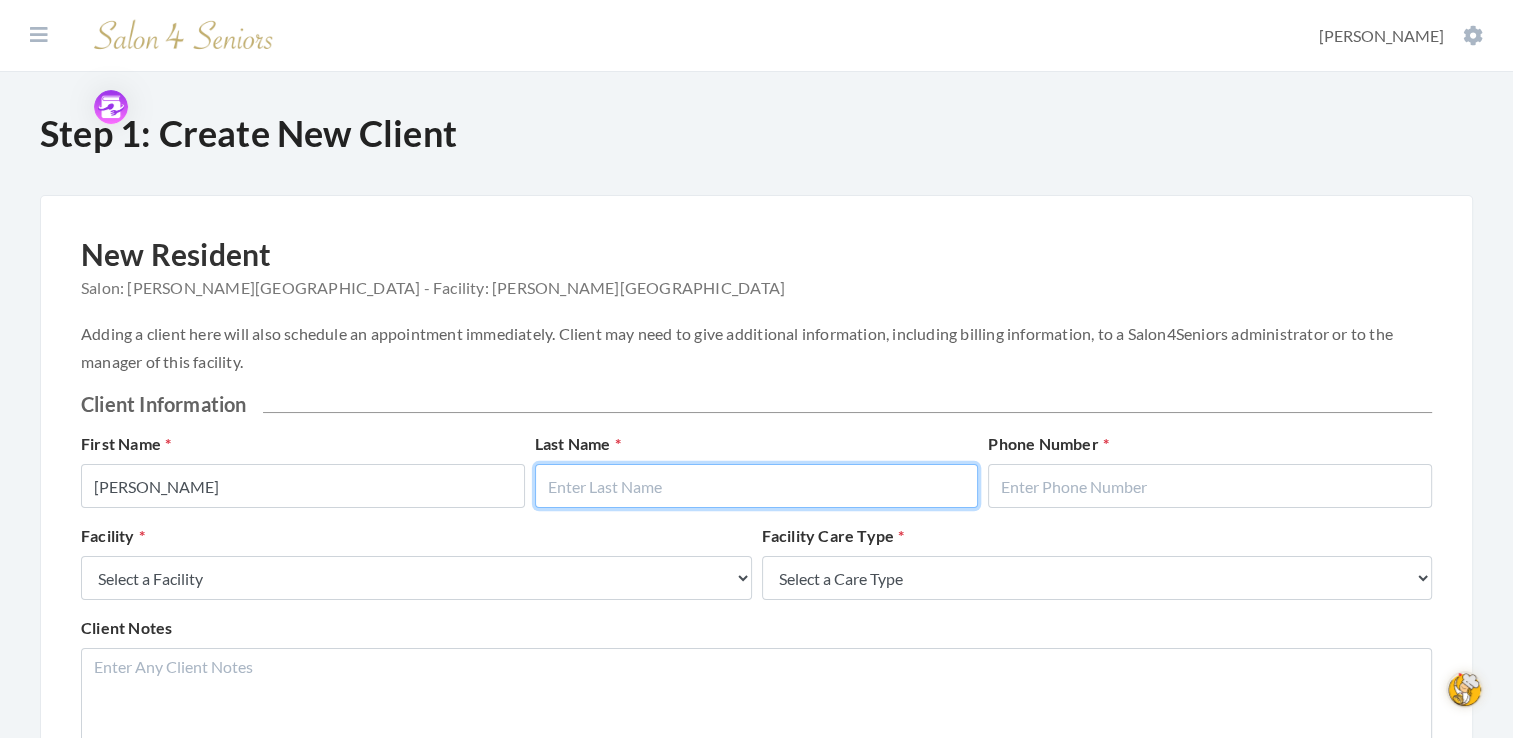 click at bounding box center (757, 486) 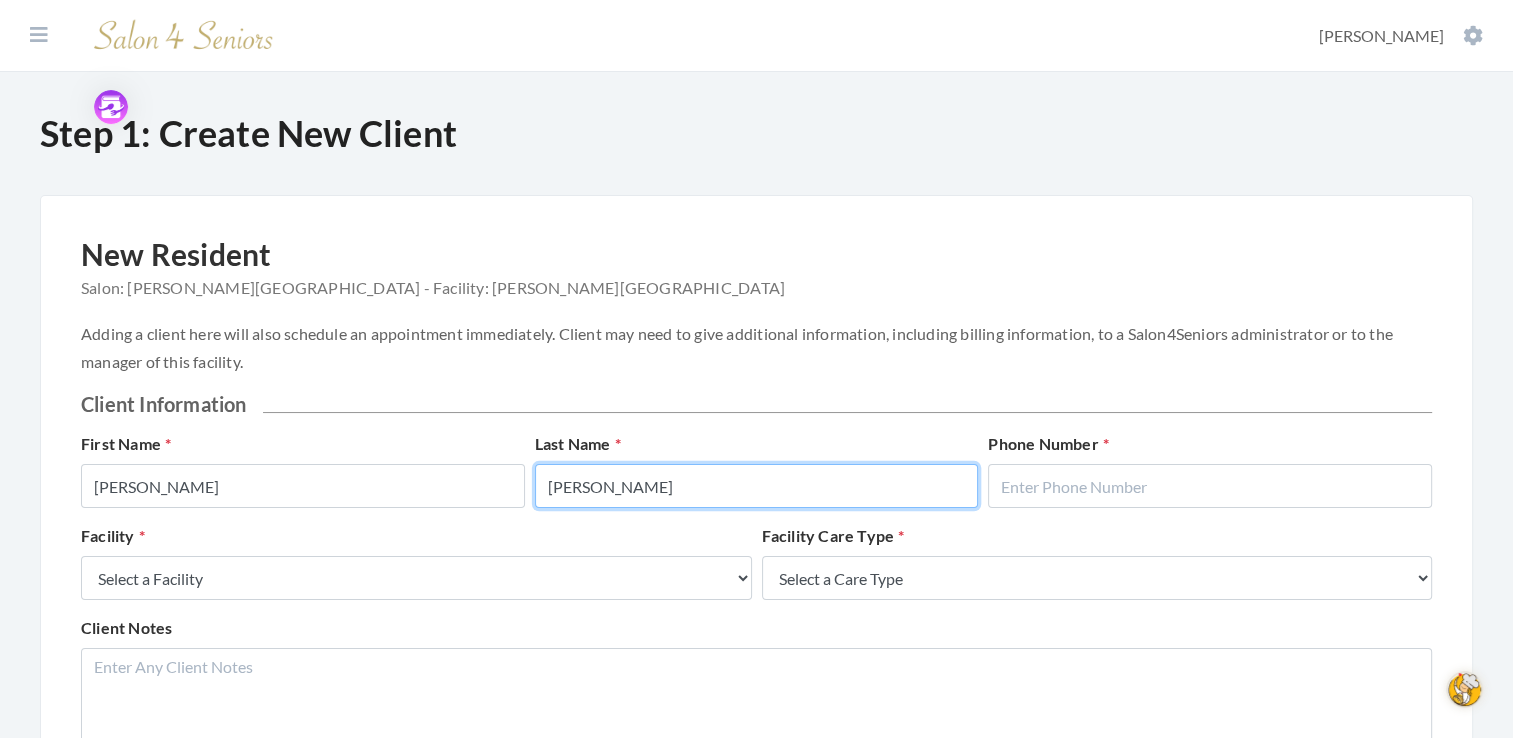 type on "[PERSON_NAME]" 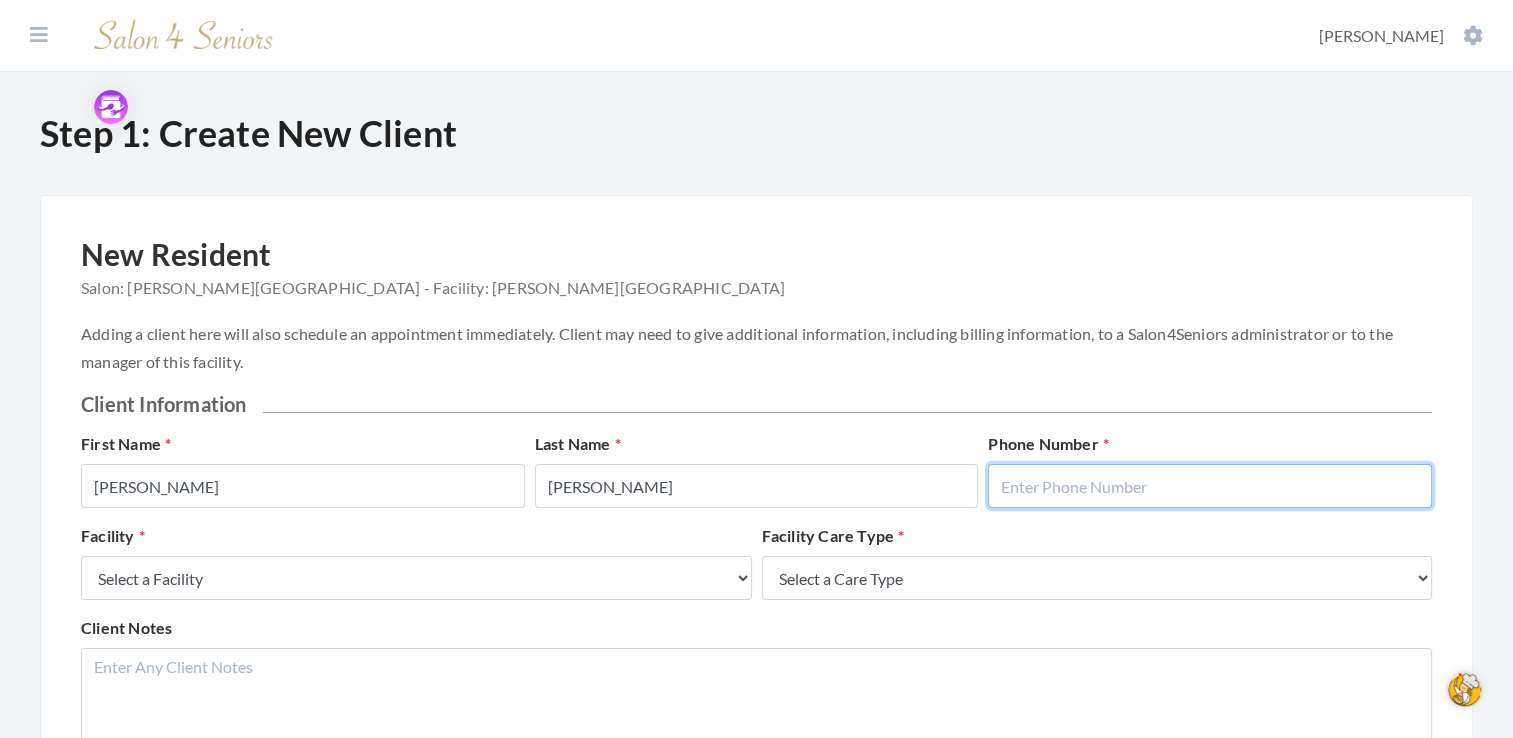 click at bounding box center [1210, 486] 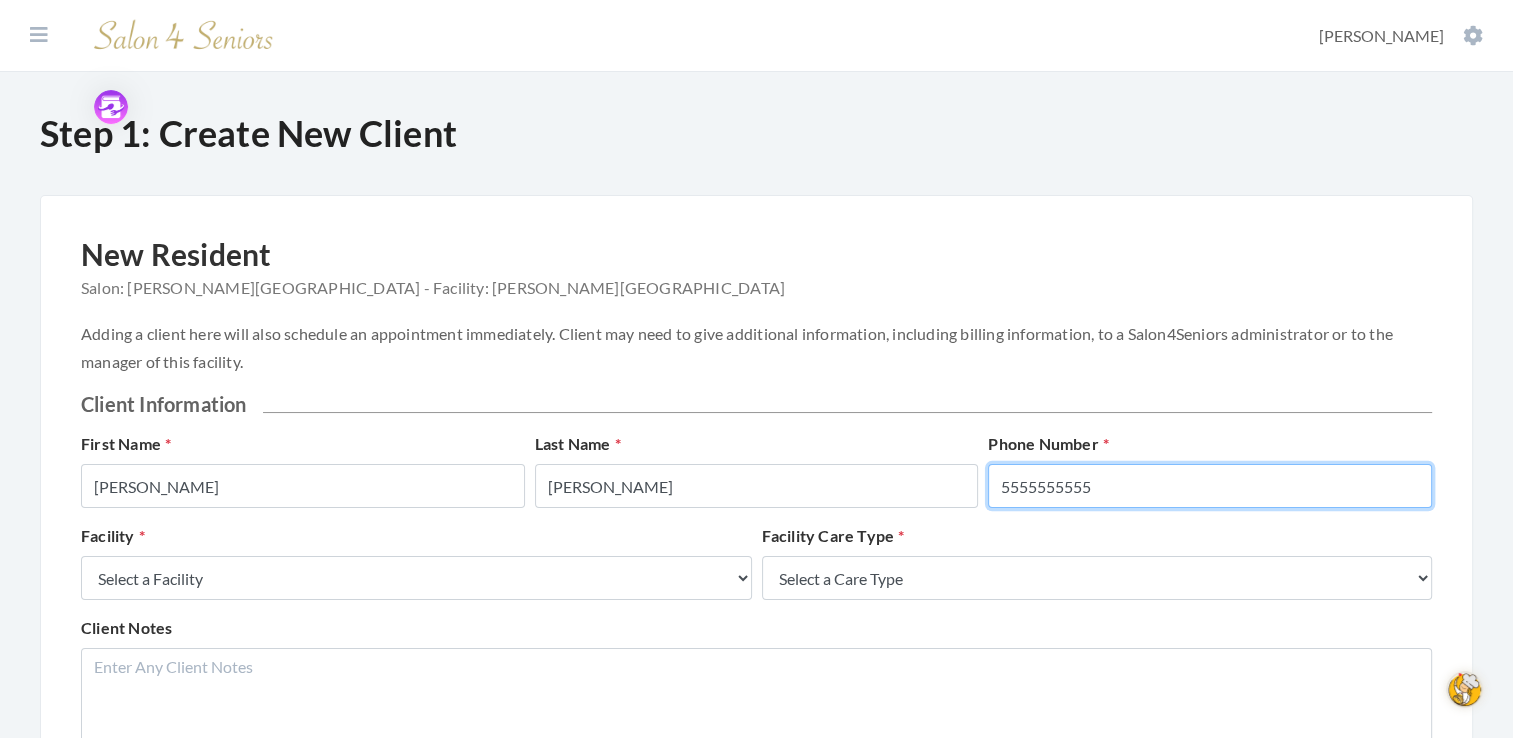 type on "5555555555" 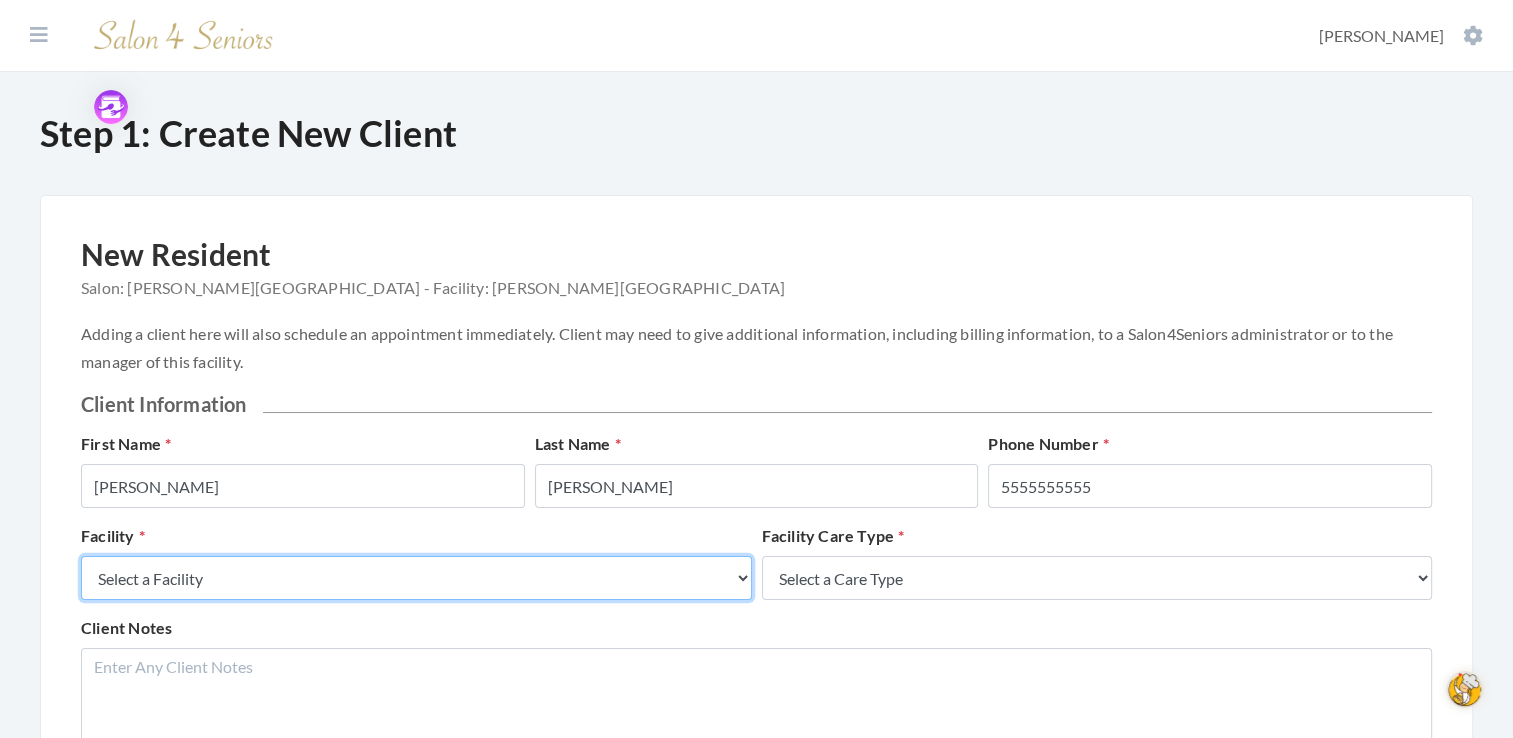 click on "Select a Facility   Creekside at Three Rivers   Brookdale Jones Farm   Merrill Gardens   Wesley Place   Legacy Village   Brookdale University   Heritage   Galleria Woods   Morningside Auburn   Meadowview   Neighborhood at  Cullman   Arbor Lakes NH   Cook Springs   Fair Haven   Wesley Gardens   Haven Memory Care on Halcyon   The Crossings at Riverchase   The Harbor at Opelika   Shadescrest Health Care   Residences at Wellpoint   Asher Point   Monark Grove at Madison   Haven Gulf Shores   Live Oak Village   Belvedere Commons   Fleming Farms   East Glen Nursing Home   Greenbriar at the Altamont   St. Martin's in the Pines   Madison Village" at bounding box center [416, 578] 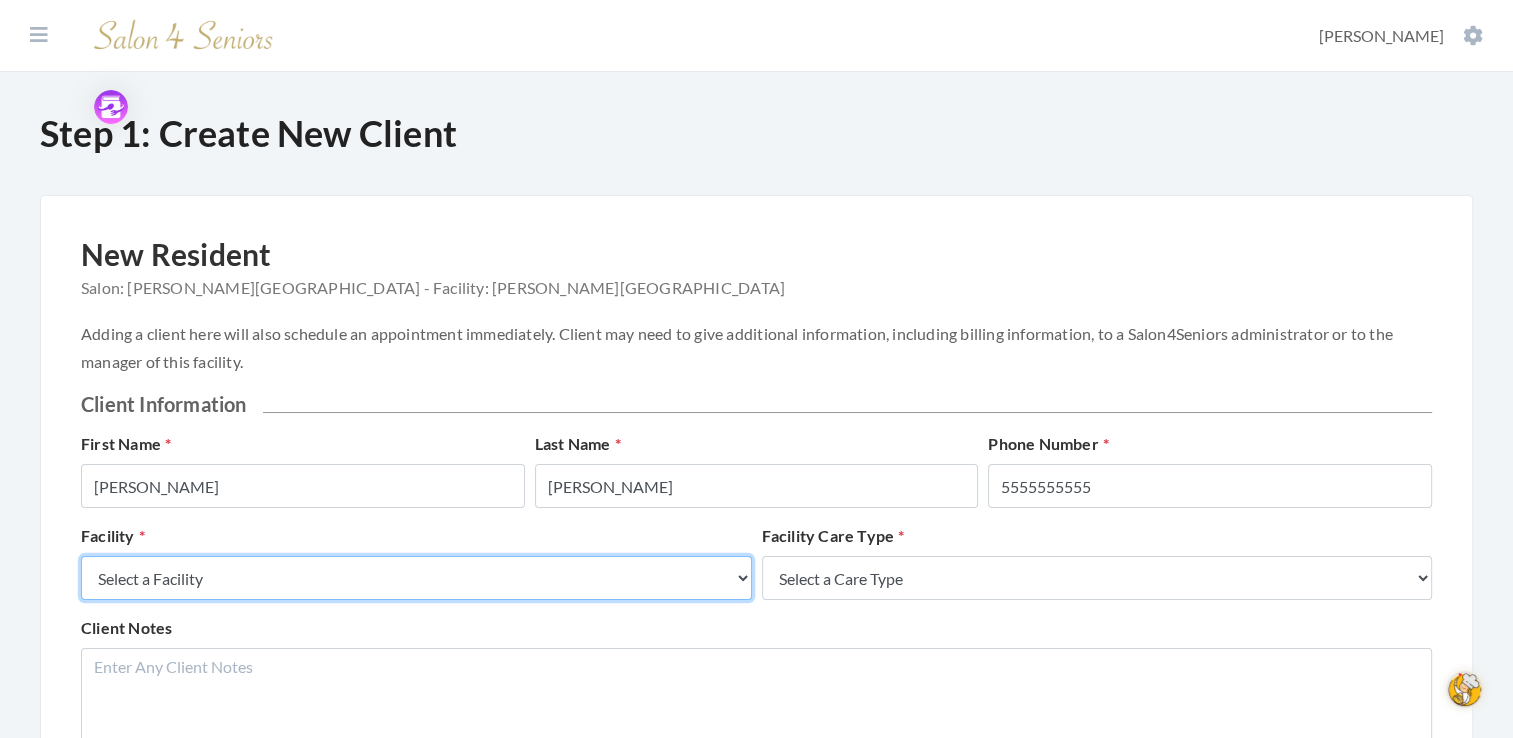 select on "5" 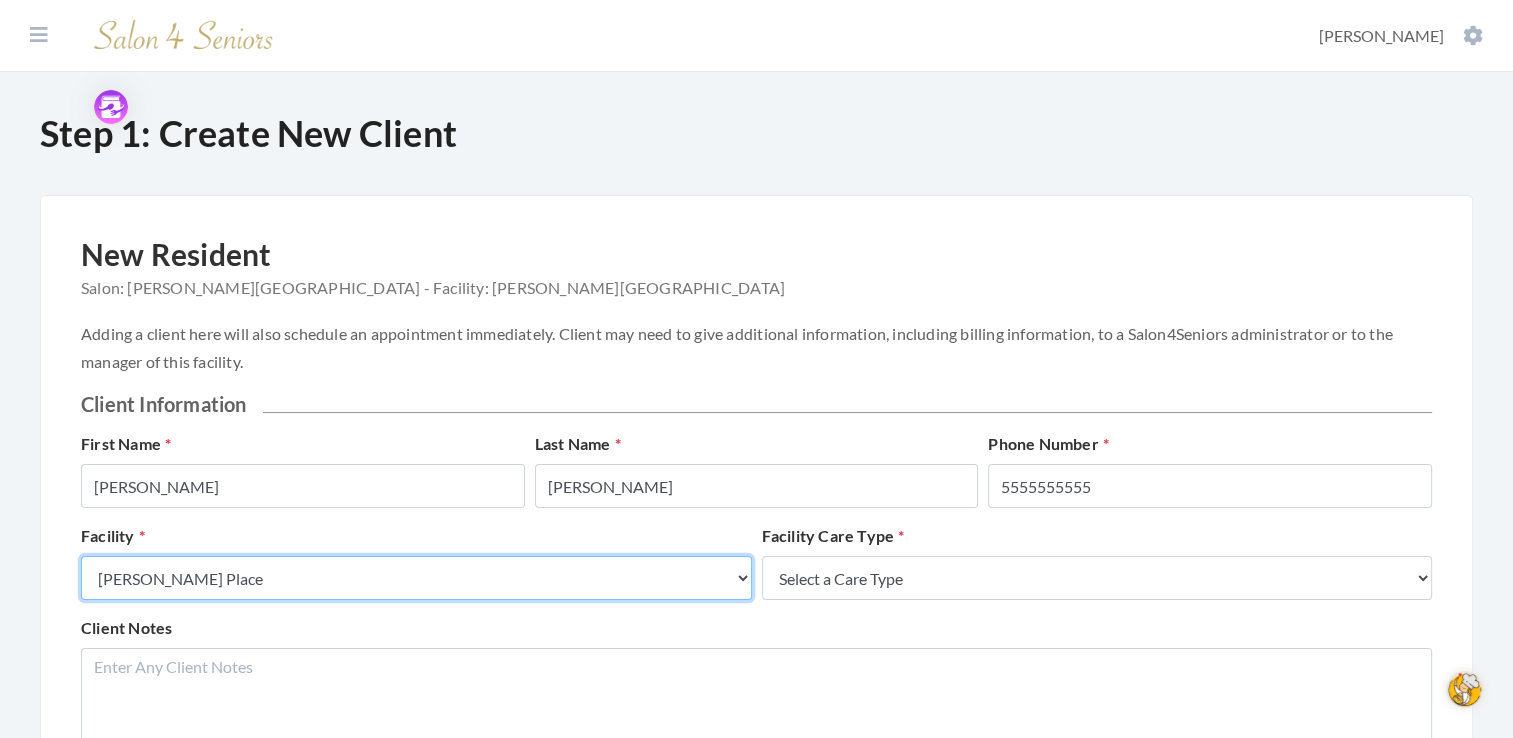 click on "Select a Facility   Creekside at Three Rivers   Brookdale Jones Farm   Merrill Gardens   Wesley Place   Legacy Village   Brookdale University   Heritage   Galleria Woods   Morningside Auburn   Meadowview   Neighborhood at  Cullman   Arbor Lakes NH   Cook Springs   Fair Haven   Wesley Gardens   Haven Memory Care on Halcyon   The Crossings at Riverchase   The Harbor at Opelika   Shadescrest Health Care   Residences at Wellpoint   Asher Point   Monark Grove at Madison   Haven Gulf Shores   Live Oak Village   Belvedere Commons   Fleming Farms   East Glen Nursing Home   Greenbriar at the Altamont   St. Martin's in the Pines   Madison Village" at bounding box center (416, 578) 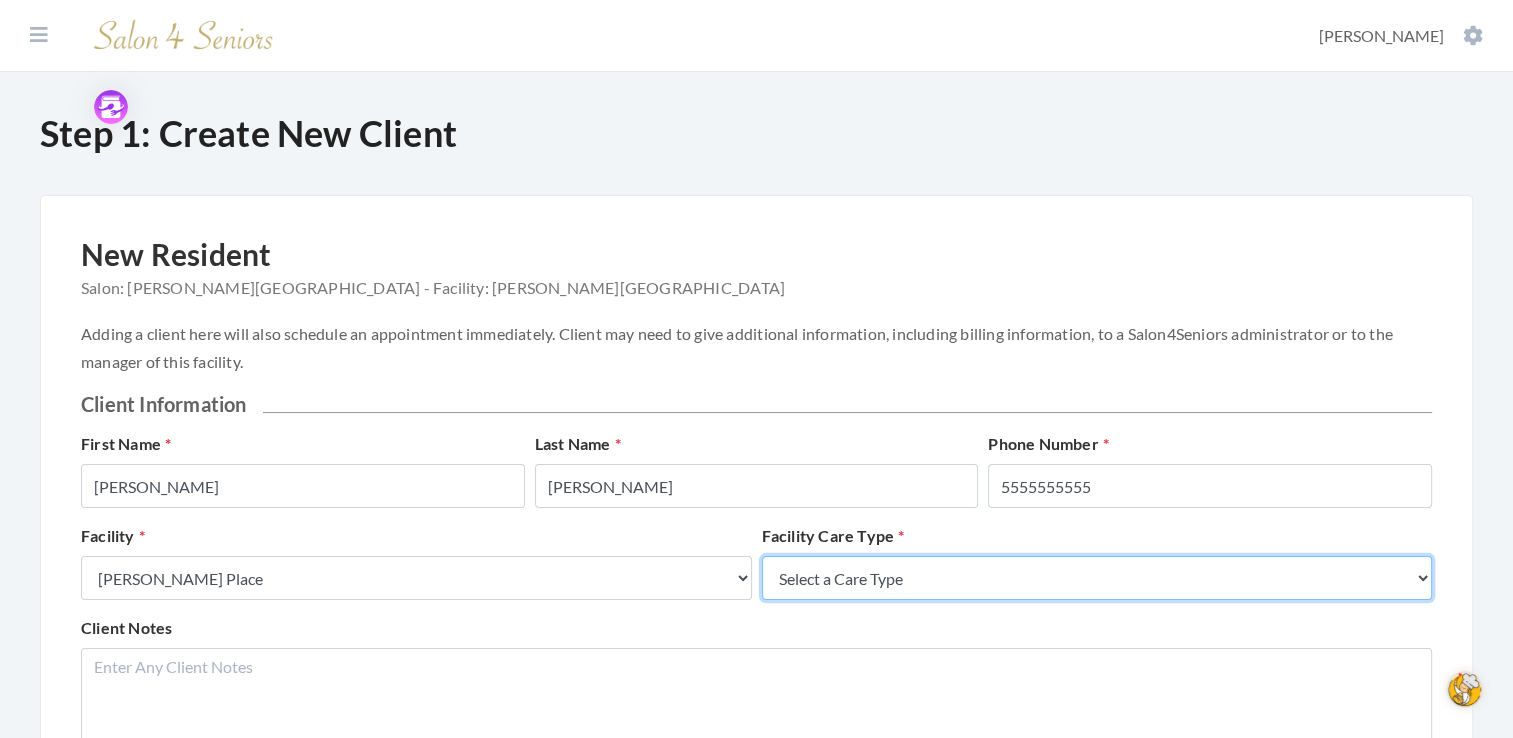 click on "Select a Care Type   Nursing Home   Rehab   Memory Care   Assisted Living   Independent Living" at bounding box center [1097, 578] 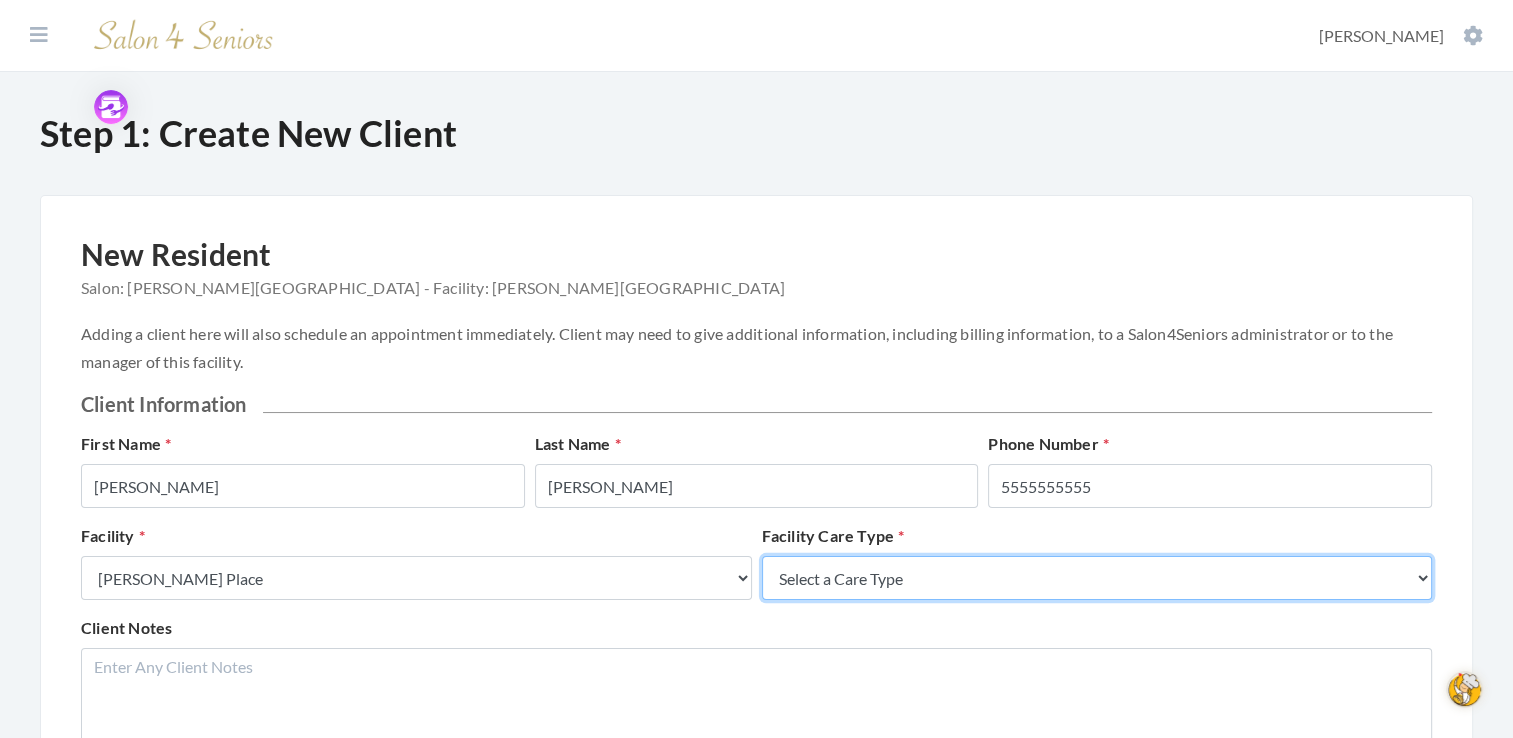 select on "4" 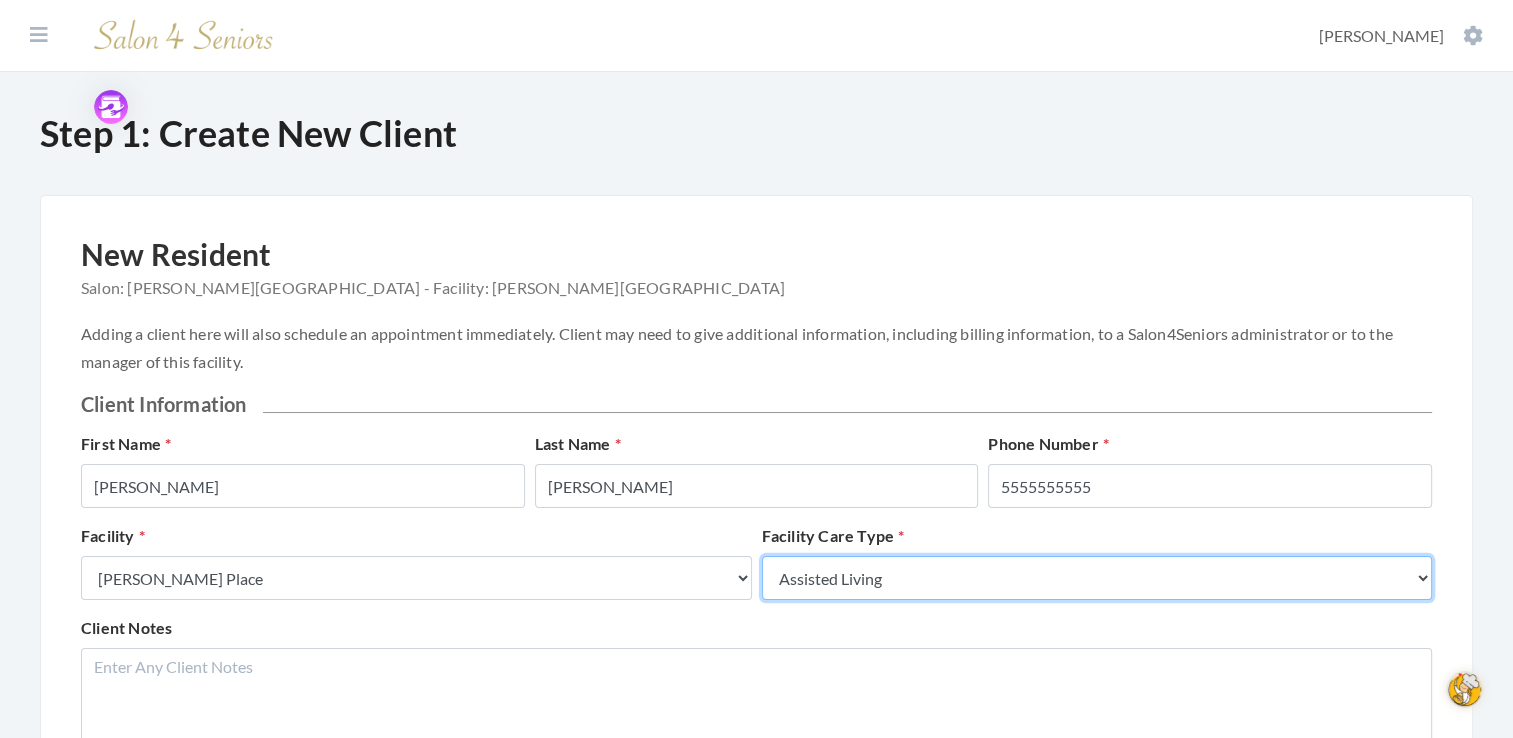 click on "Select a Care Type   Nursing Home   Rehab   Memory Care   Assisted Living   Independent Living" at bounding box center [1097, 578] 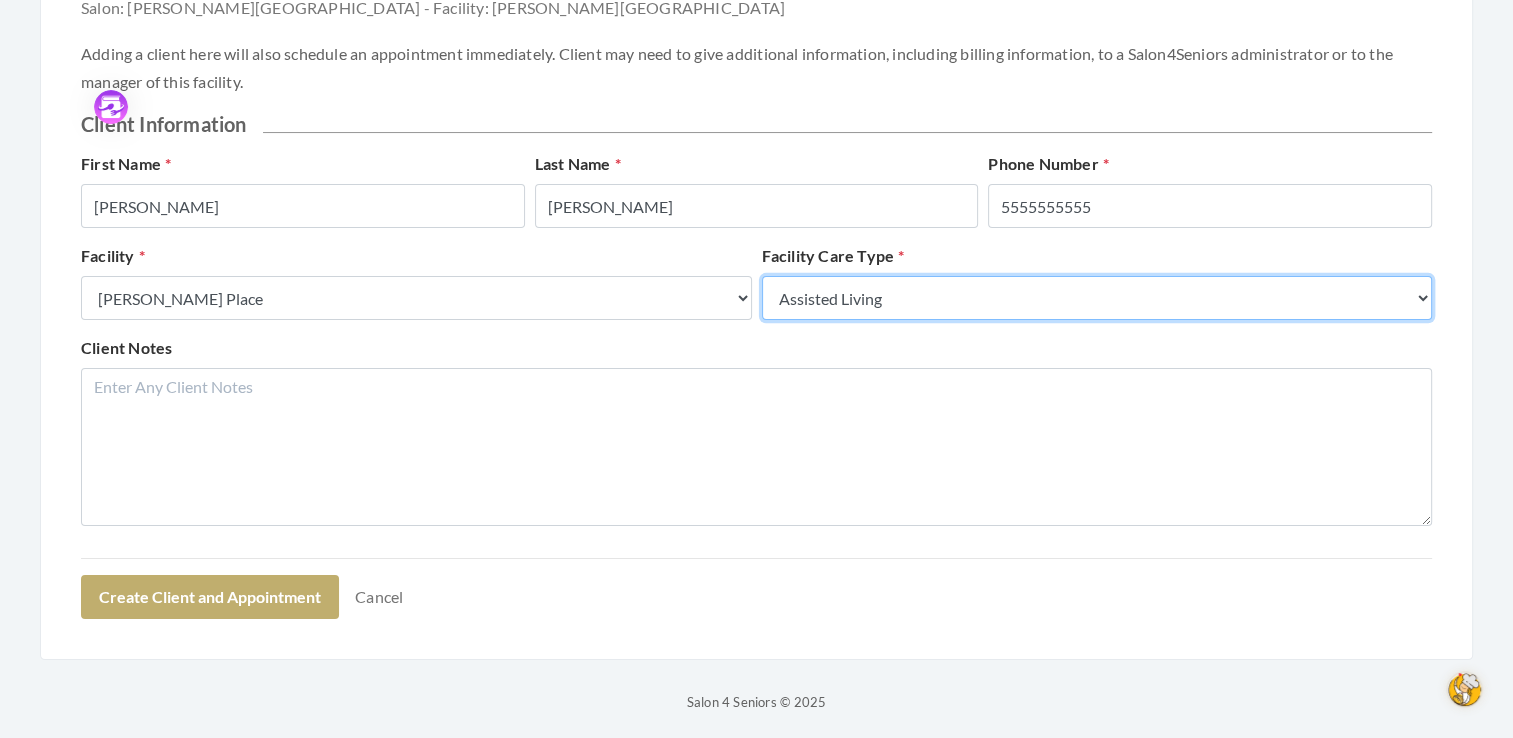 scroll, scrollTop: 284, scrollLeft: 0, axis: vertical 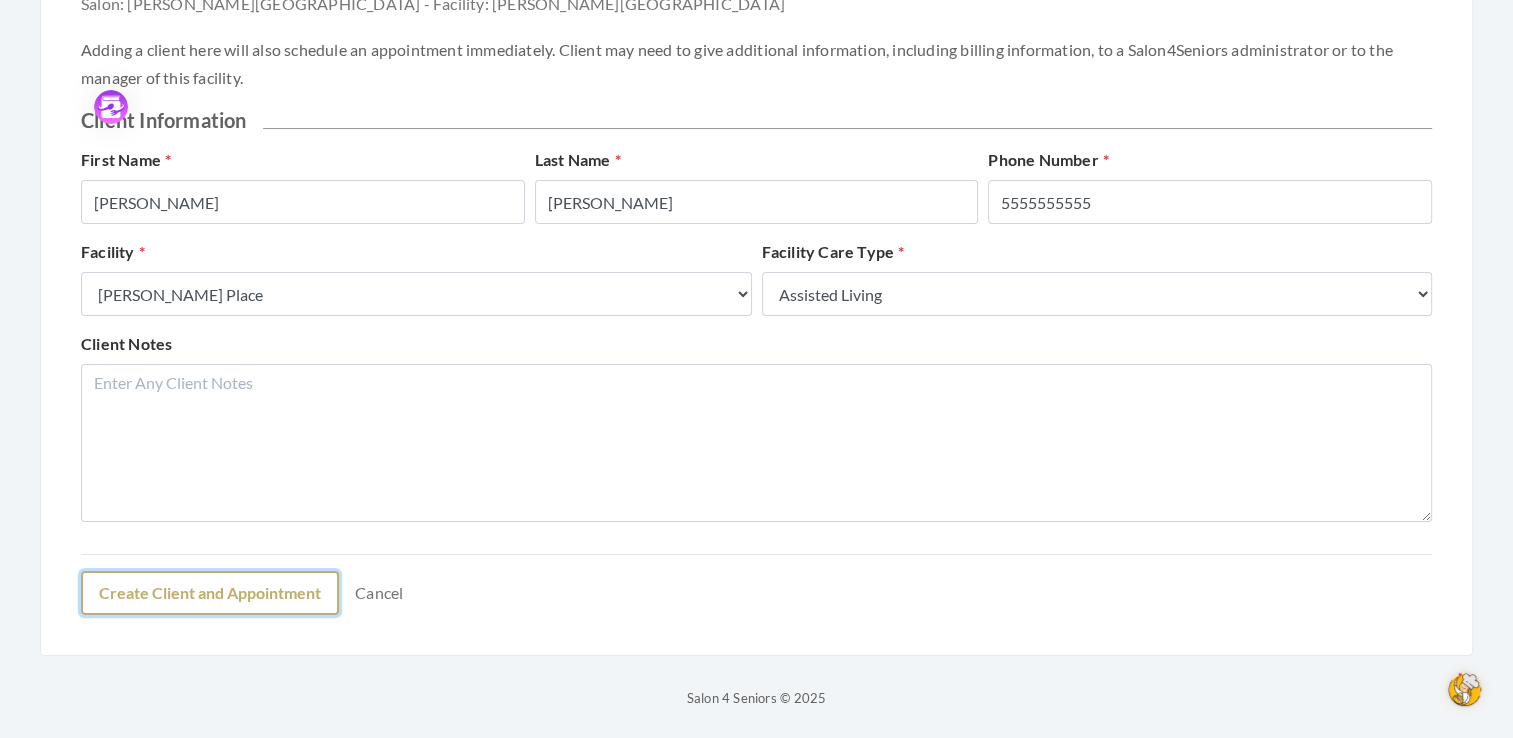 click on "Create Client and Appointment" at bounding box center [210, 593] 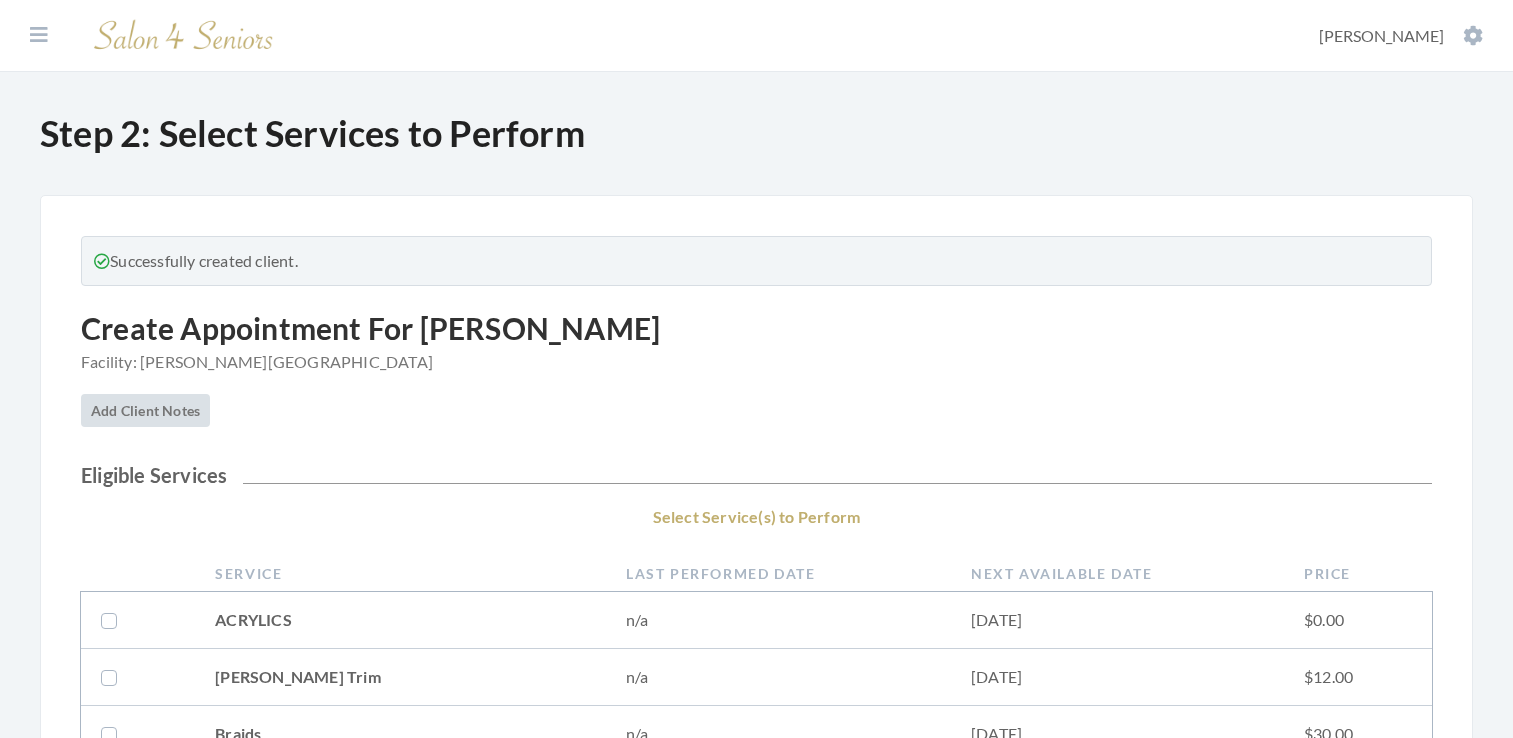 scroll, scrollTop: 0, scrollLeft: 0, axis: both 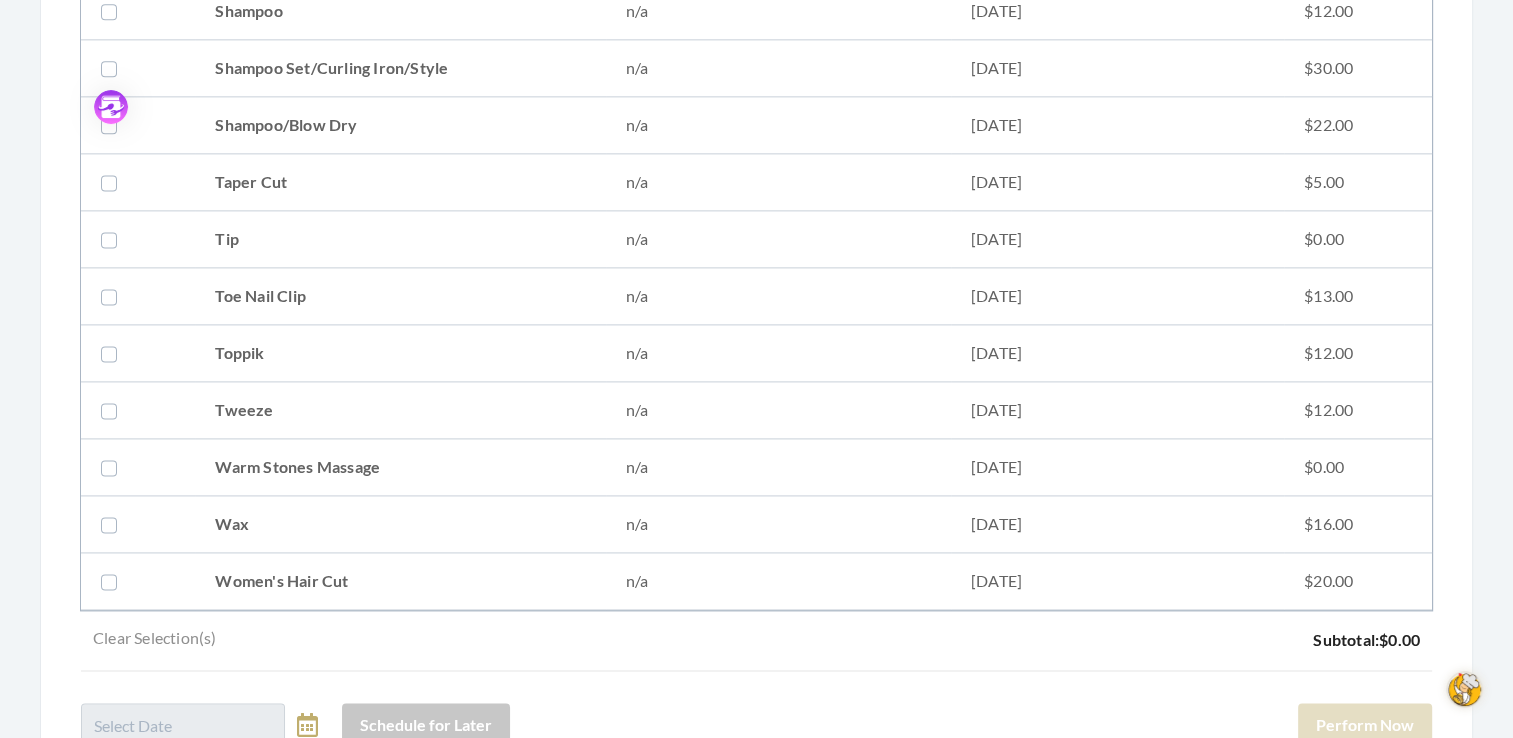 click at bounding box center [113, 581] 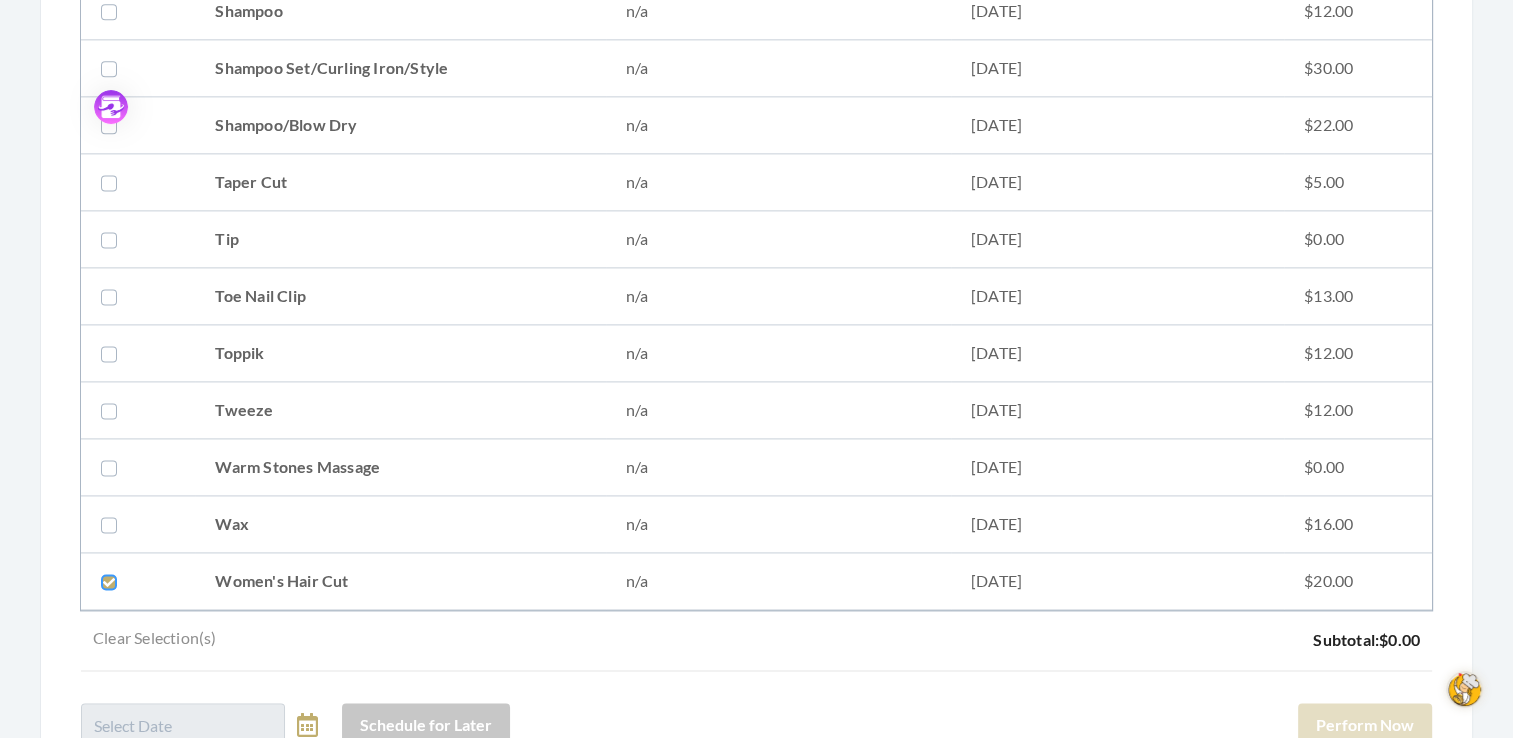 click at bounding box center [-99892, 581] 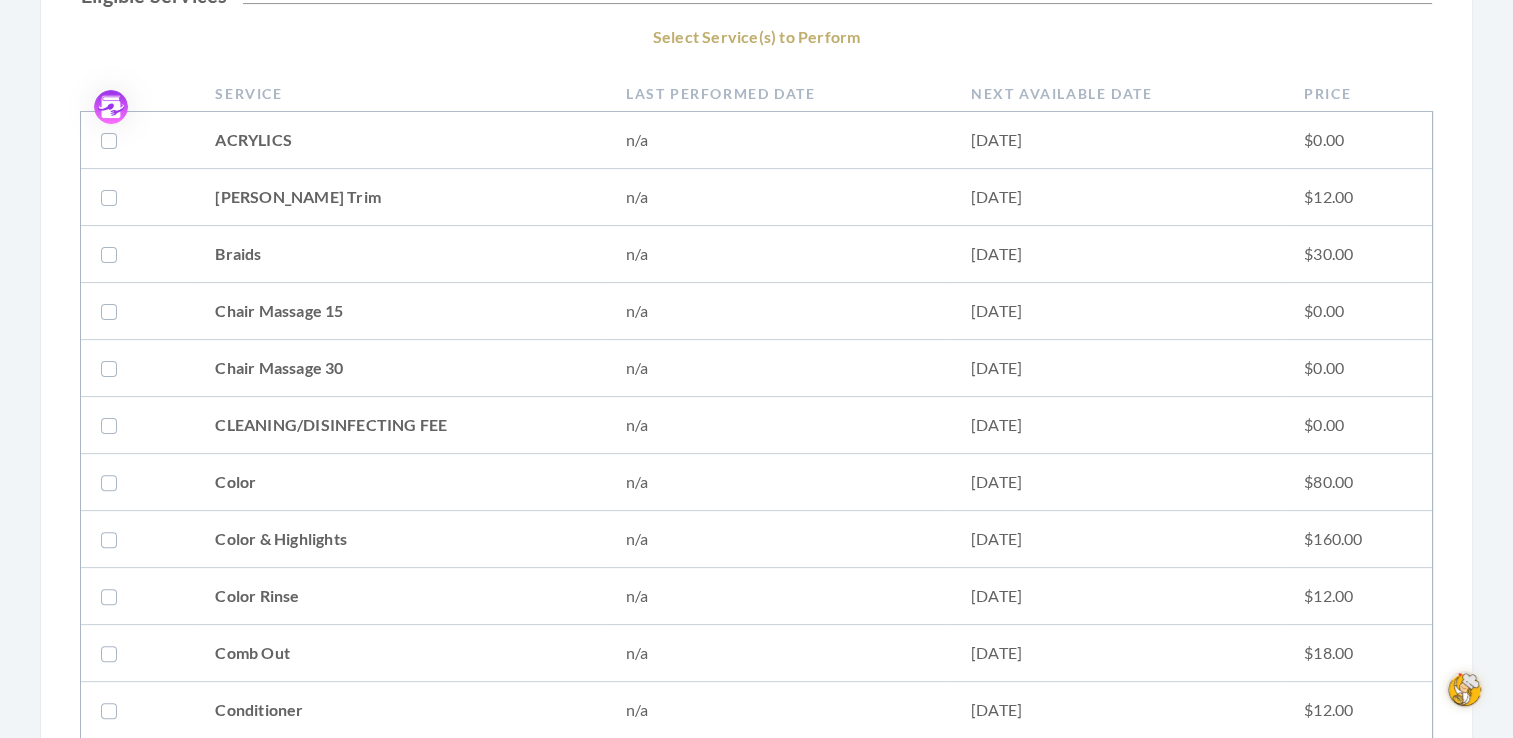 scroll, scrollTop: 459, scrollLeft: 0, axis: vertical 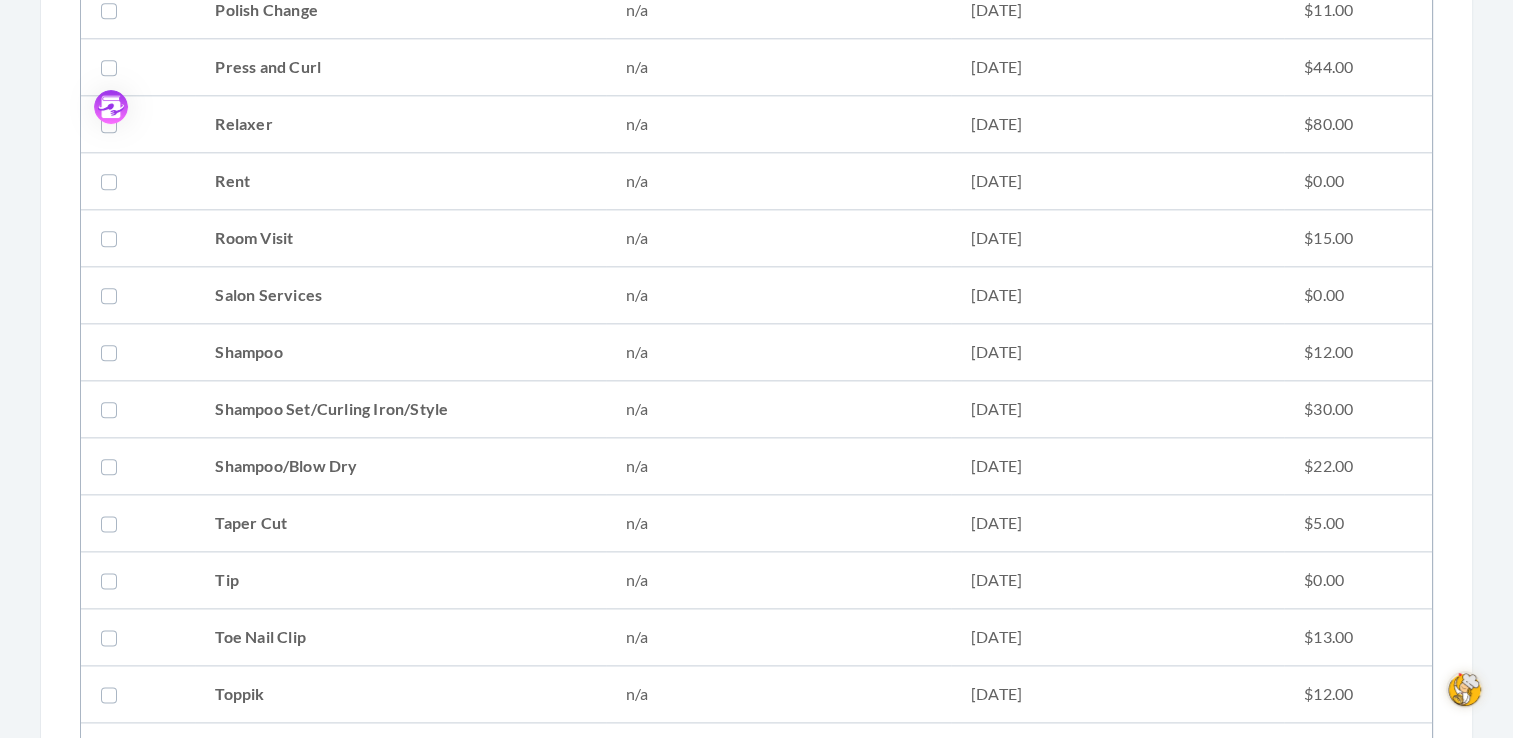 click at bounding box center (113, 466) 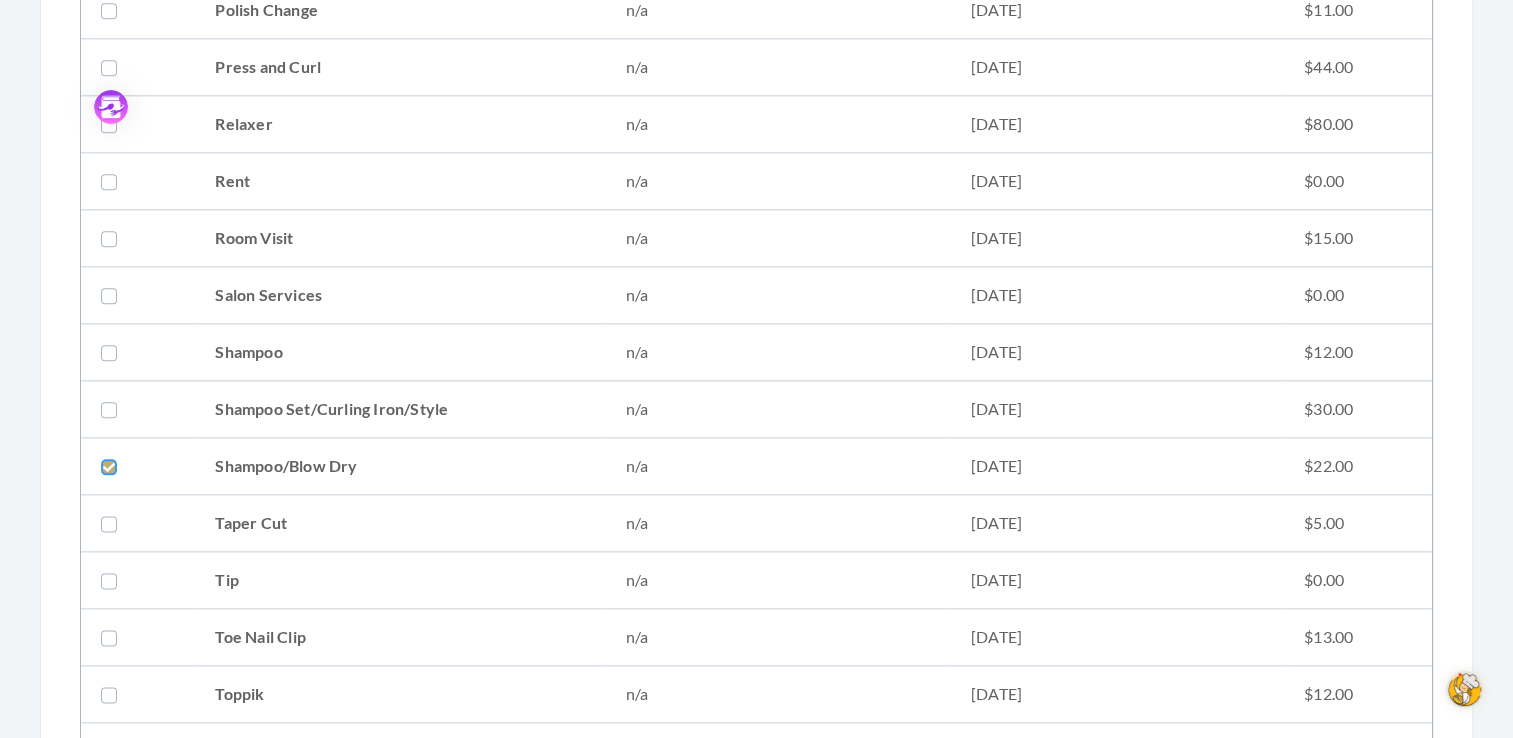 click at bounding box center [-99892, 466] 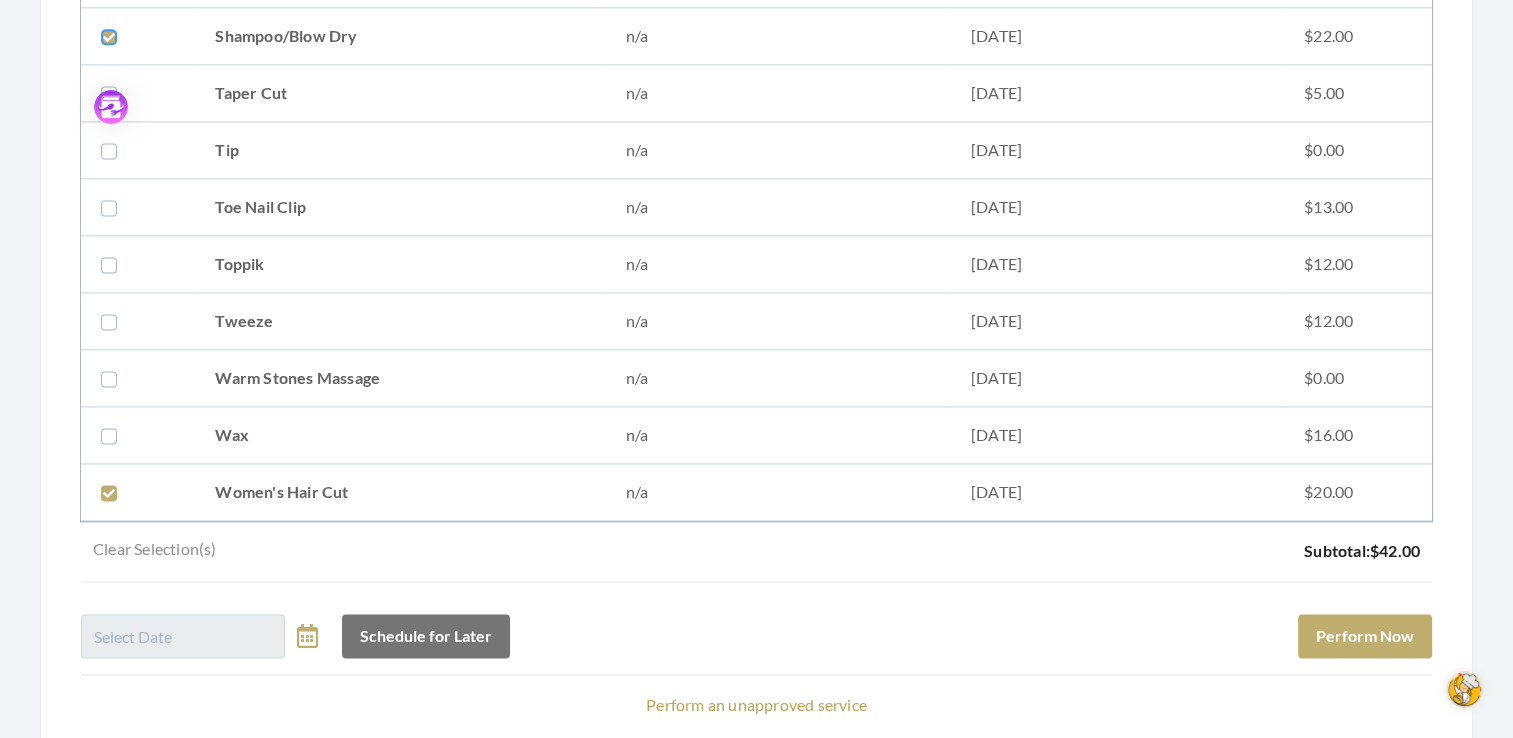 scroll, scrollTop: 2759, scrollLeft: 0, axis: vertical 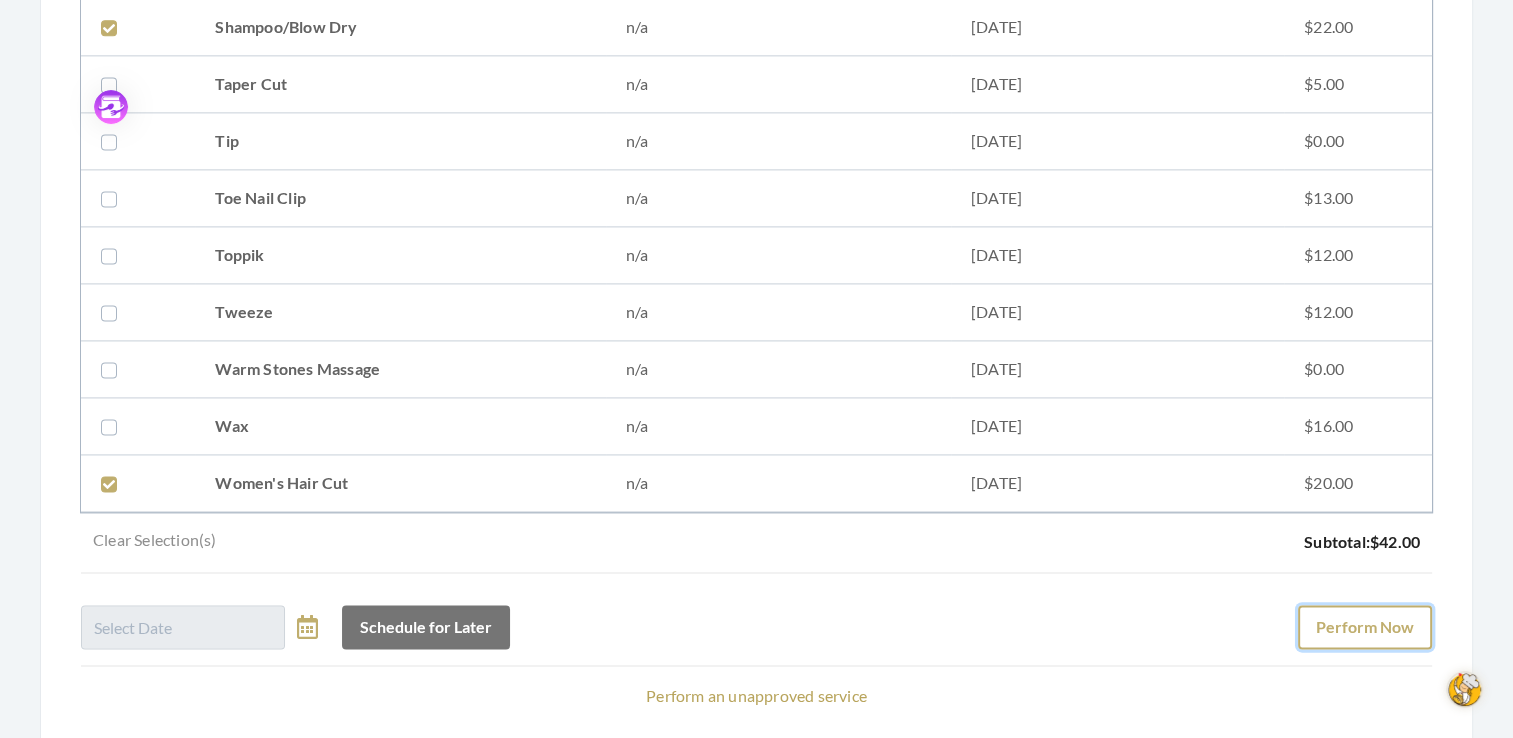 click on "Perform Now" at bounding box center (1365, 627) 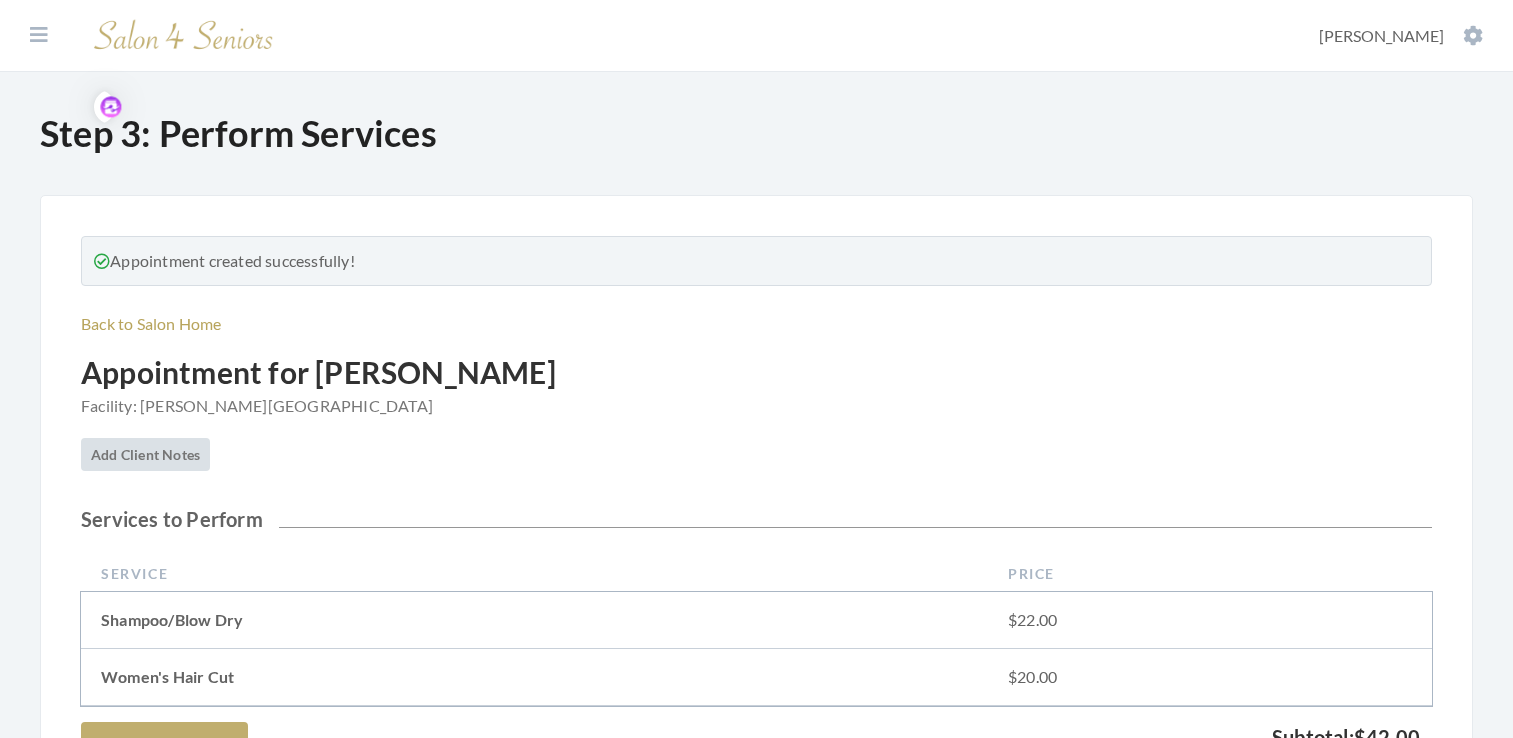 scroll, scrollTop: 0, scrollLeft: 0, axis: both 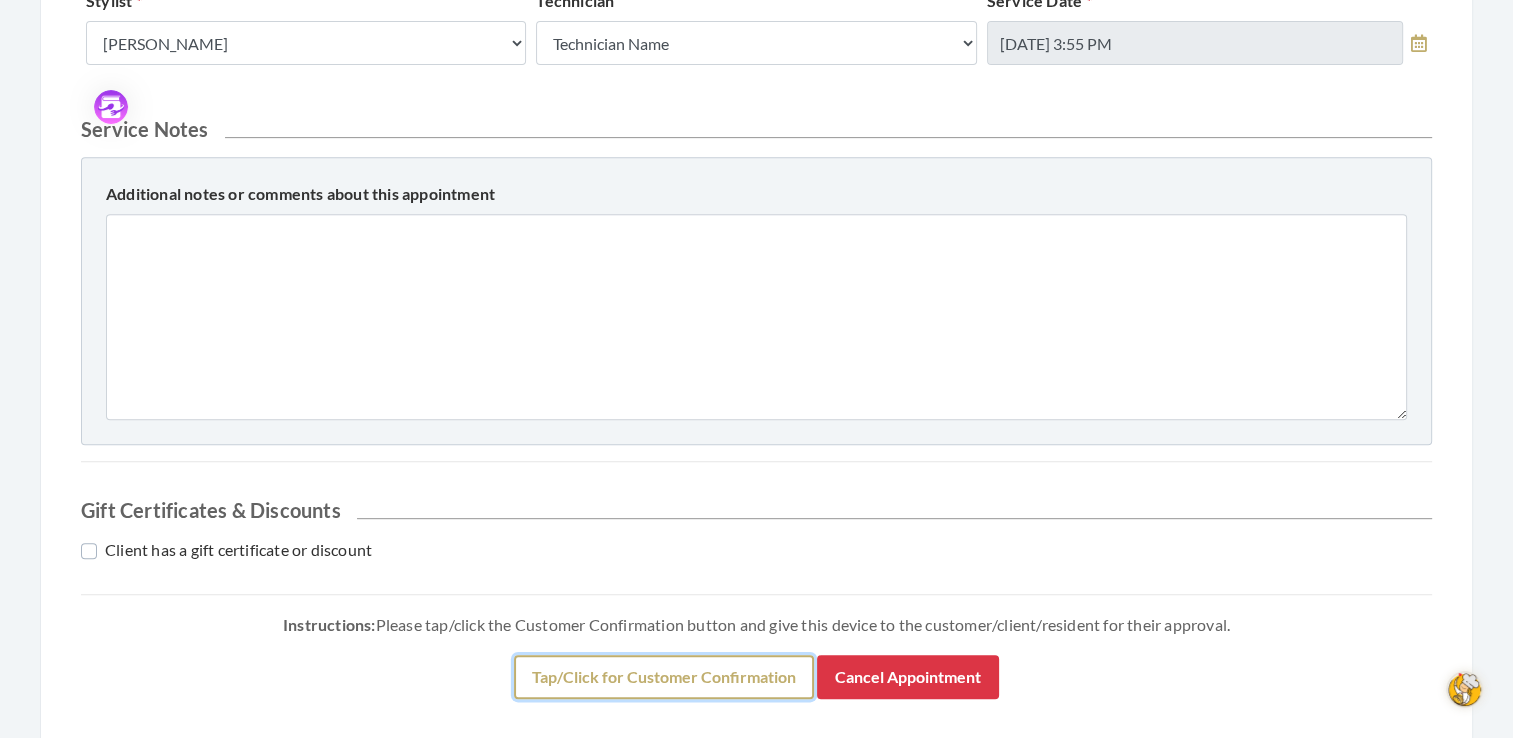 click on "Tap/Click for Customer Confirmation" at bounding box center (664, 677) 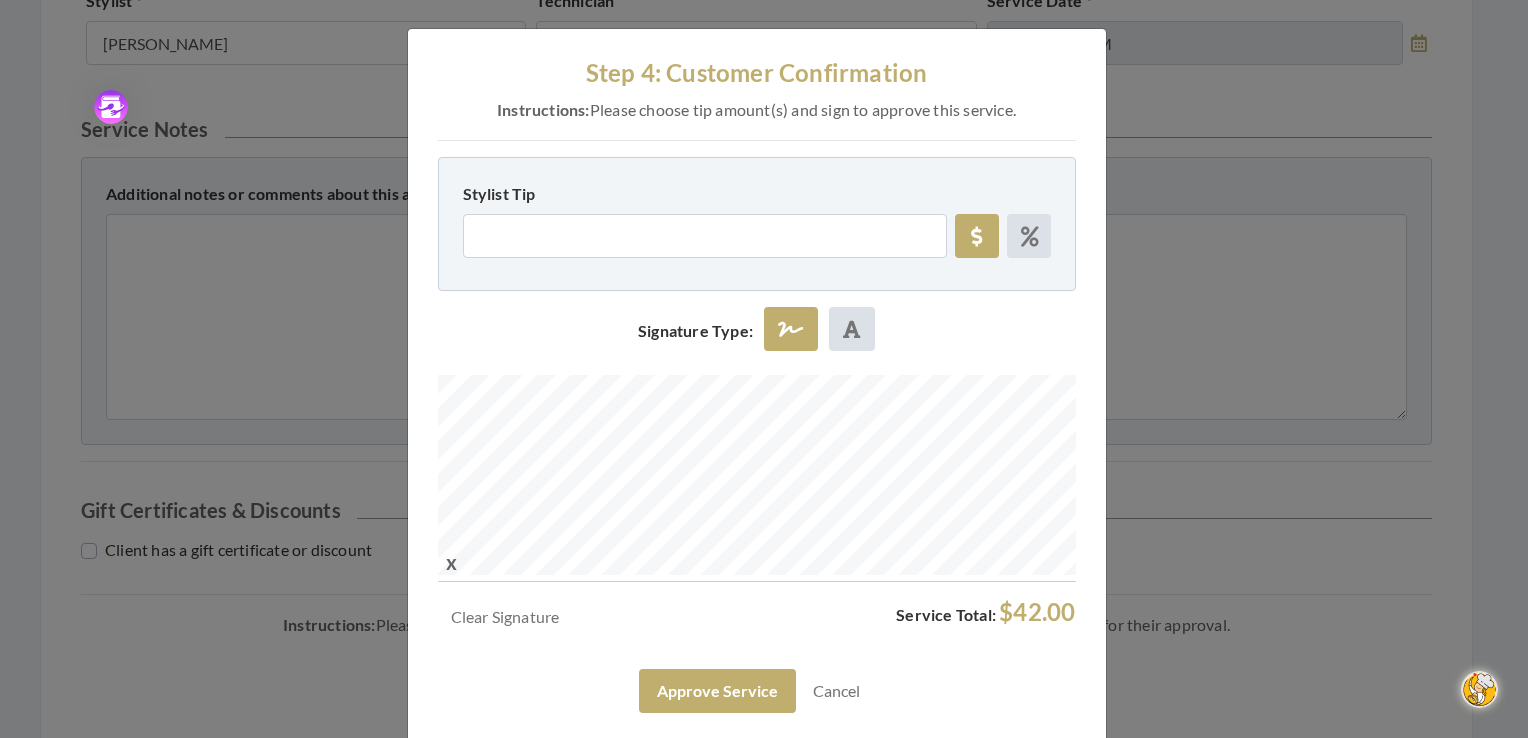 click at bounding box center (757, 478) 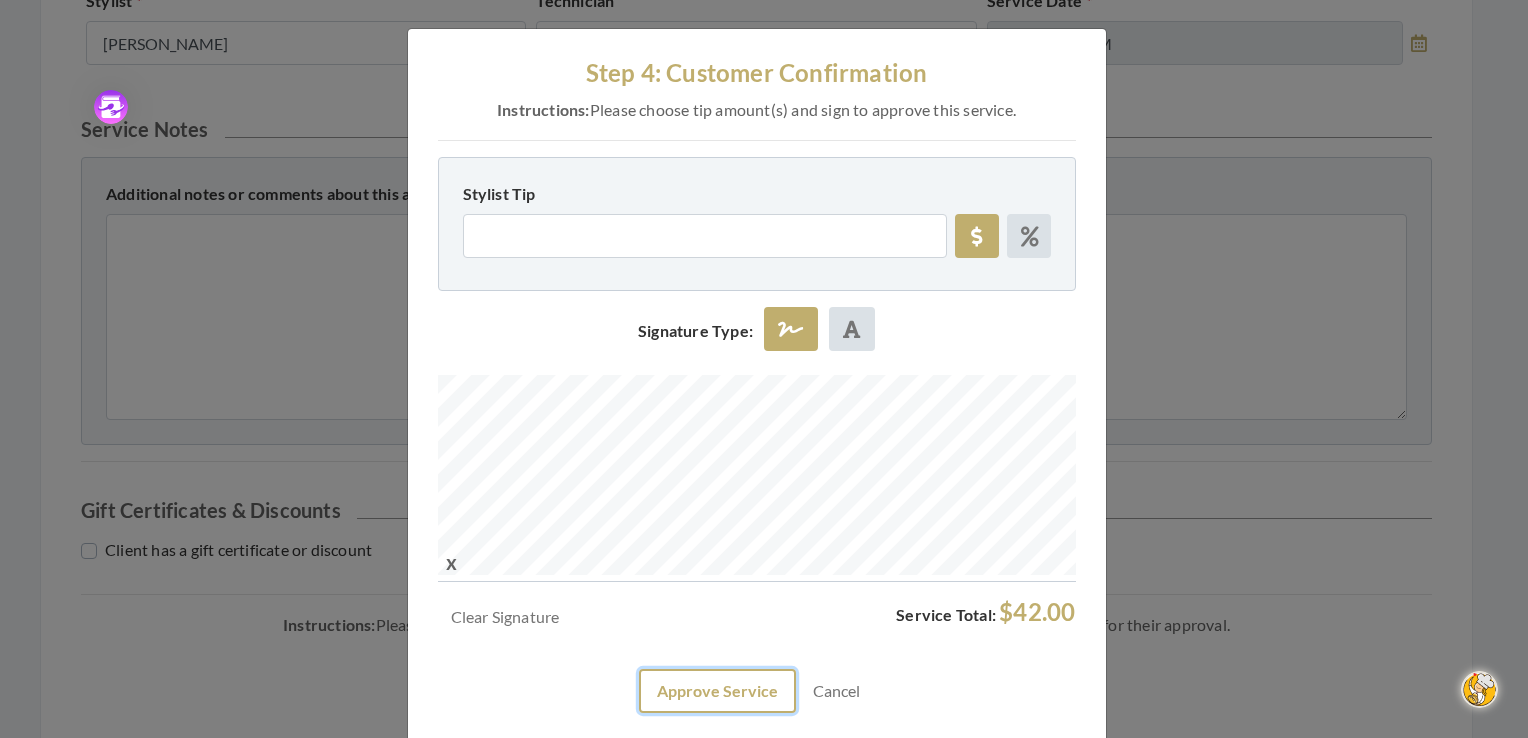 click on "Approve Service" at bounding box center (717, 691) 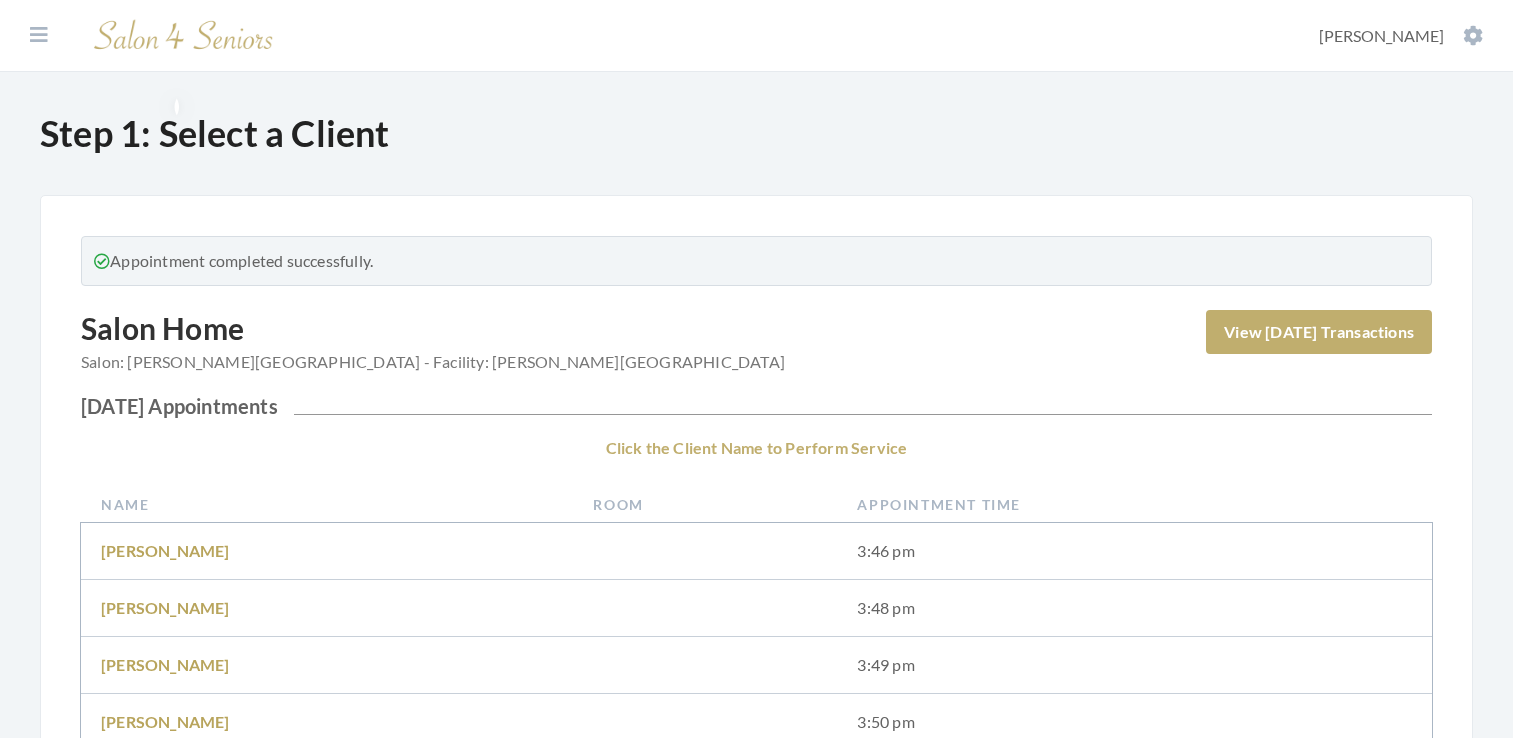 scroll, scrollTop: 0, scrollLeft: 0, axis: both 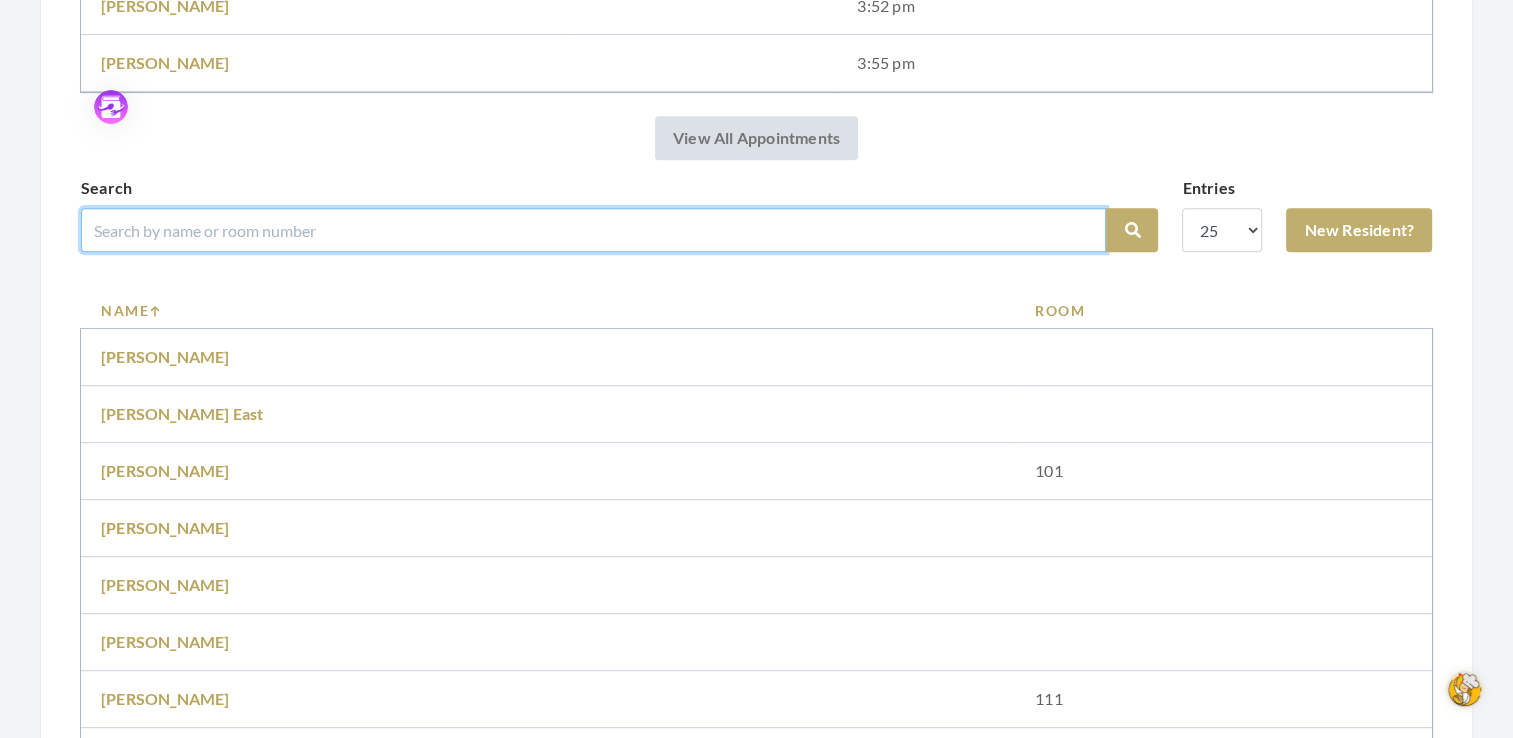 click at bounding box center (593, 230) 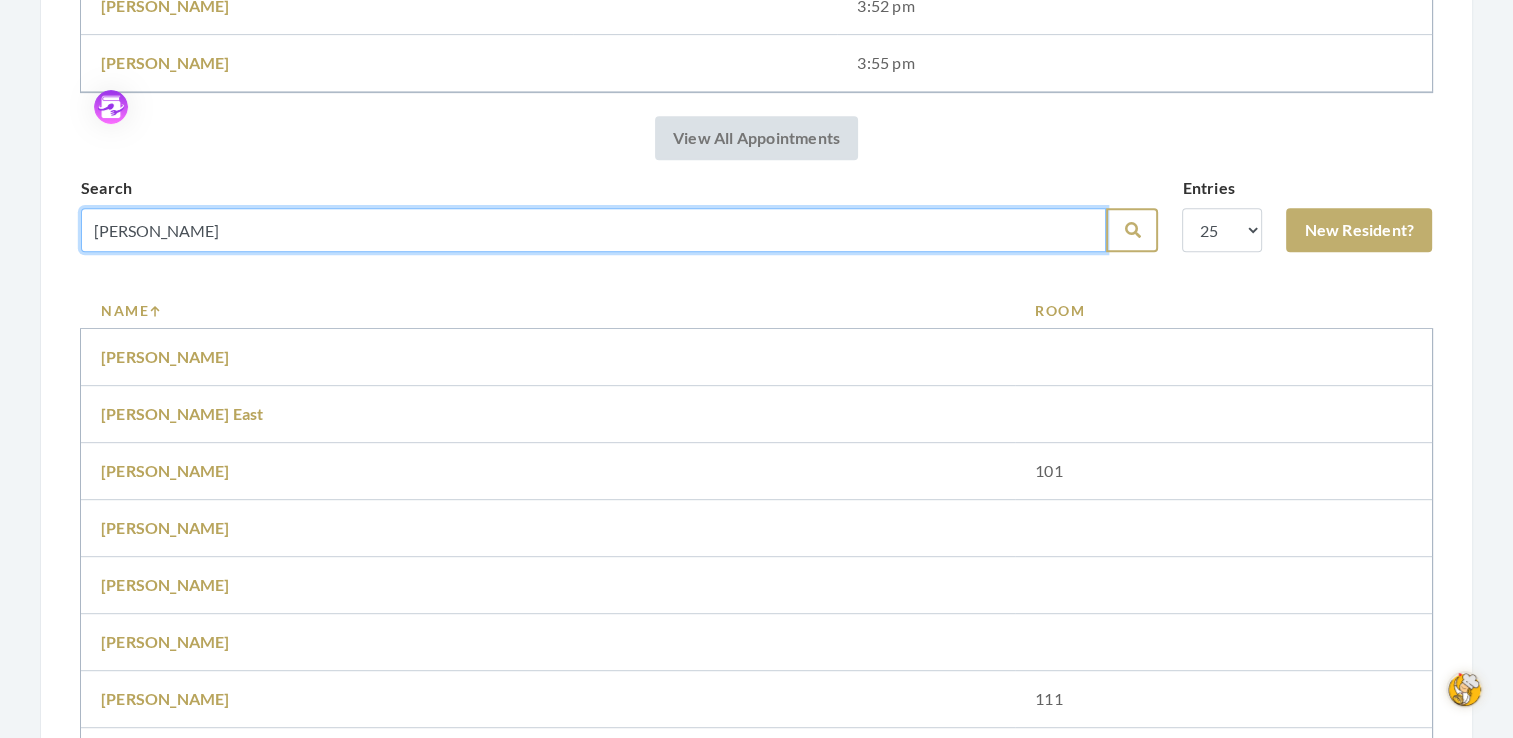 type on "[PERSON_NAME]" 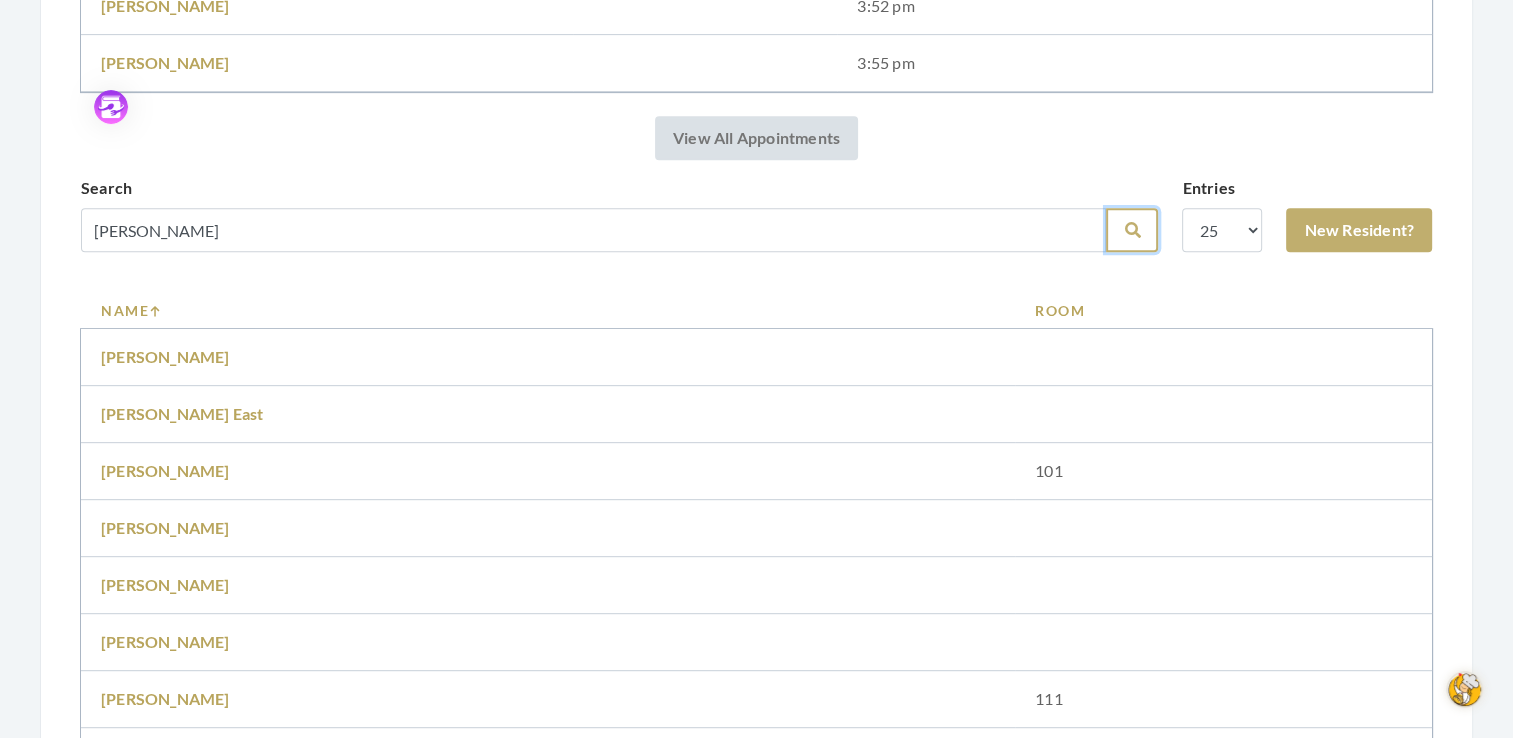 click on "Search" at bounding box center (1132, 230) 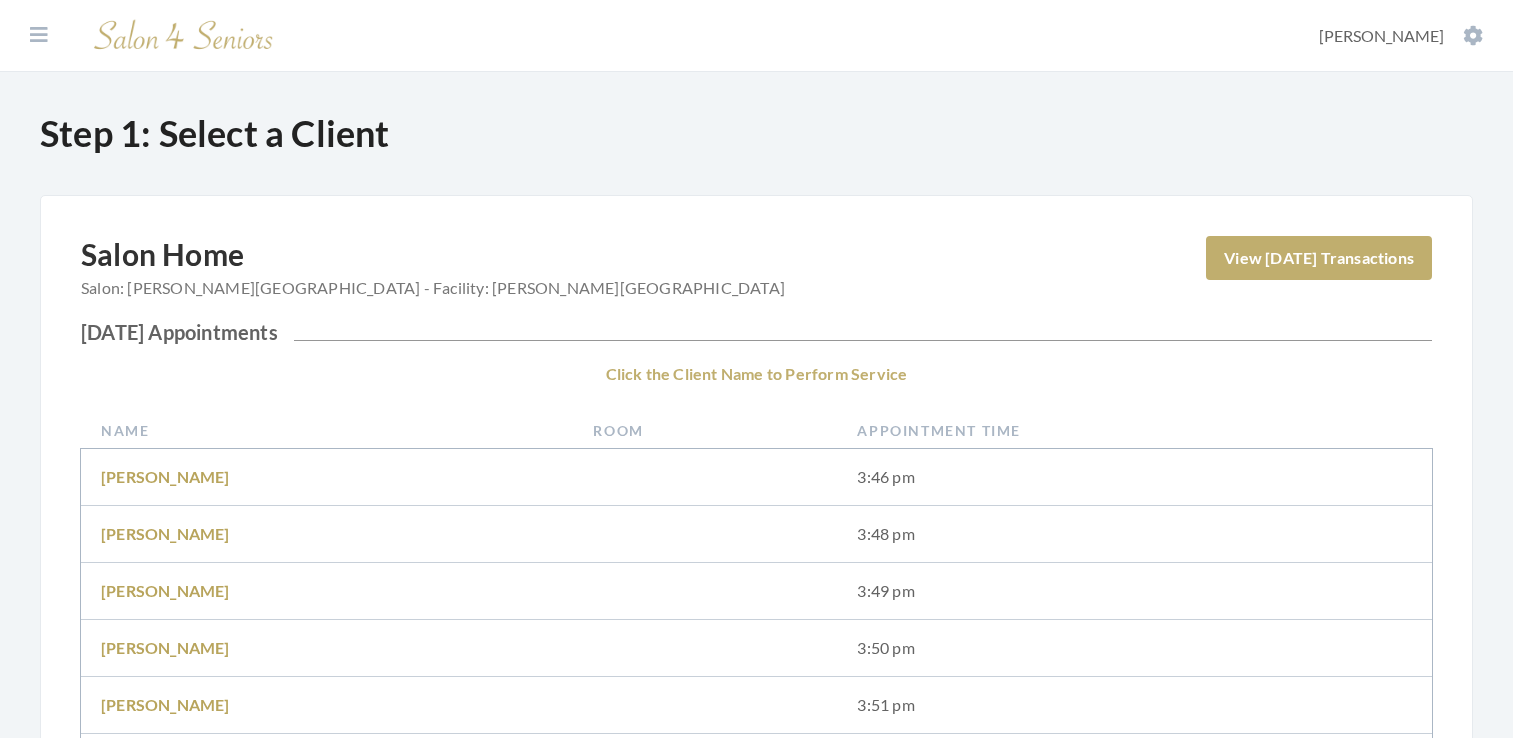 scroll, scrollTop: 0, scrollLeft: 0, axis: both 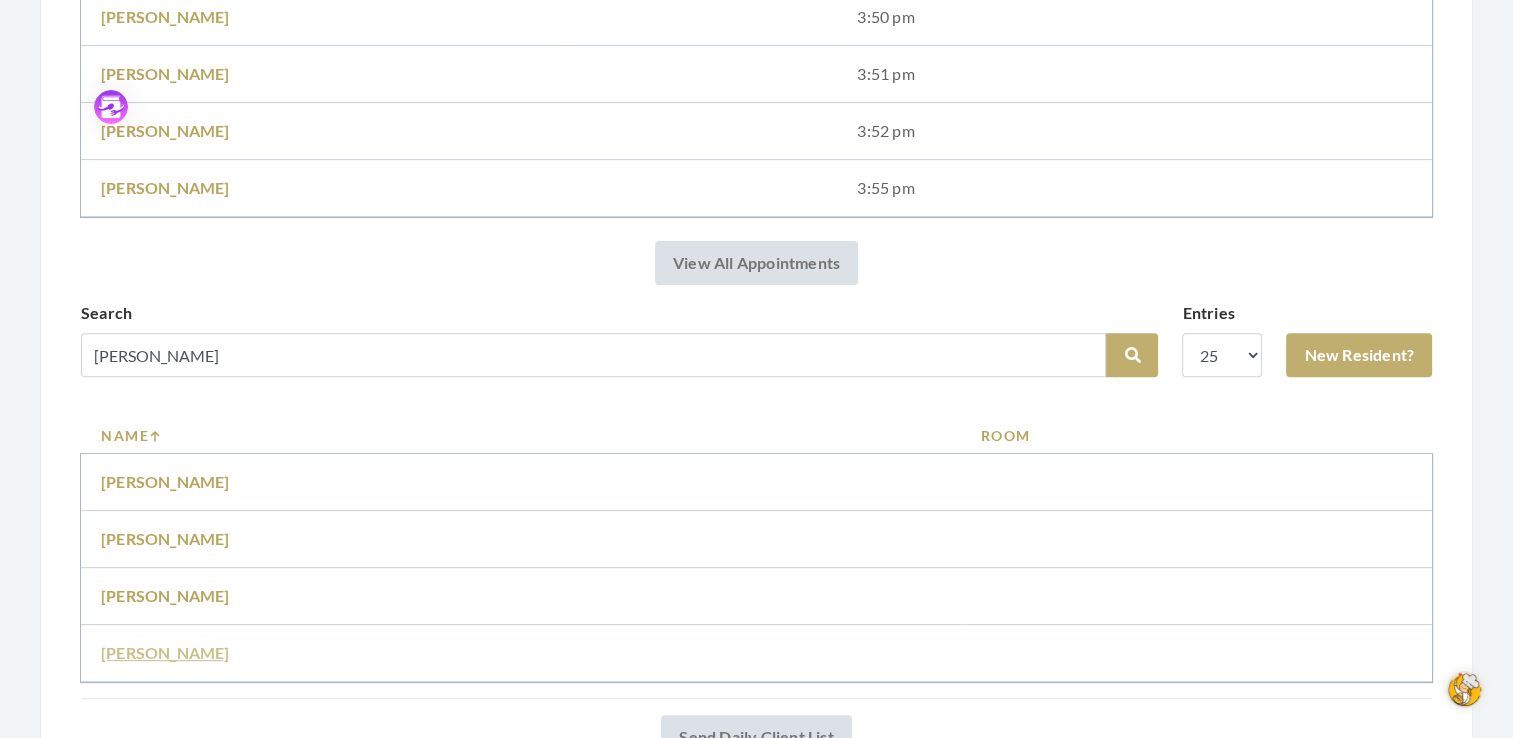 click on "[PERSON_NAME]" at bounding box center [165, 652] 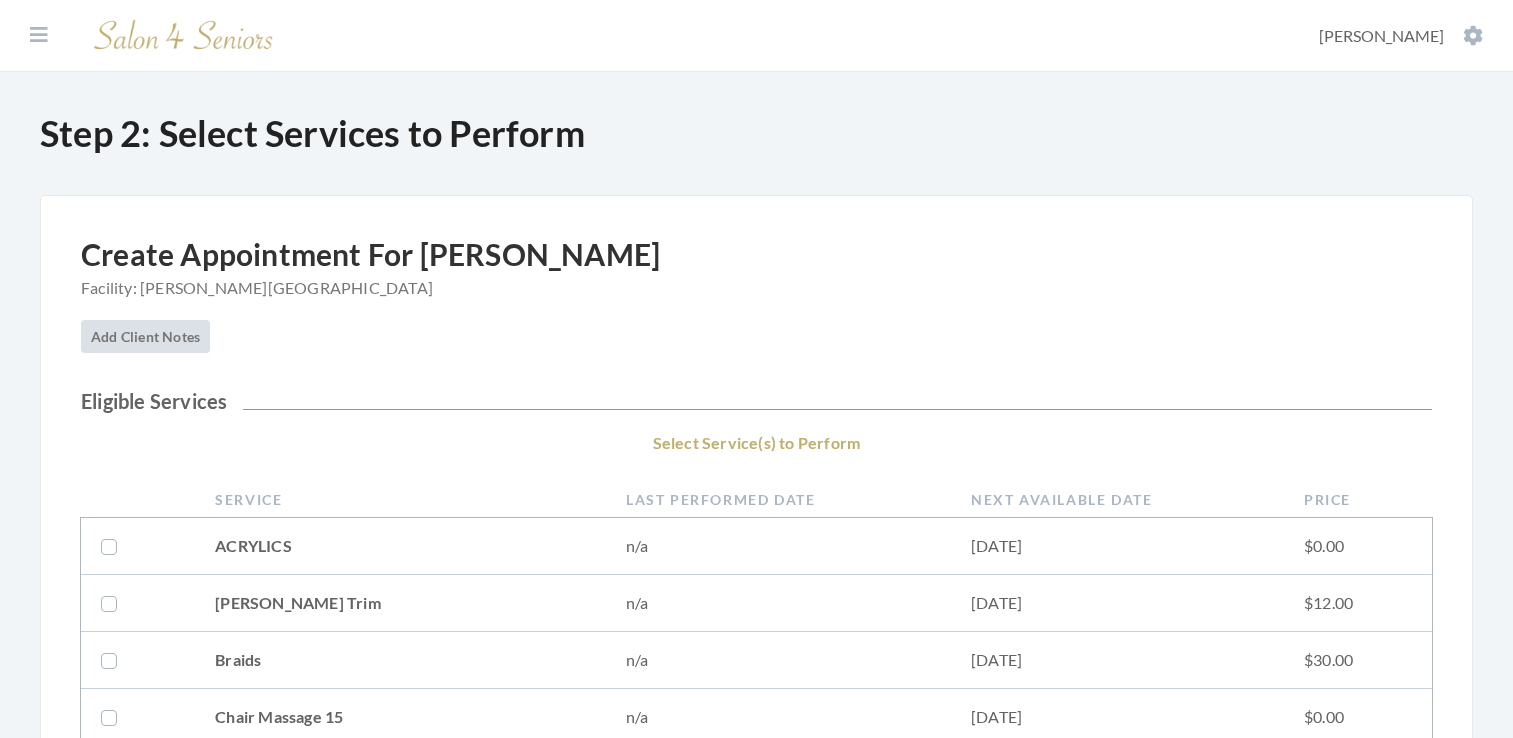 scroll, scrollTop: 0, scrollLeft: 0, axis: both 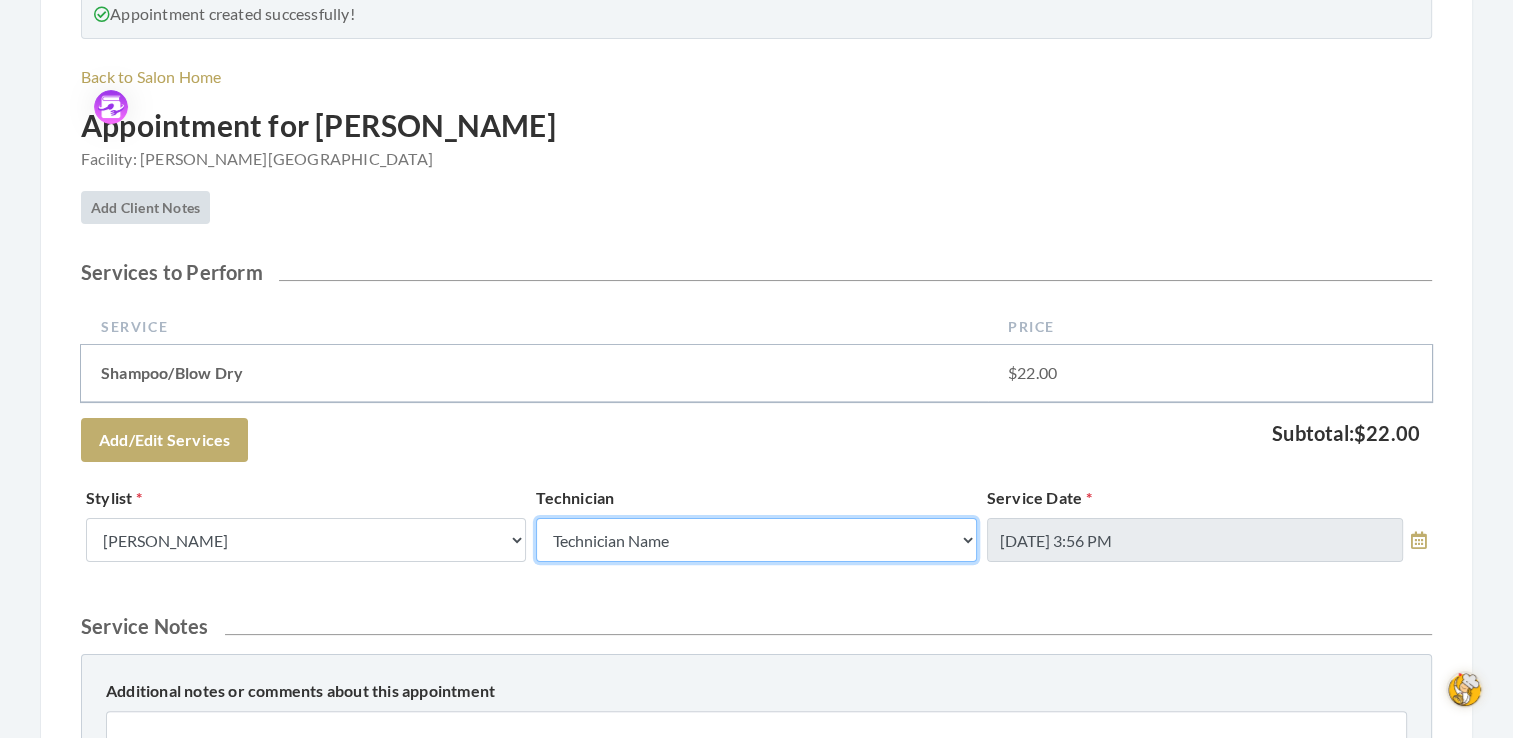 click on "Technician Name   Kinetic Tech   [PERSON_NAME]" at bounding box center [756, 540] 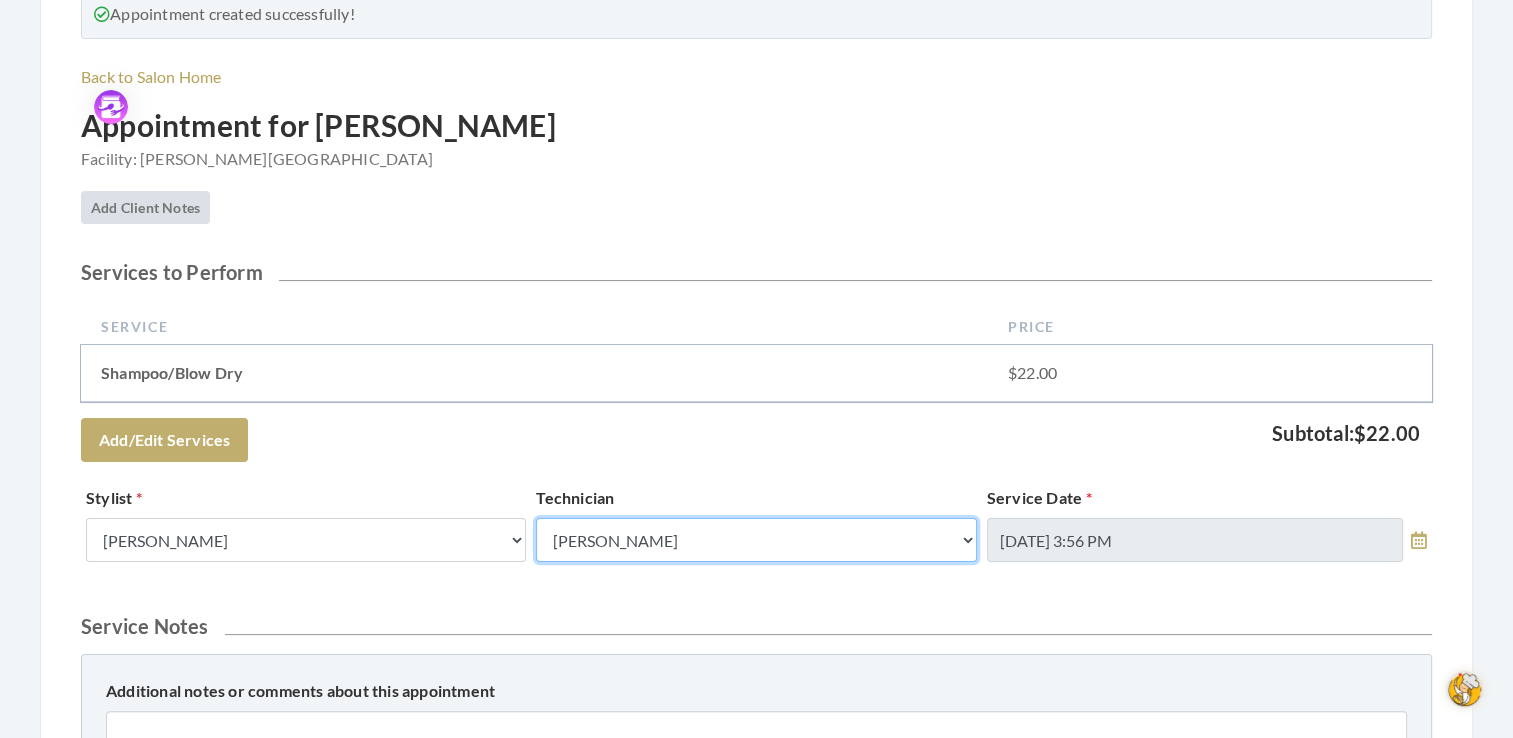 click on "Technician Name   Kinetic Tech   [PERSON_NAME]" at bounding box center [756, 540] 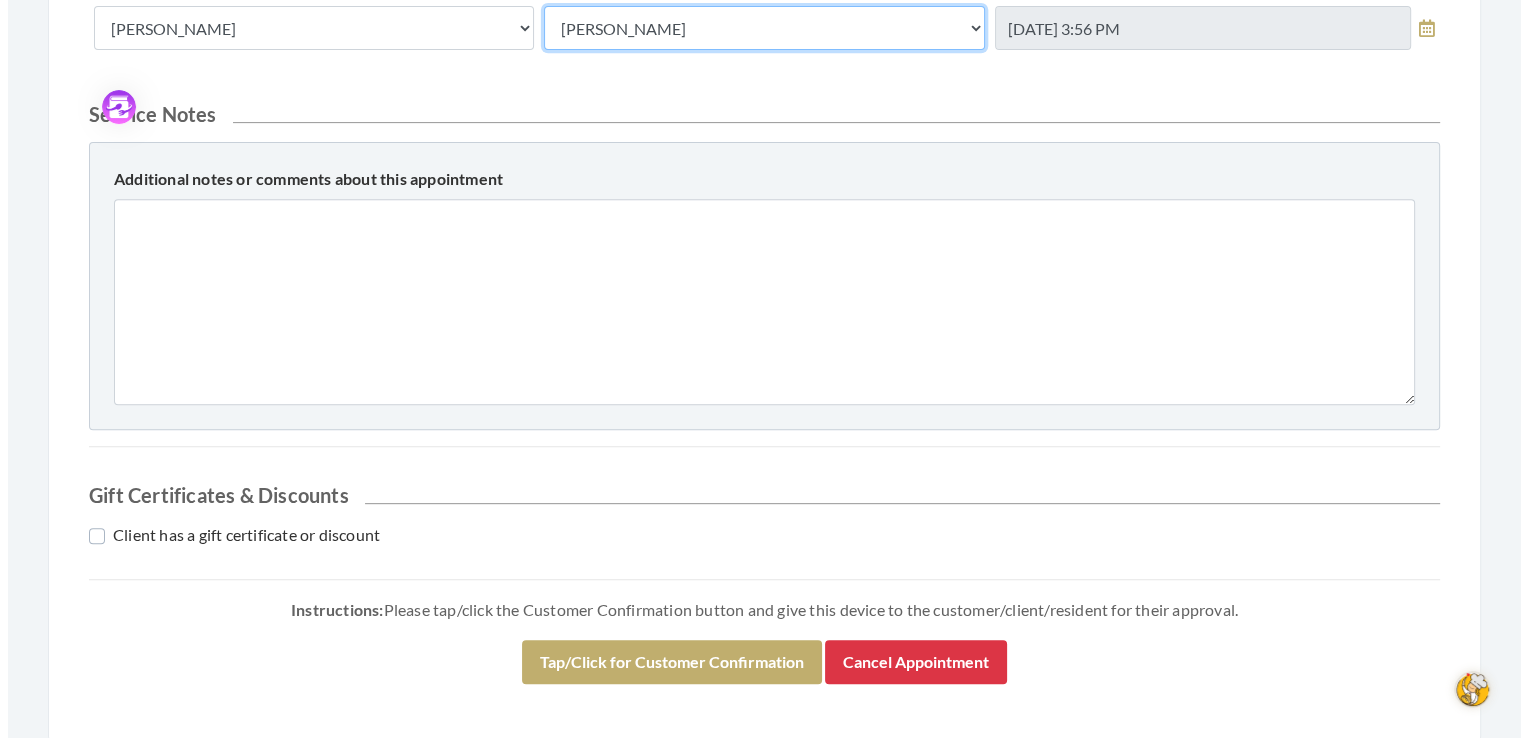 scroll, scrollTop: 763, scrollLeft: 0, axis: vertical 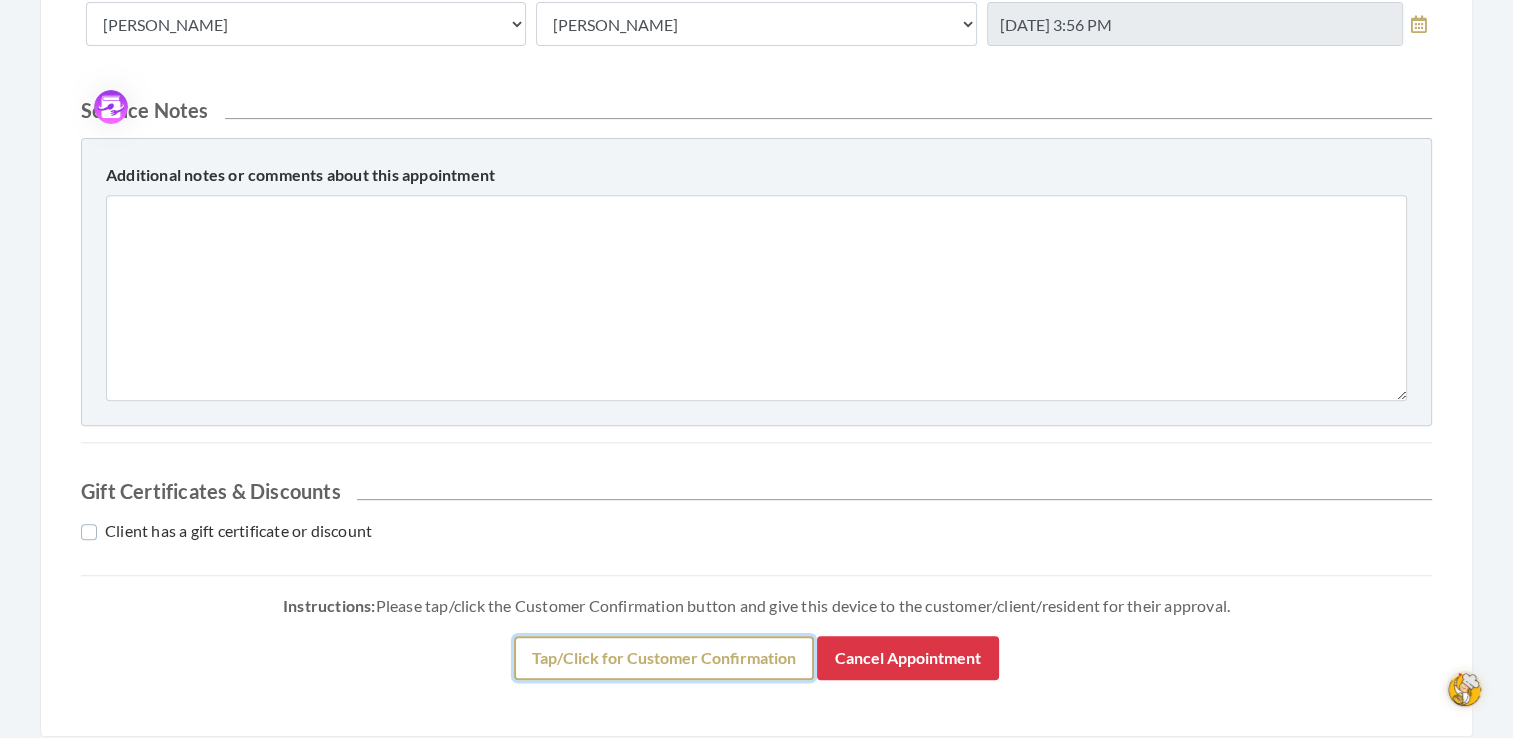 click on "Tap/Click for Customer Confirmation" at bounding box center [664, 658] 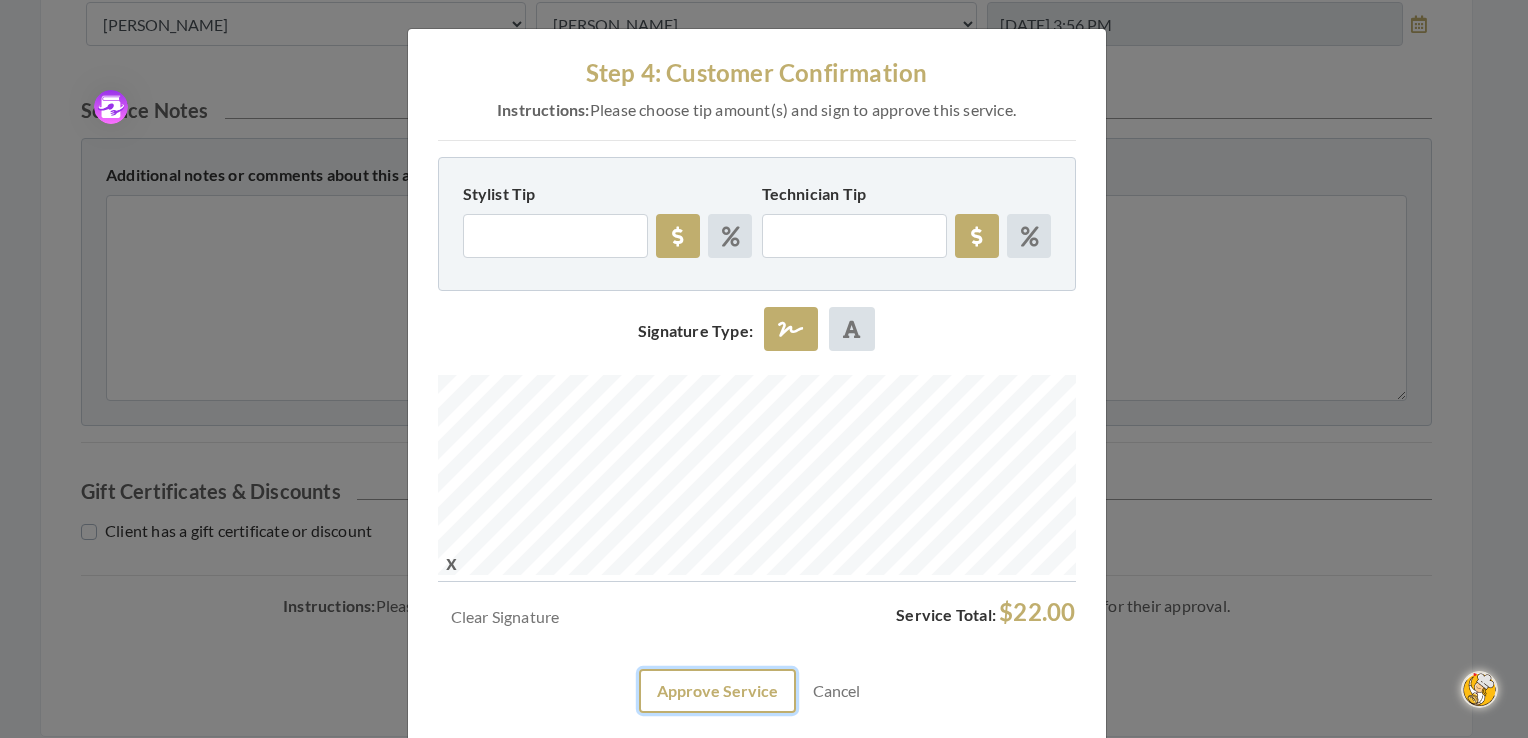 click on "Approve Service" at bounding box center (717, 691) 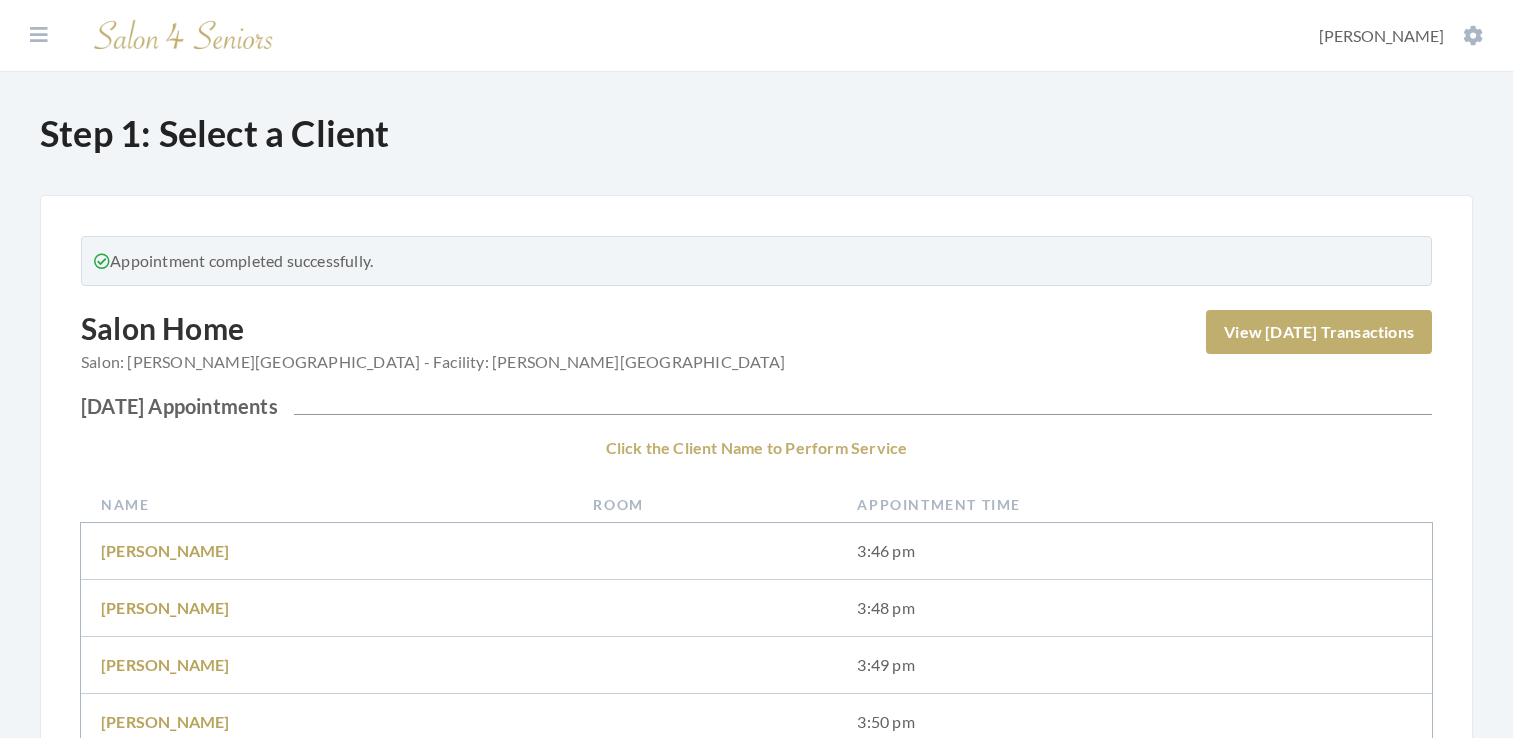 scroll, scrollTop: 0, scrollLeft: 0, axis: both 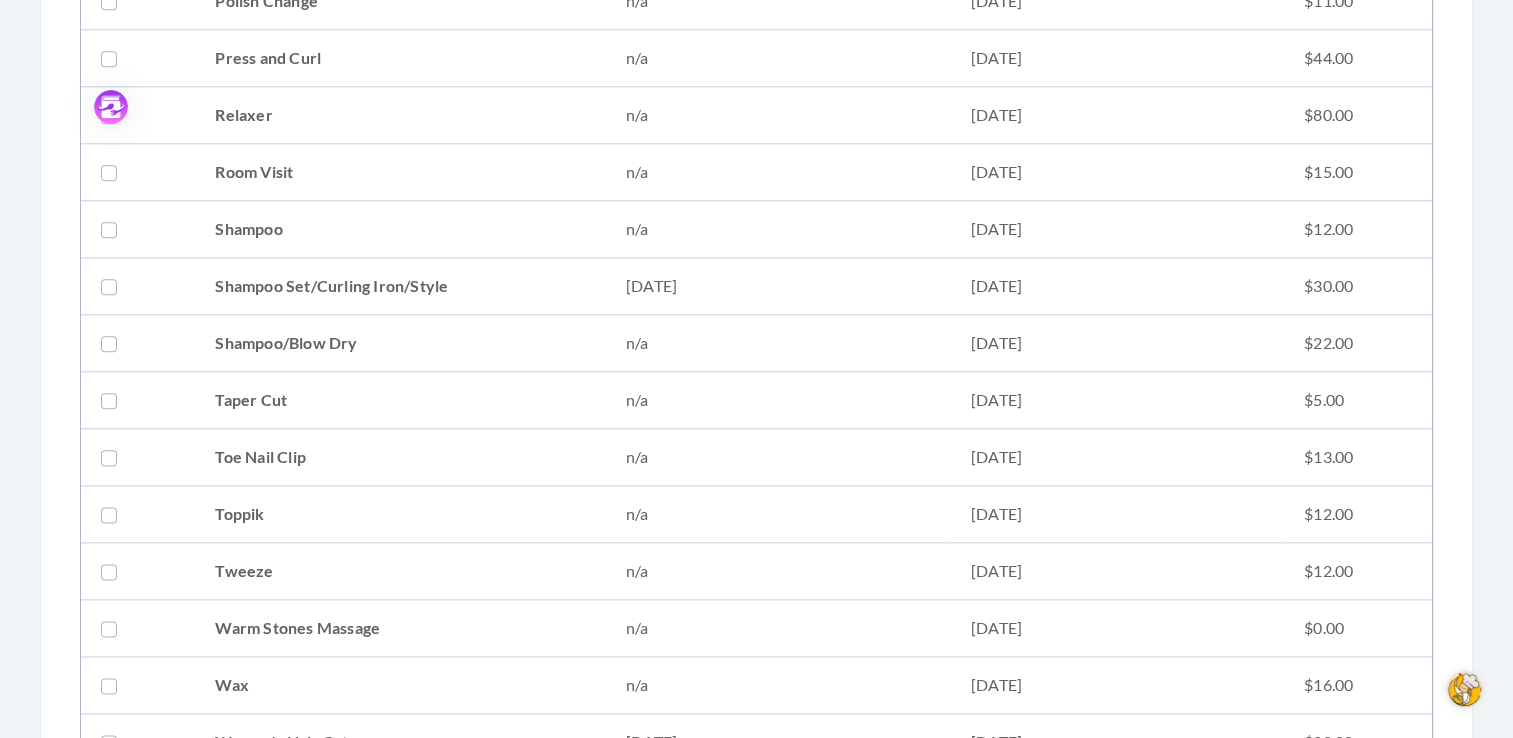 click at bounding box center (113, 286) 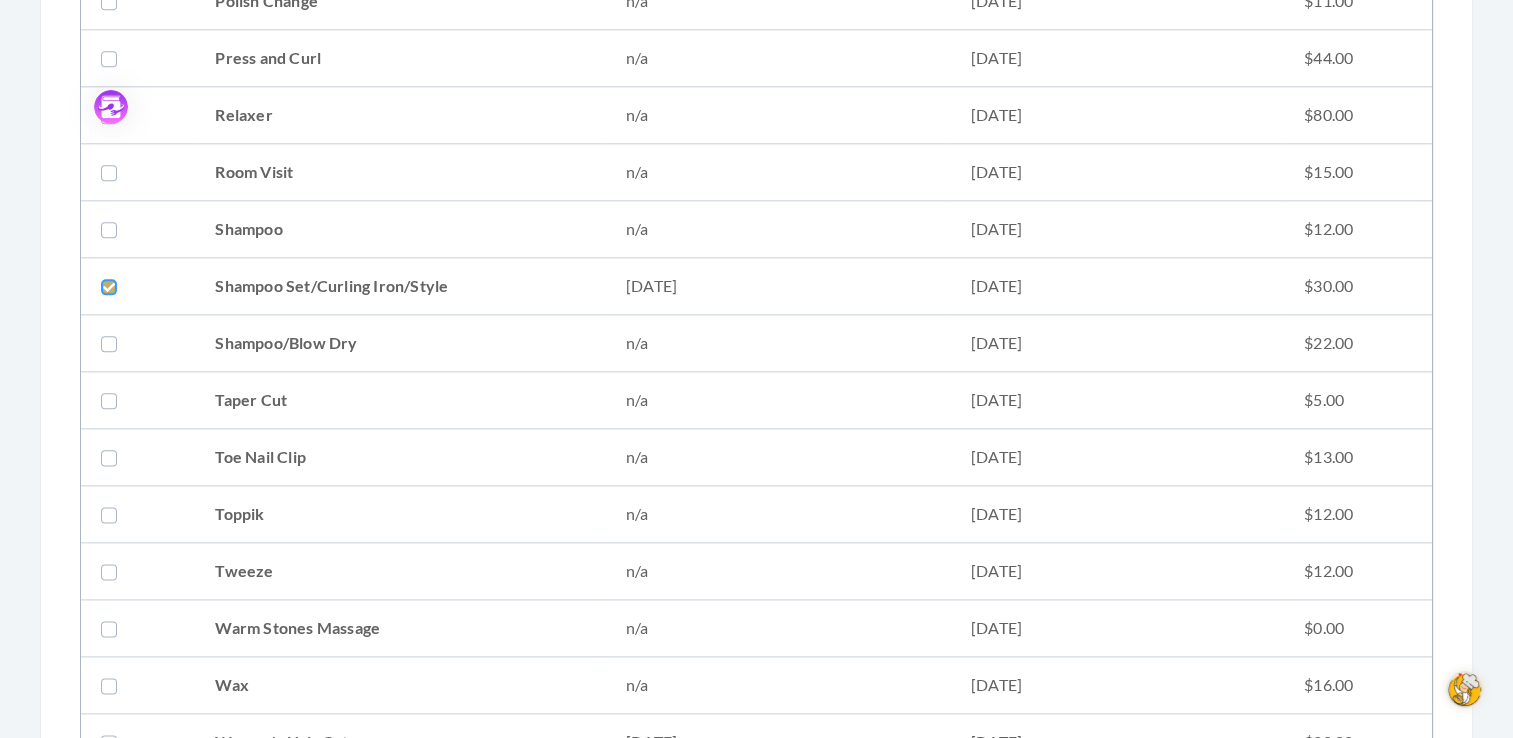 click at bounding box center [-99892, 286] 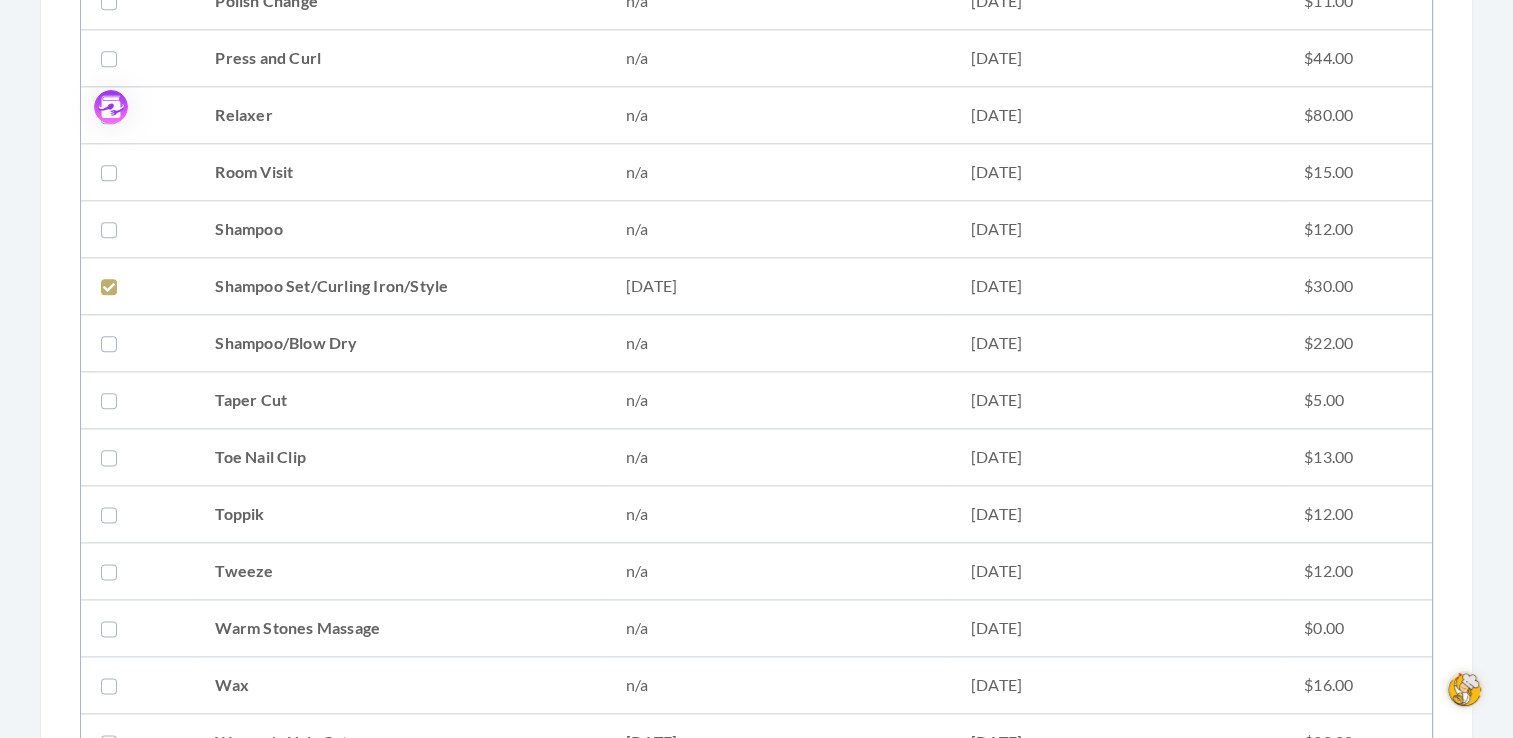 click at bounding box center (113, 742) 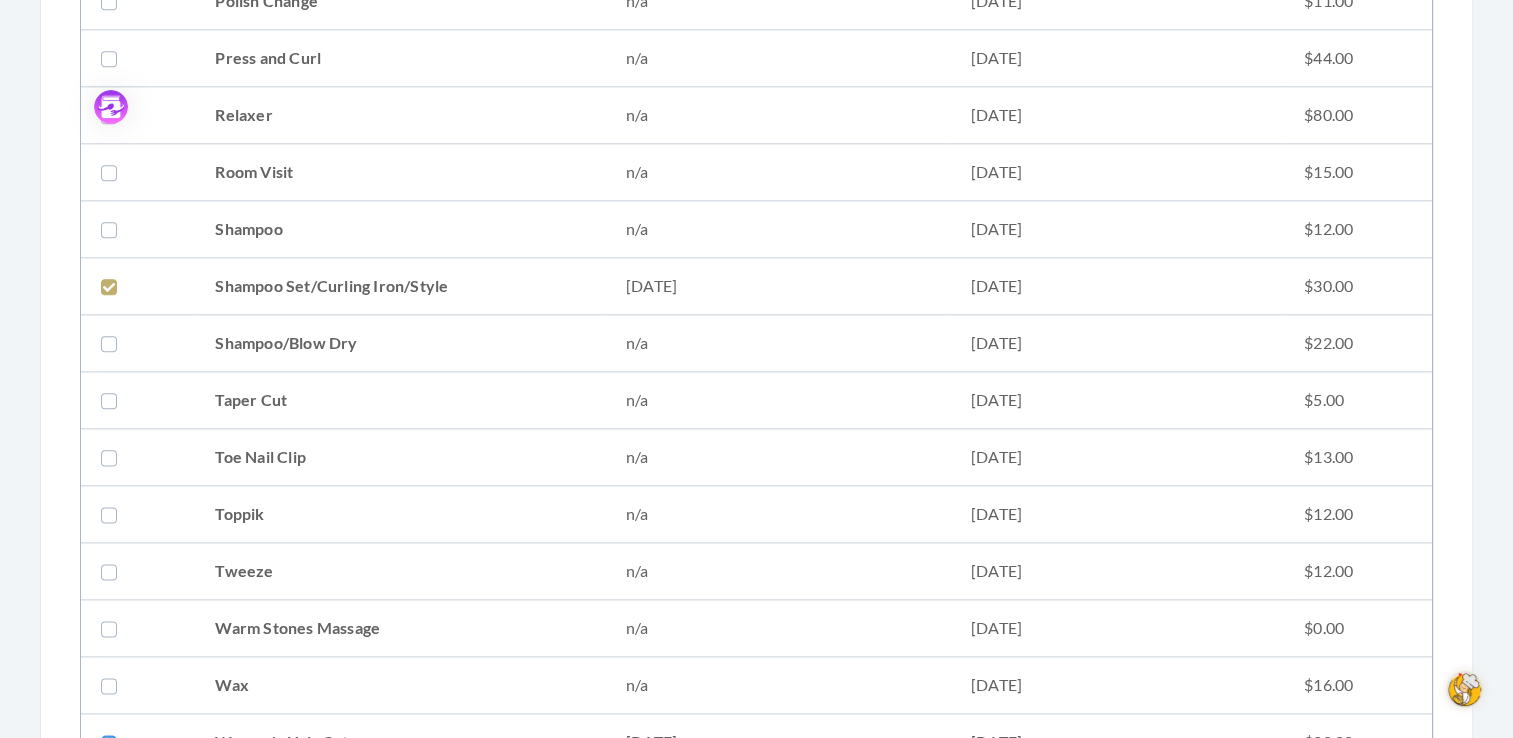 click at bounding box center (-99892, 742) 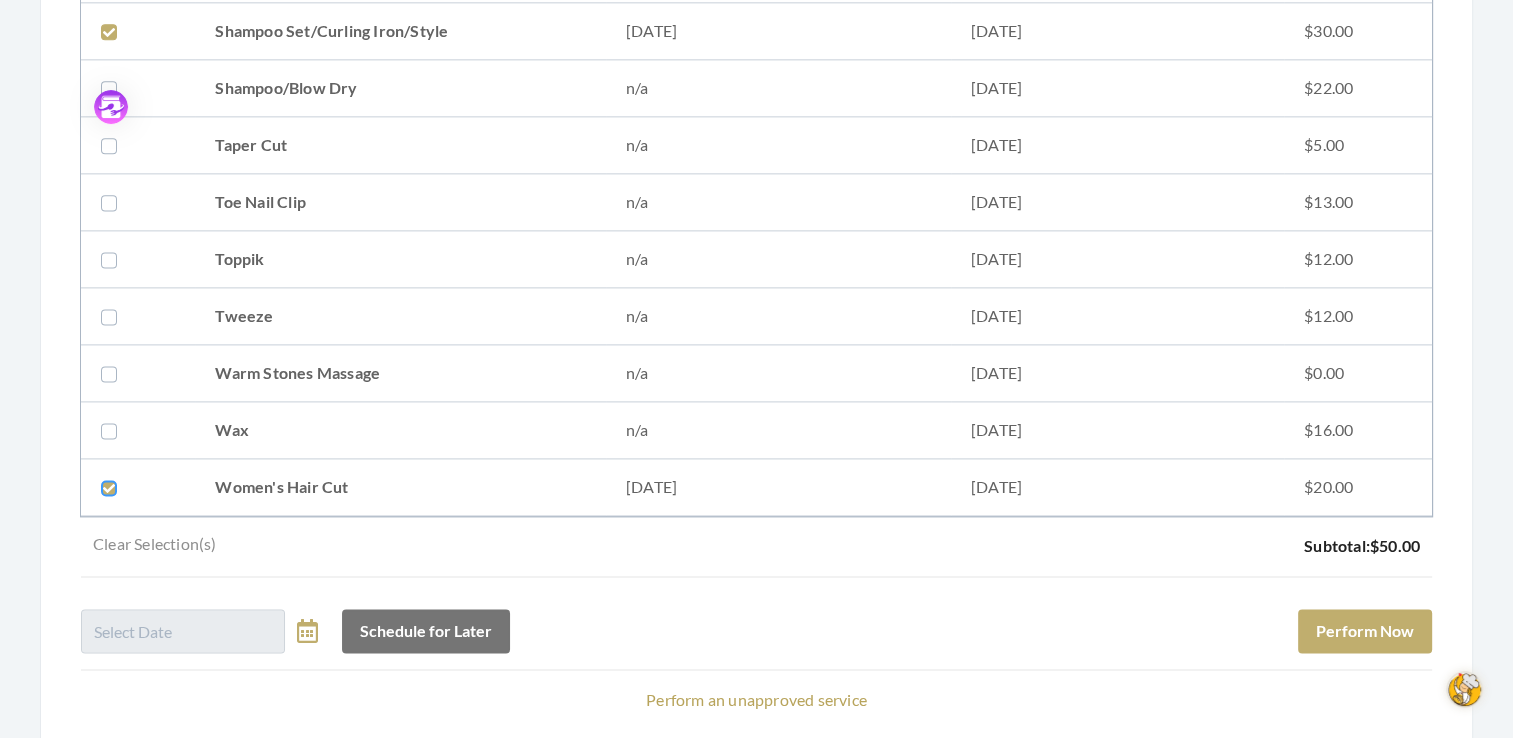 scroll, scrollTop: 2741, scrollLeft: 0, axis: vertical 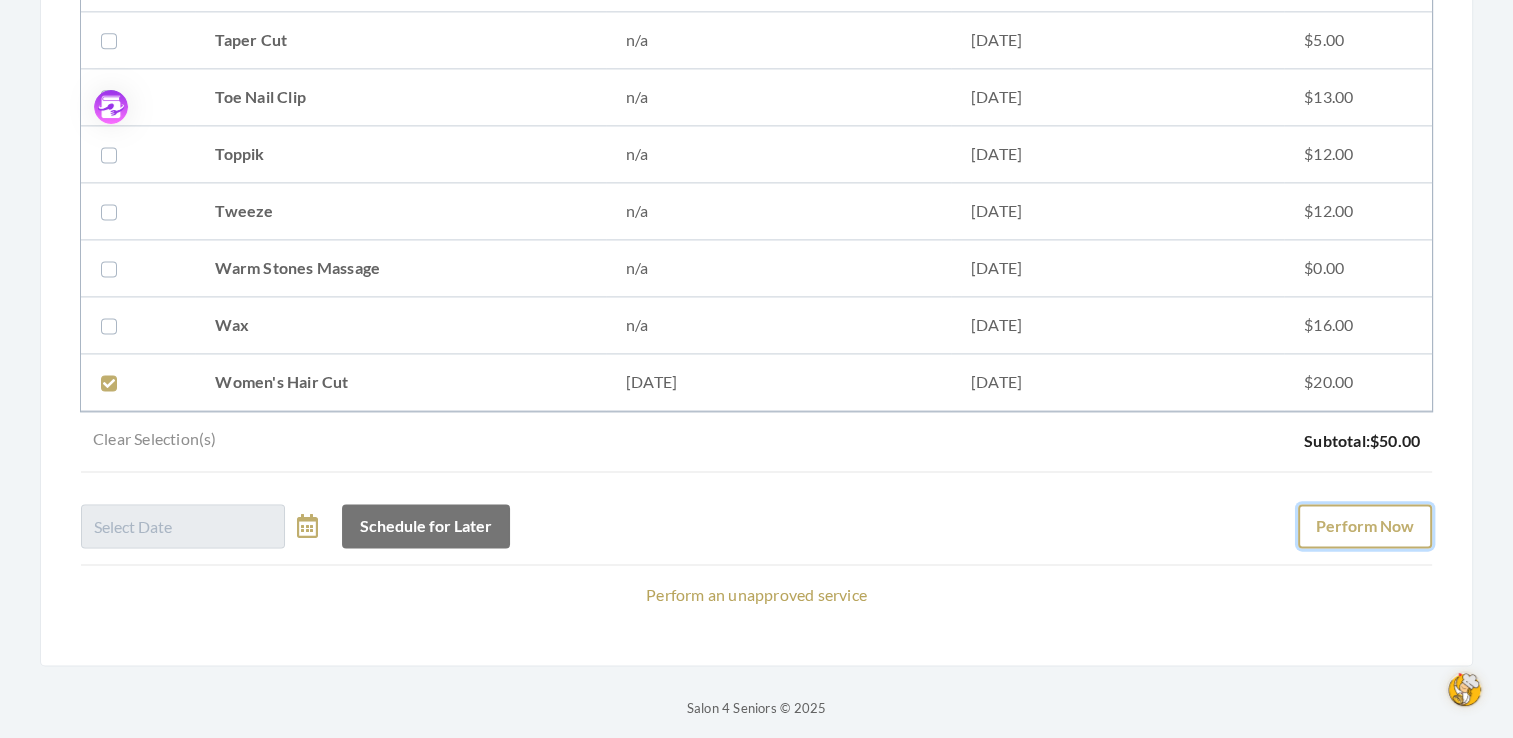 click on "Perform Now" at bounding box center [1365, 526] 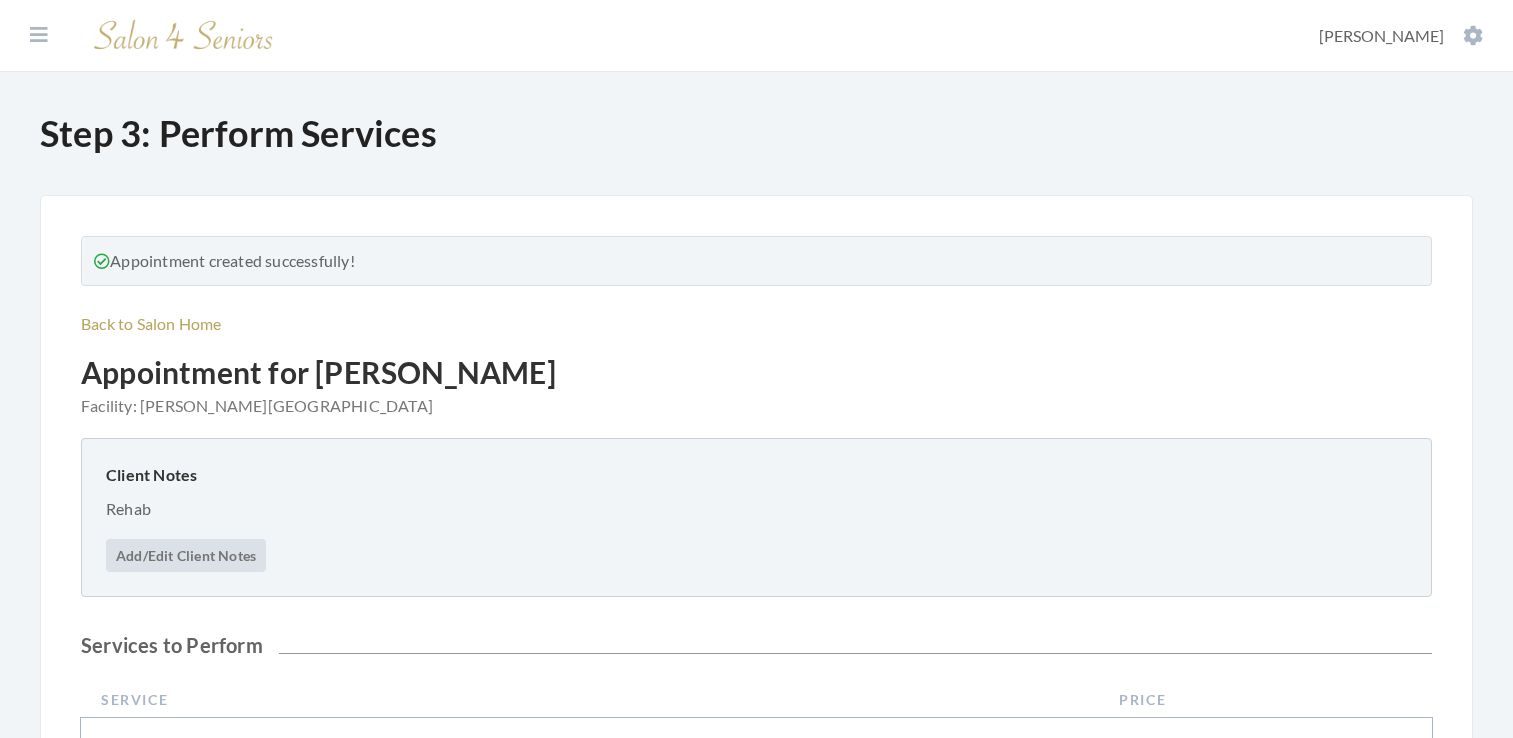scroll, scrollTop: 0, scrollLeft: 0, axis: both 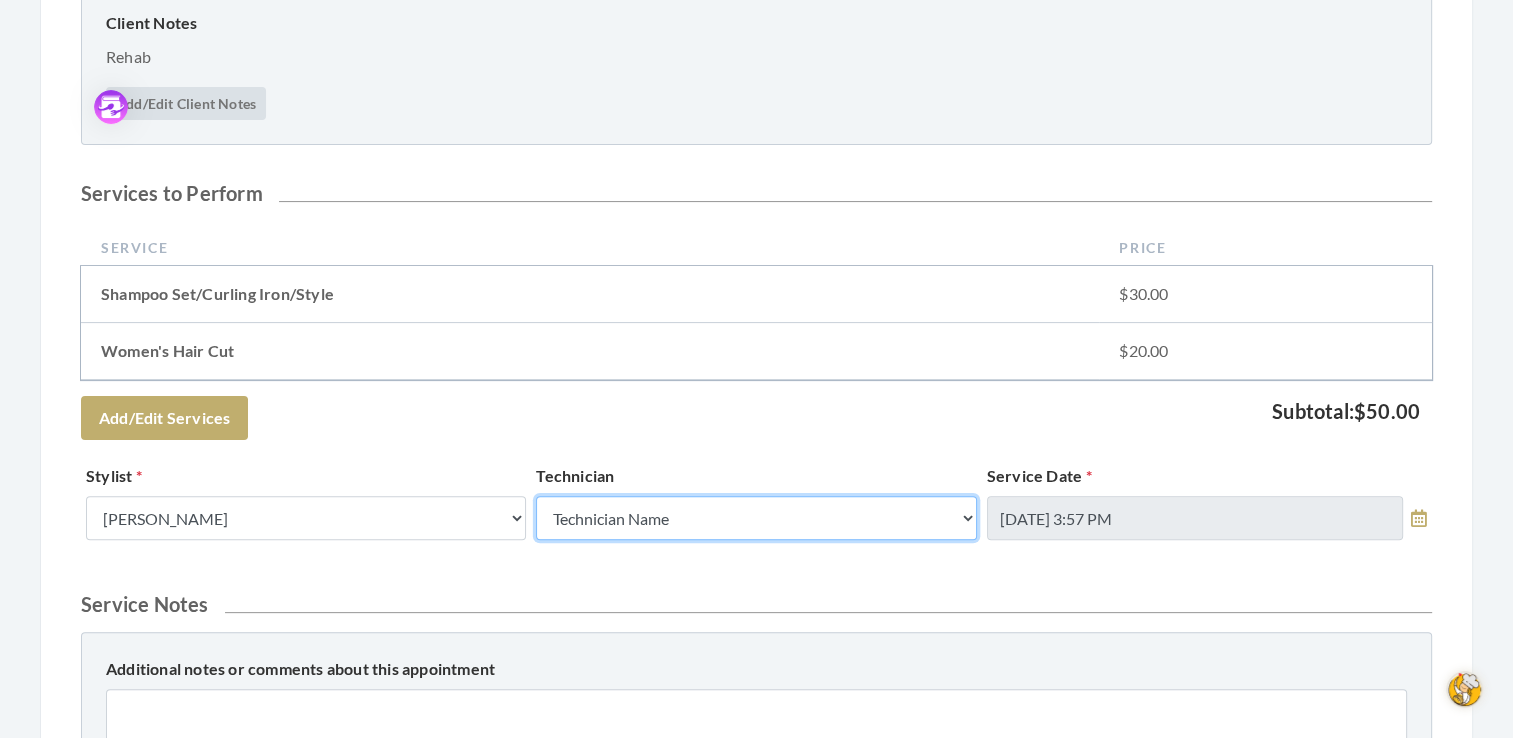 click on "Technician Name   Kinetic Tech   [PERSON_NAME]" at bounding box center [756, 518] 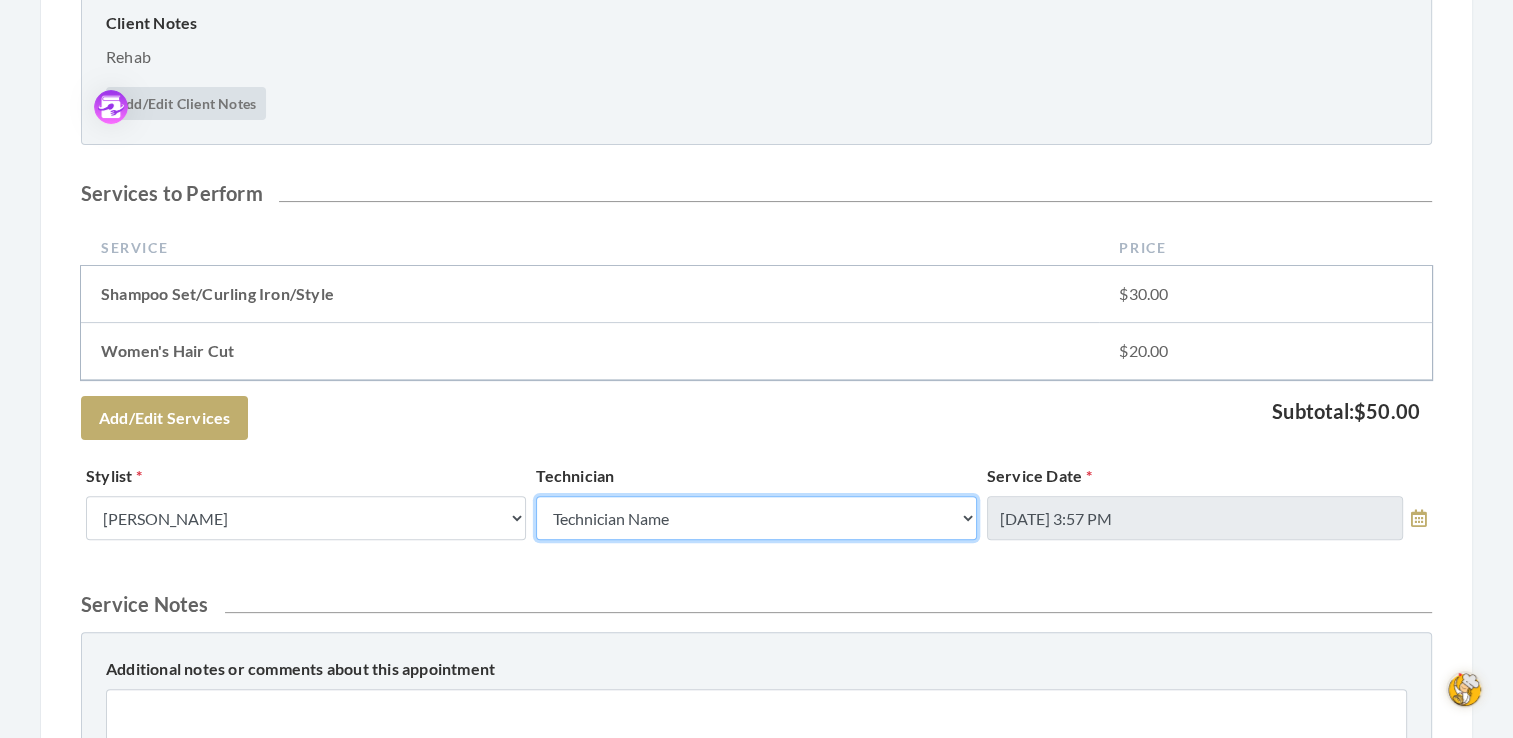 select on "62" 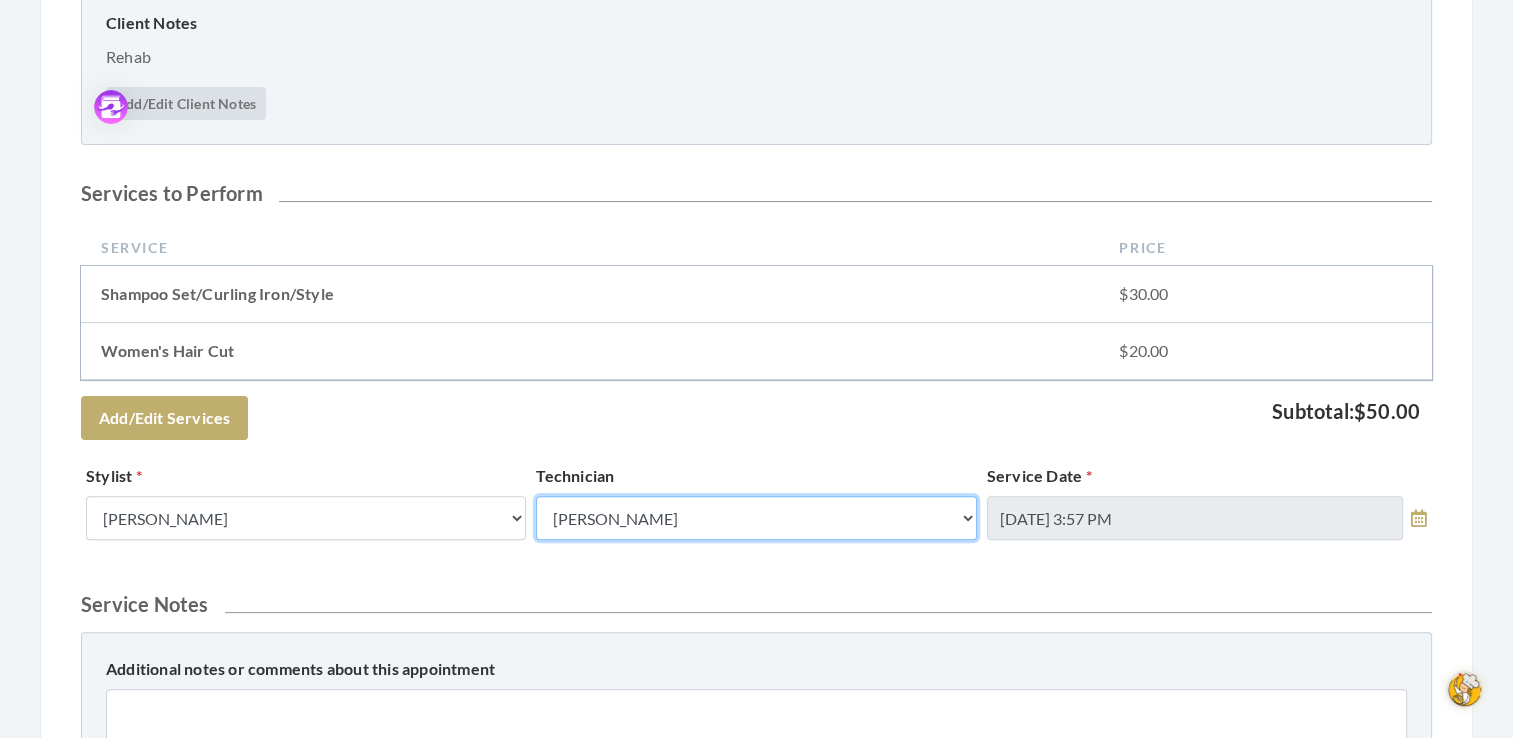 click on "Technician Name   Kinetic Tech   Kimberly Williford" at bounding box center (756, 518) 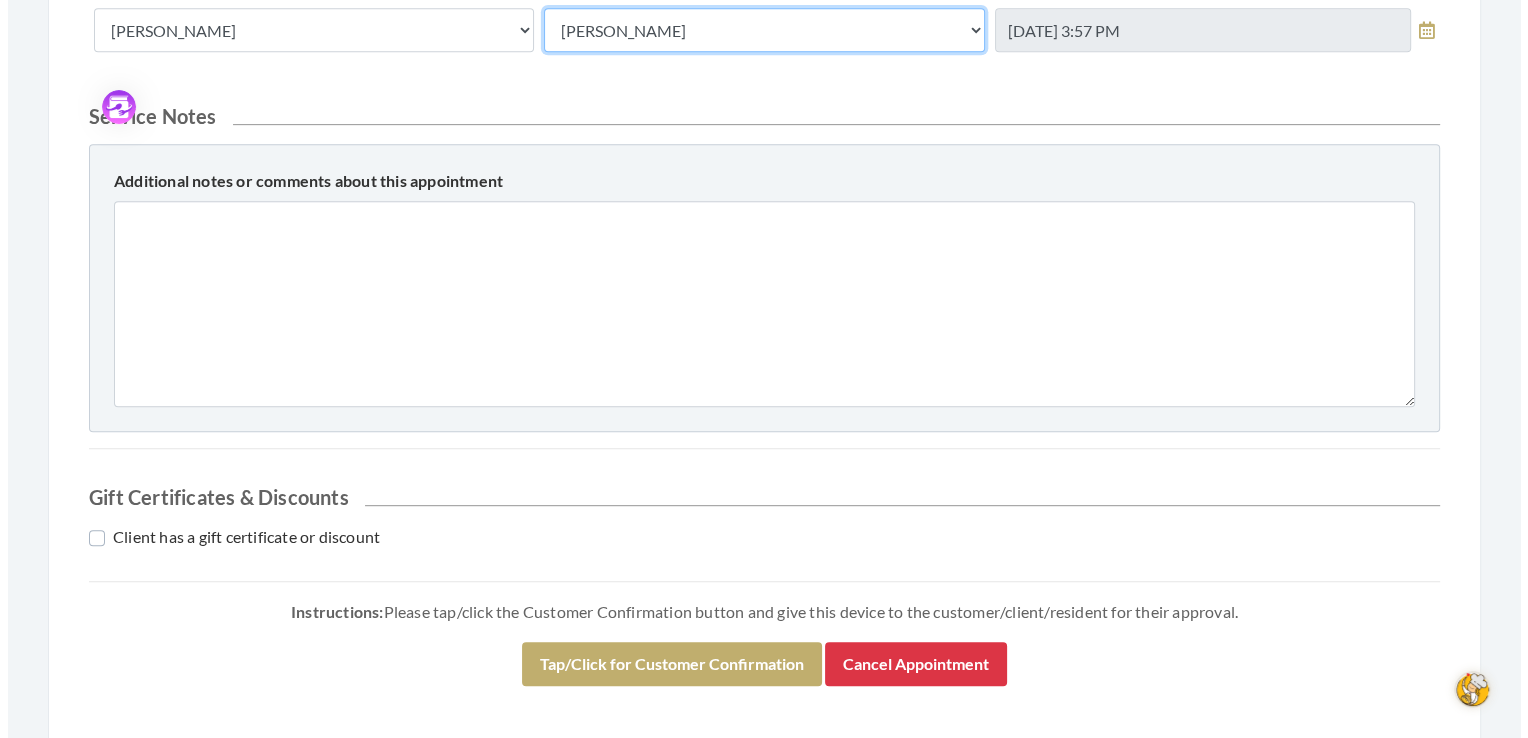 scroll, scrollTop: 946, scrollLeft: 0, axis: vertical 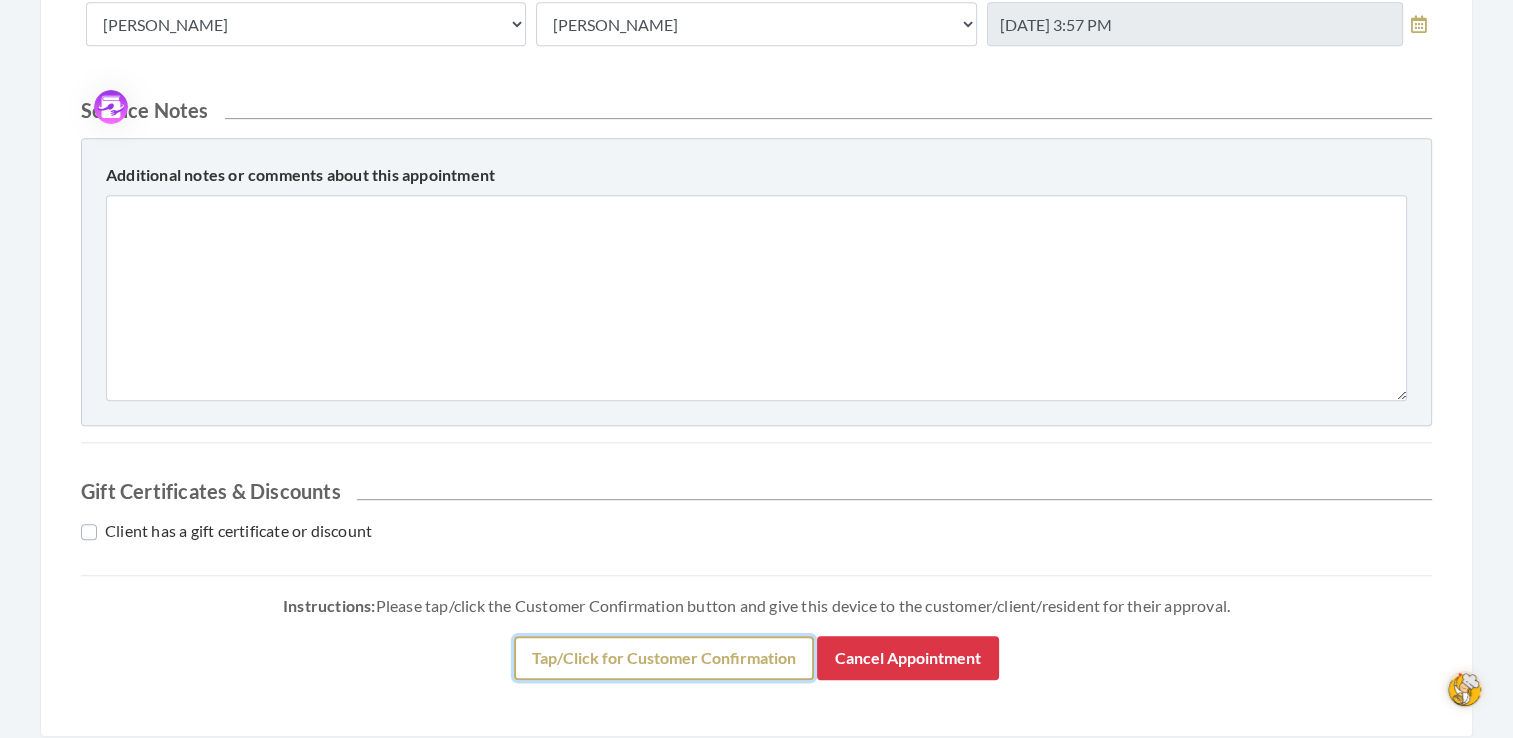 click on "Tap/Click for Customer Confirmation" at bounding box center [664, 658] 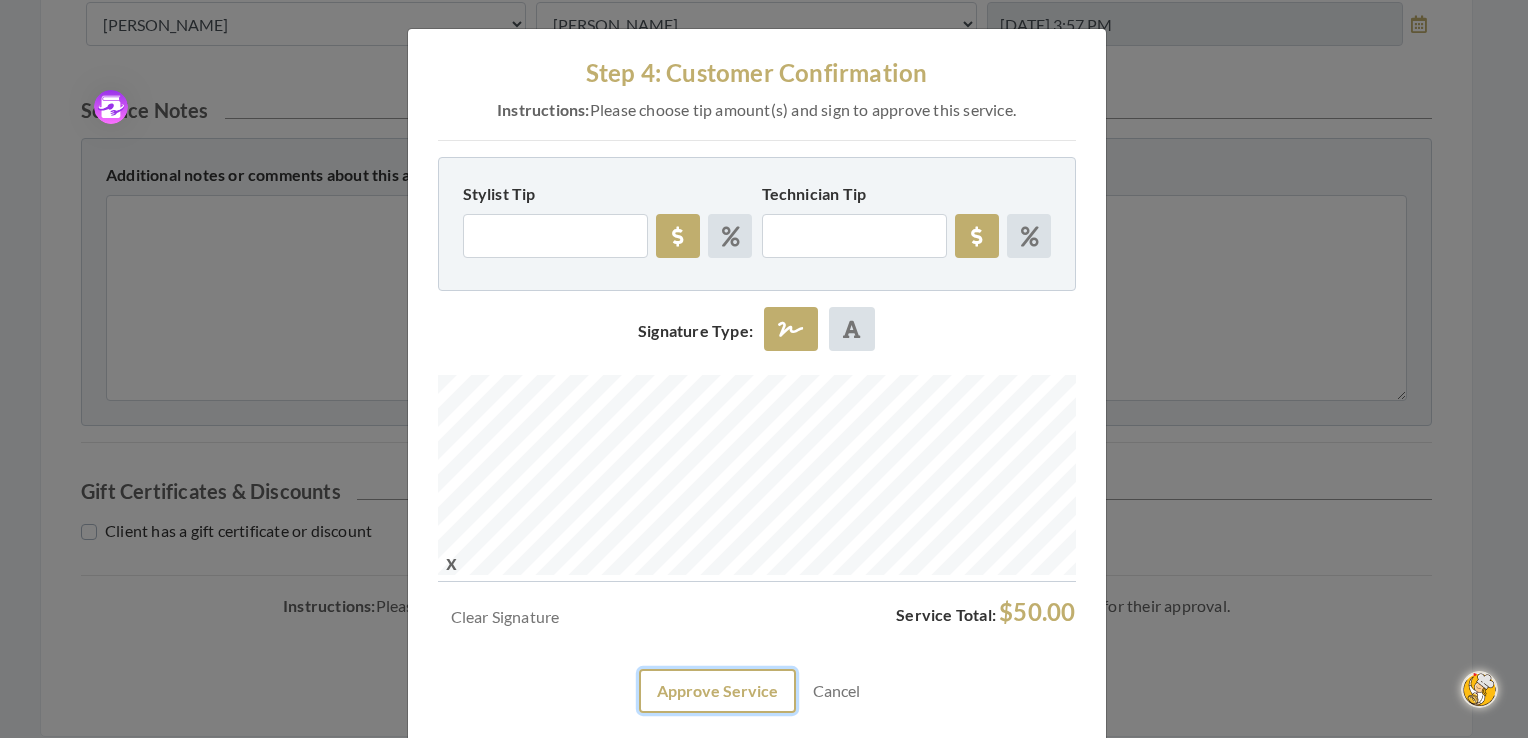click on "Approve Service" at bounding box center [717, 691] 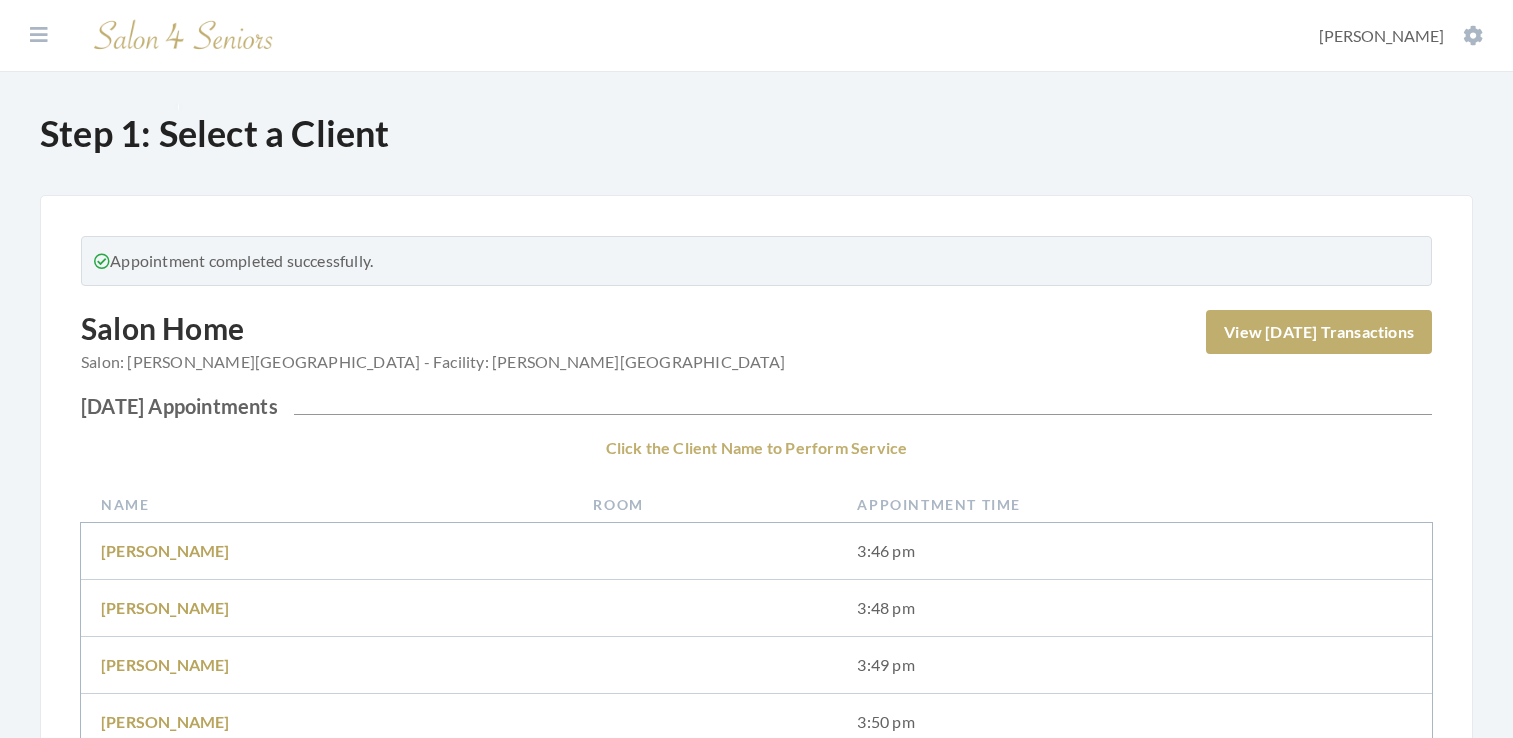 scroll, scrollTop: 0, scrollLeft: 0, axis: both 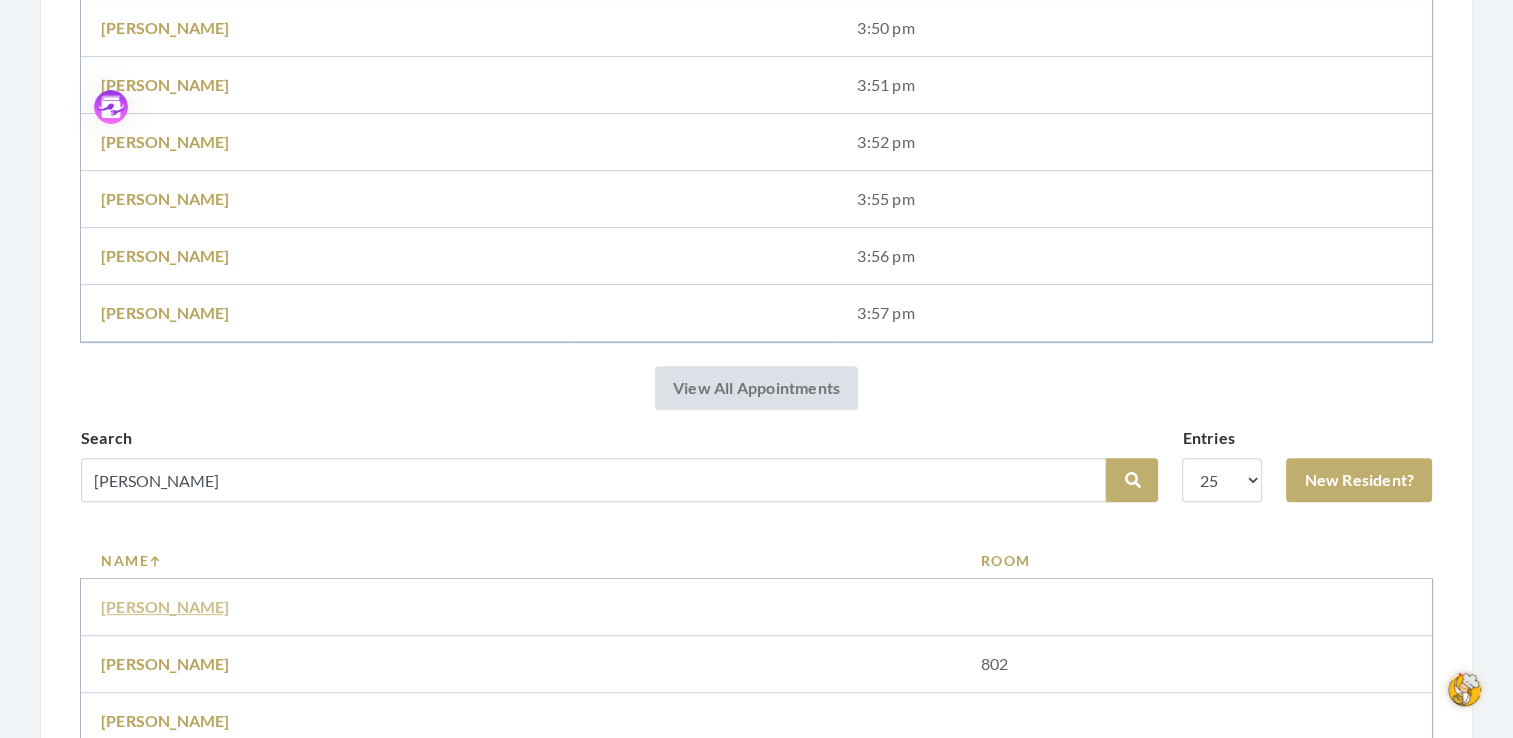 click on "[PERSON_NAME]" at bounding box center (165, 606) 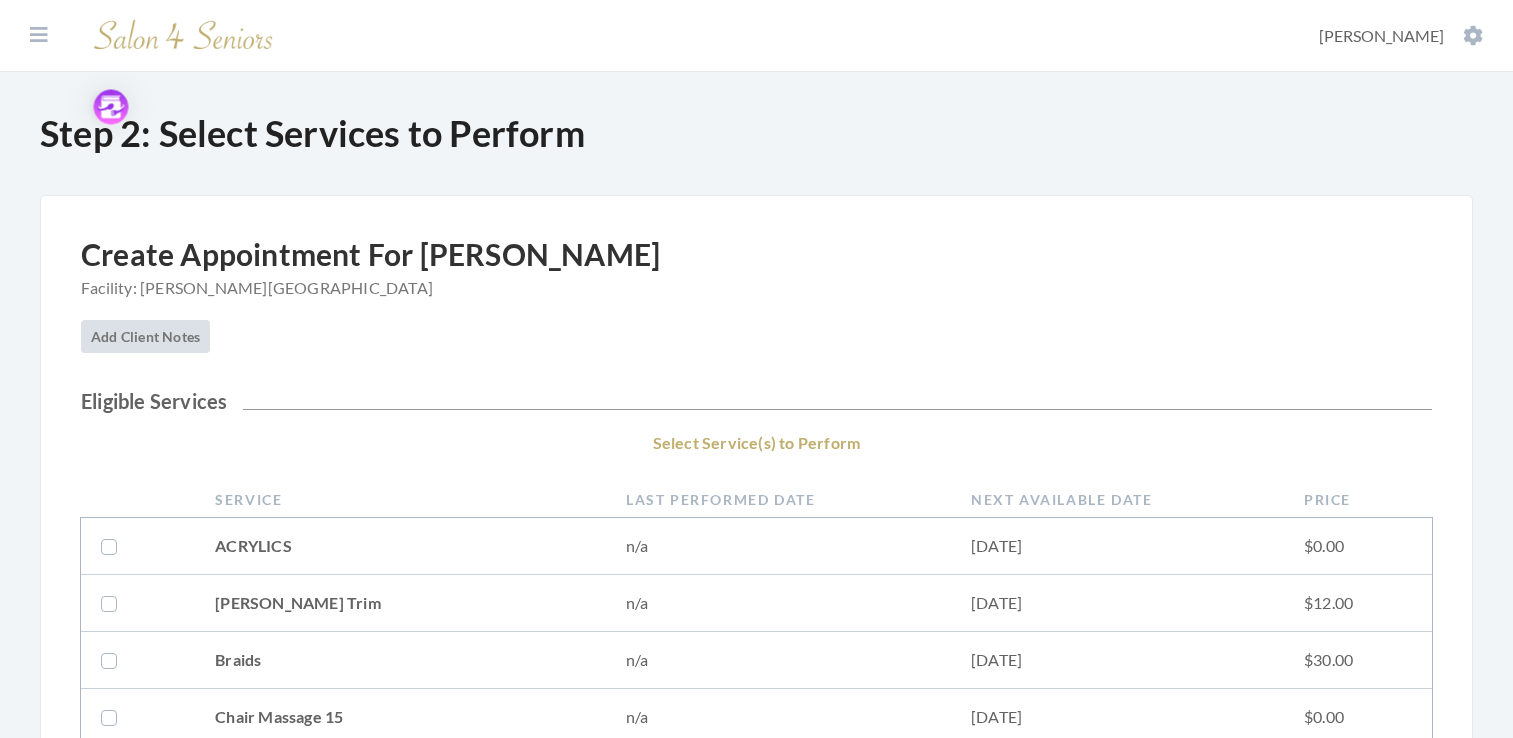 scroll, scrollTop: 0, scrollLeft: 0, axis: both 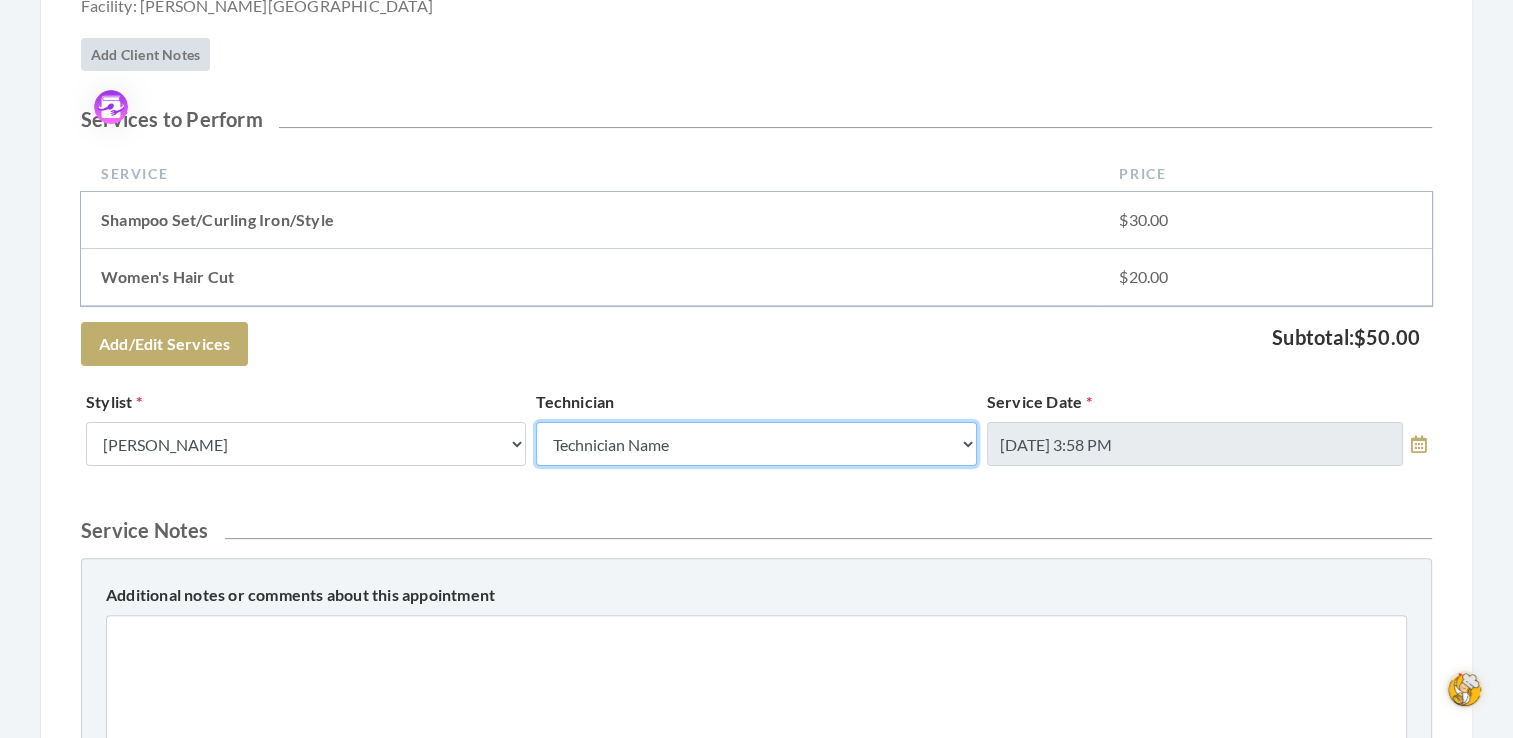 click on "Technician Name   Kinetic Tech   Kimberly Williford" at bounding box center (756, 444) 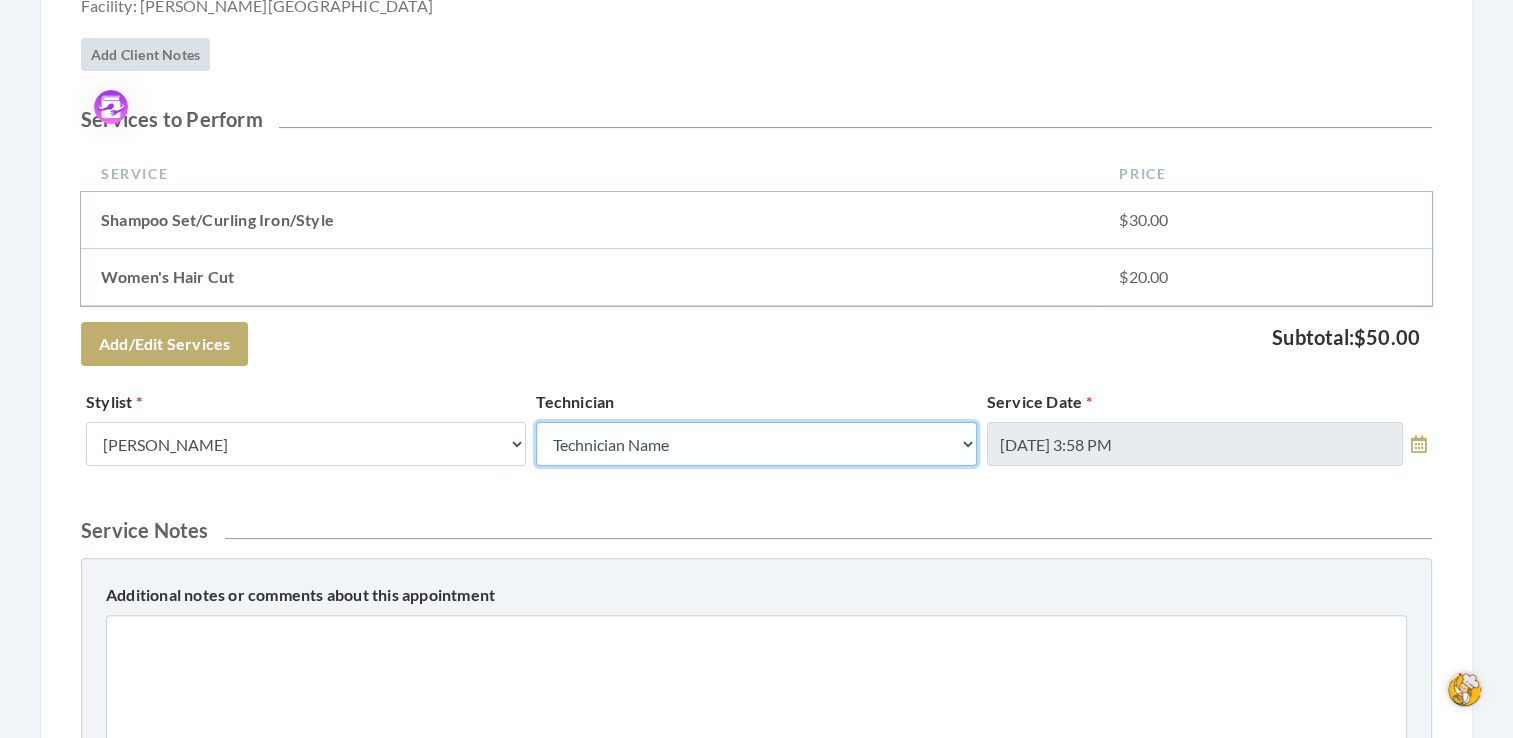 select on "62" 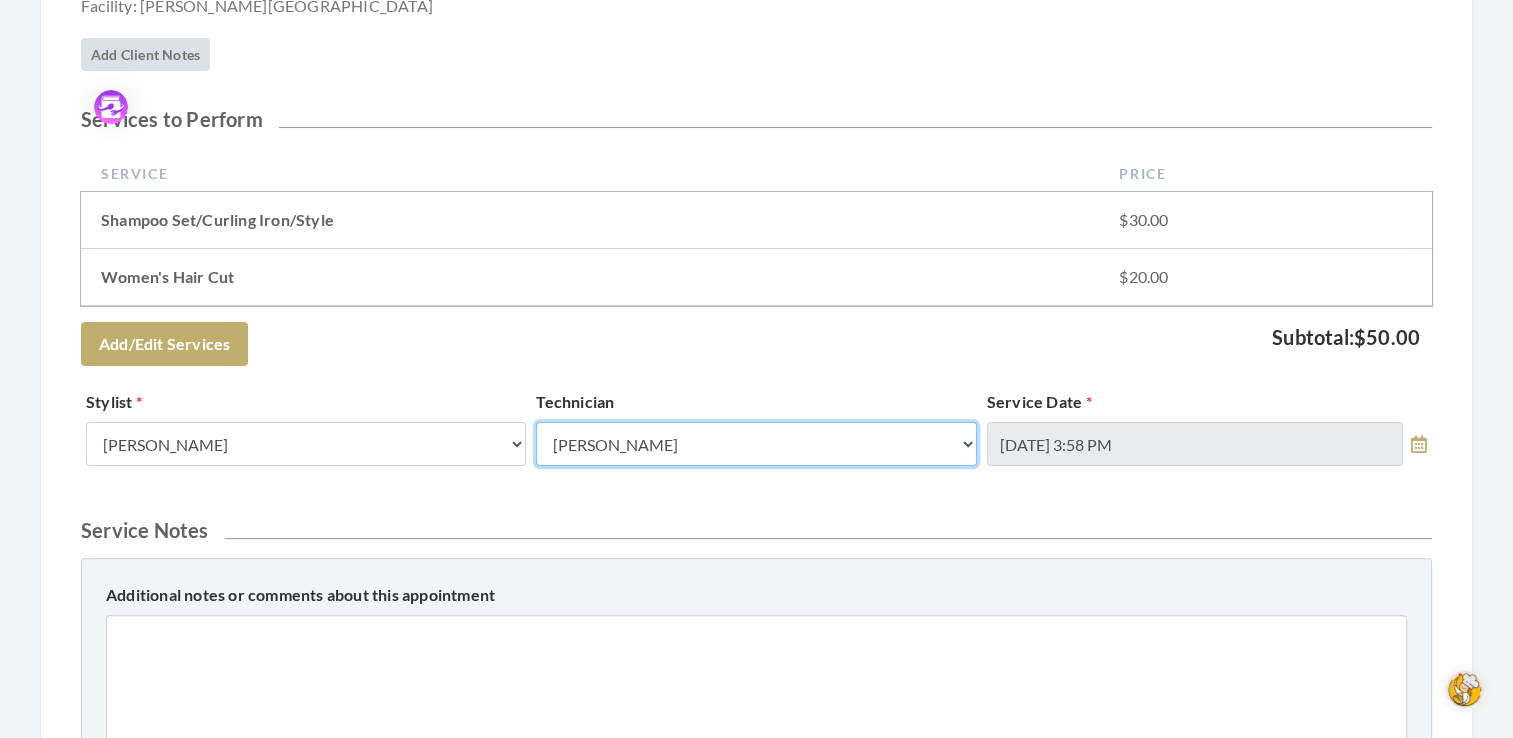 click on "Technician Name   Kinetic Tech   Kimberly Williford" at bounding box center (756, 444) 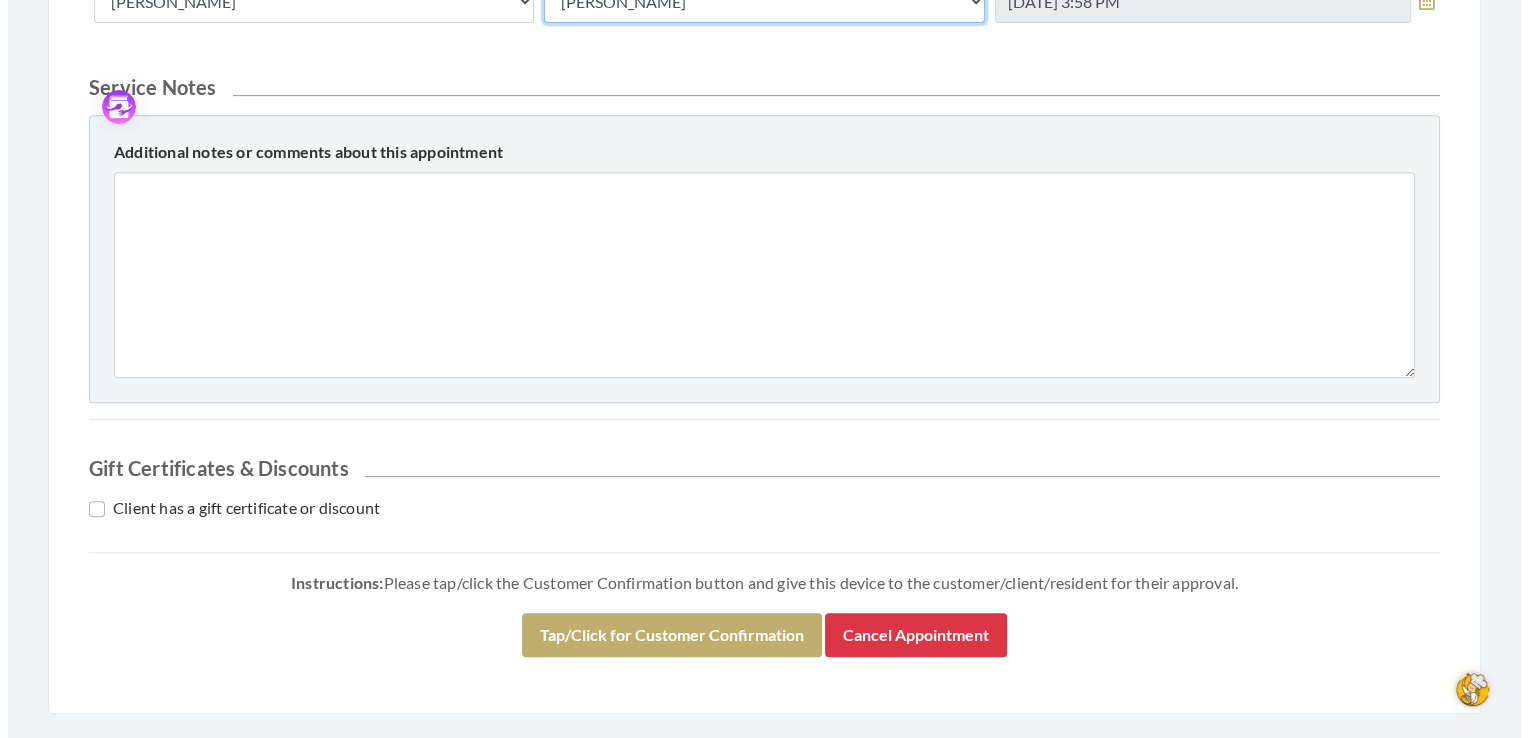 scroll, scrollTop: 858, scrollLeft: 0, axis: vertical 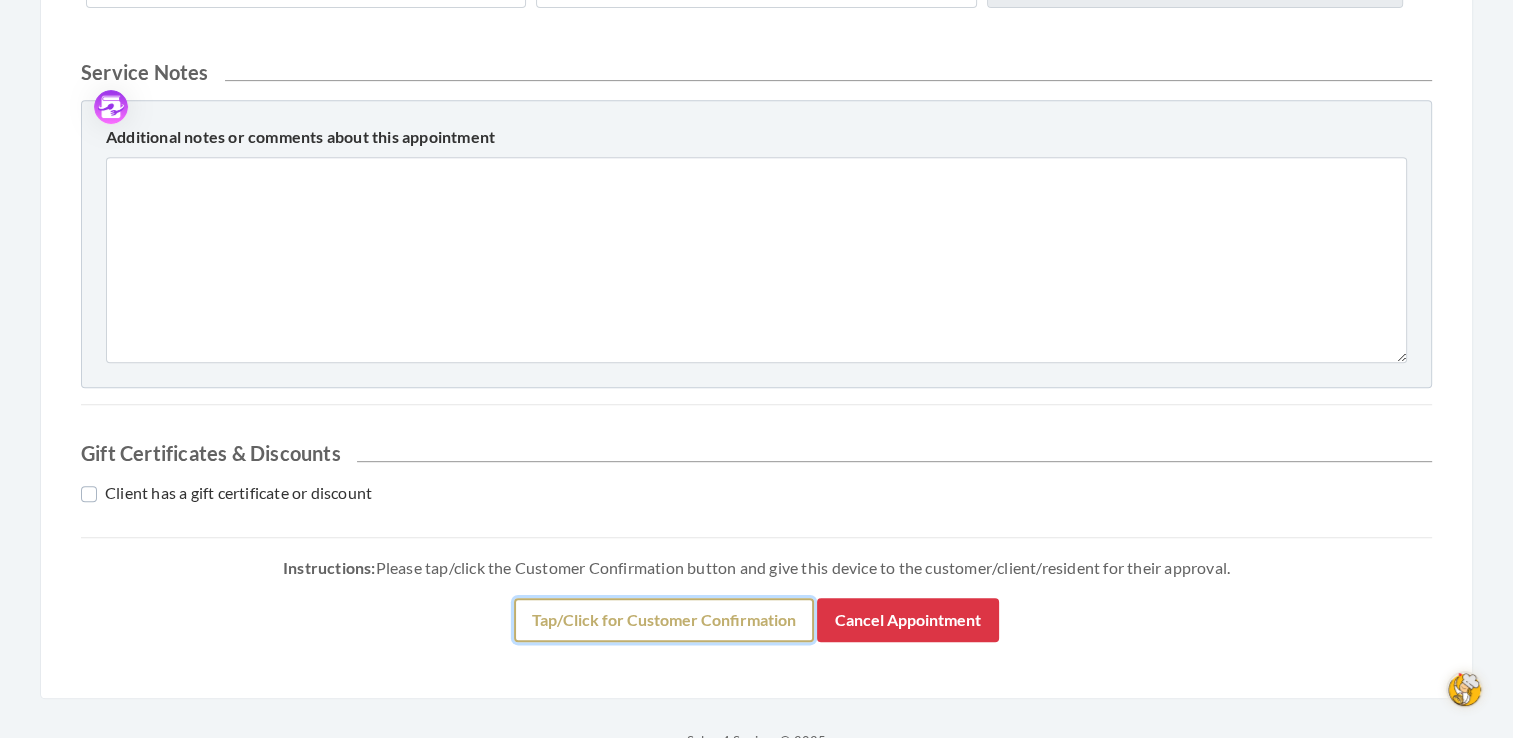click on "Tap/Click for Customer Confirmation" at bounding box center (664, 620) 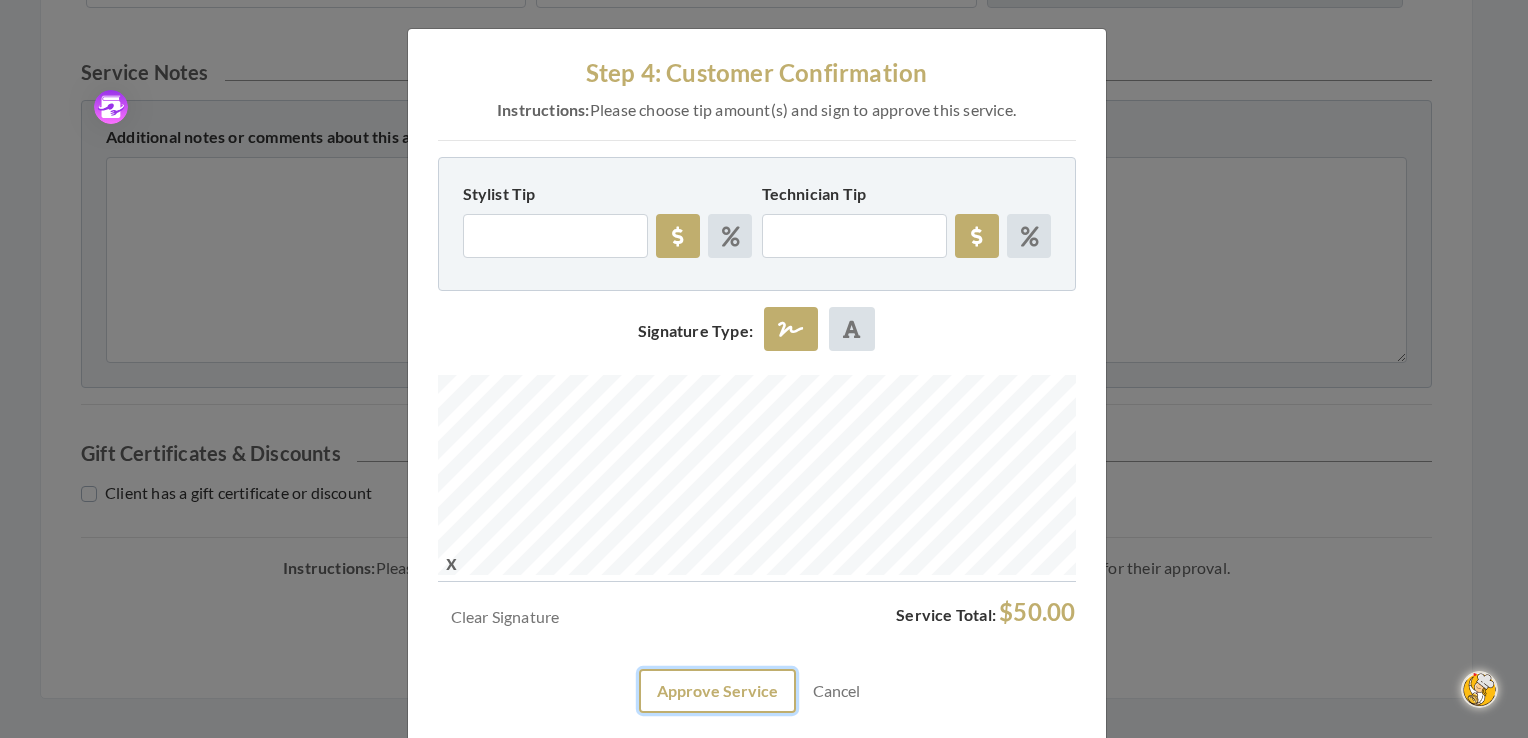 click on "Approve Service" at bounding box center [717, 691] 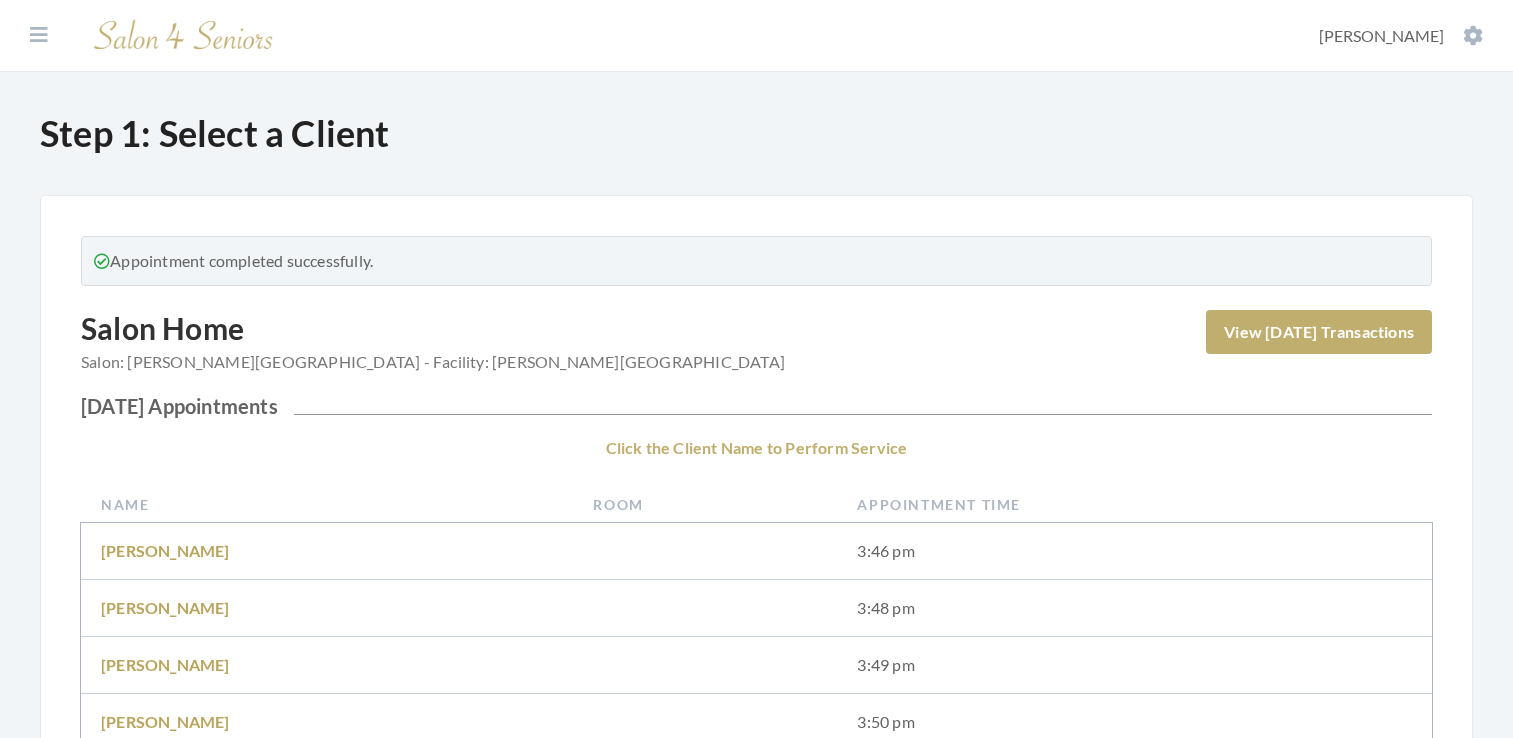 scroll, scrollTop: 0, scrollLeft: 0, axis: both 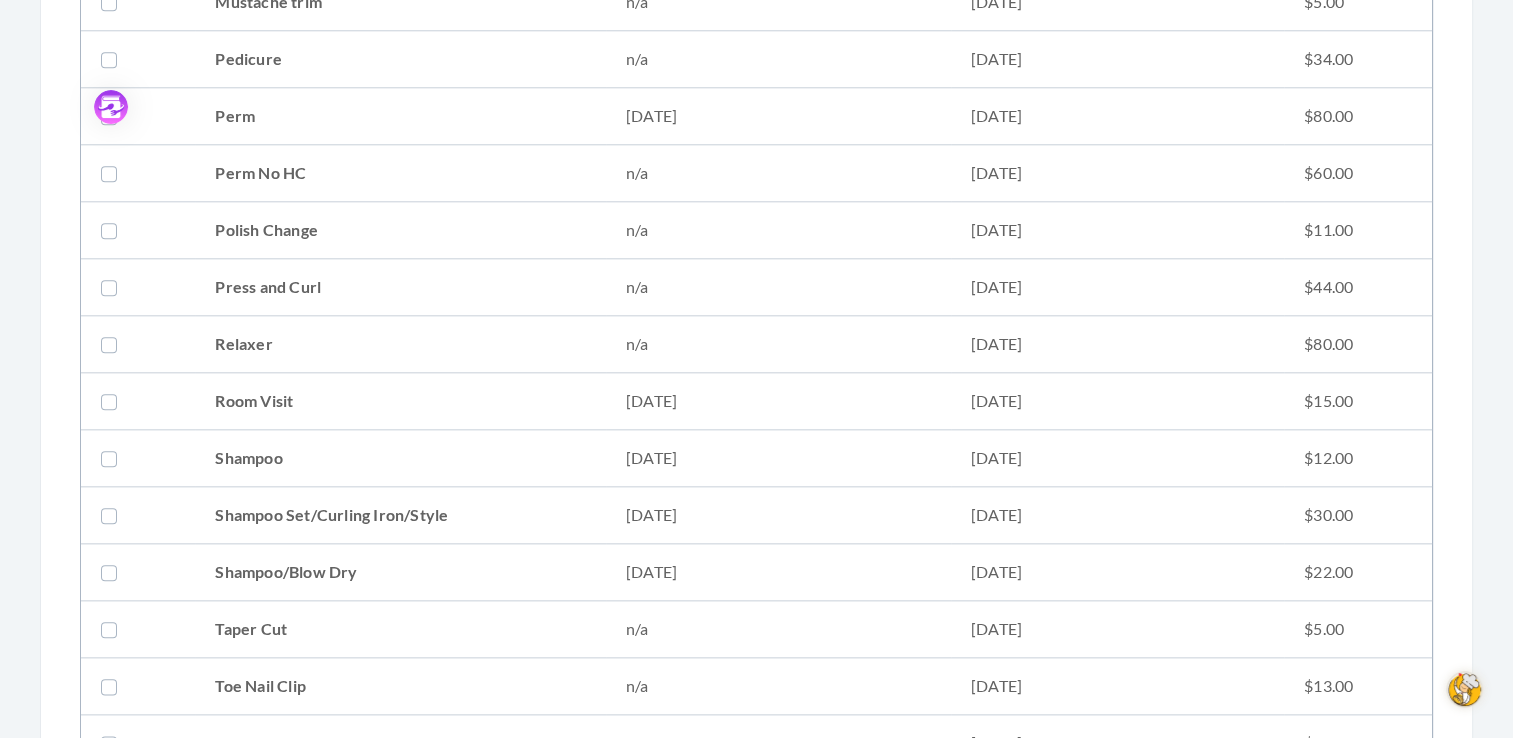 click at bounding box center (113, 515) 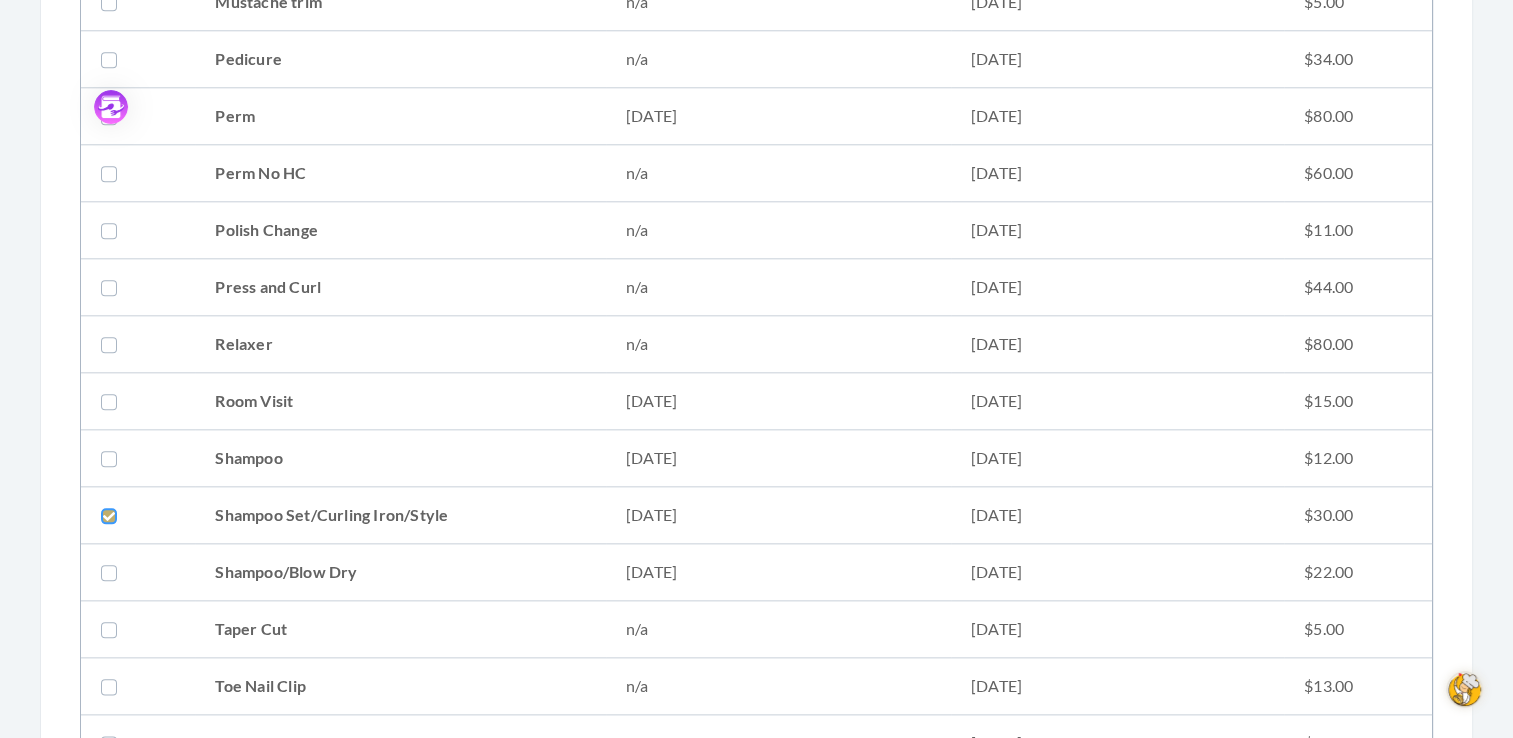 click at bounding box center (-99892, 515) 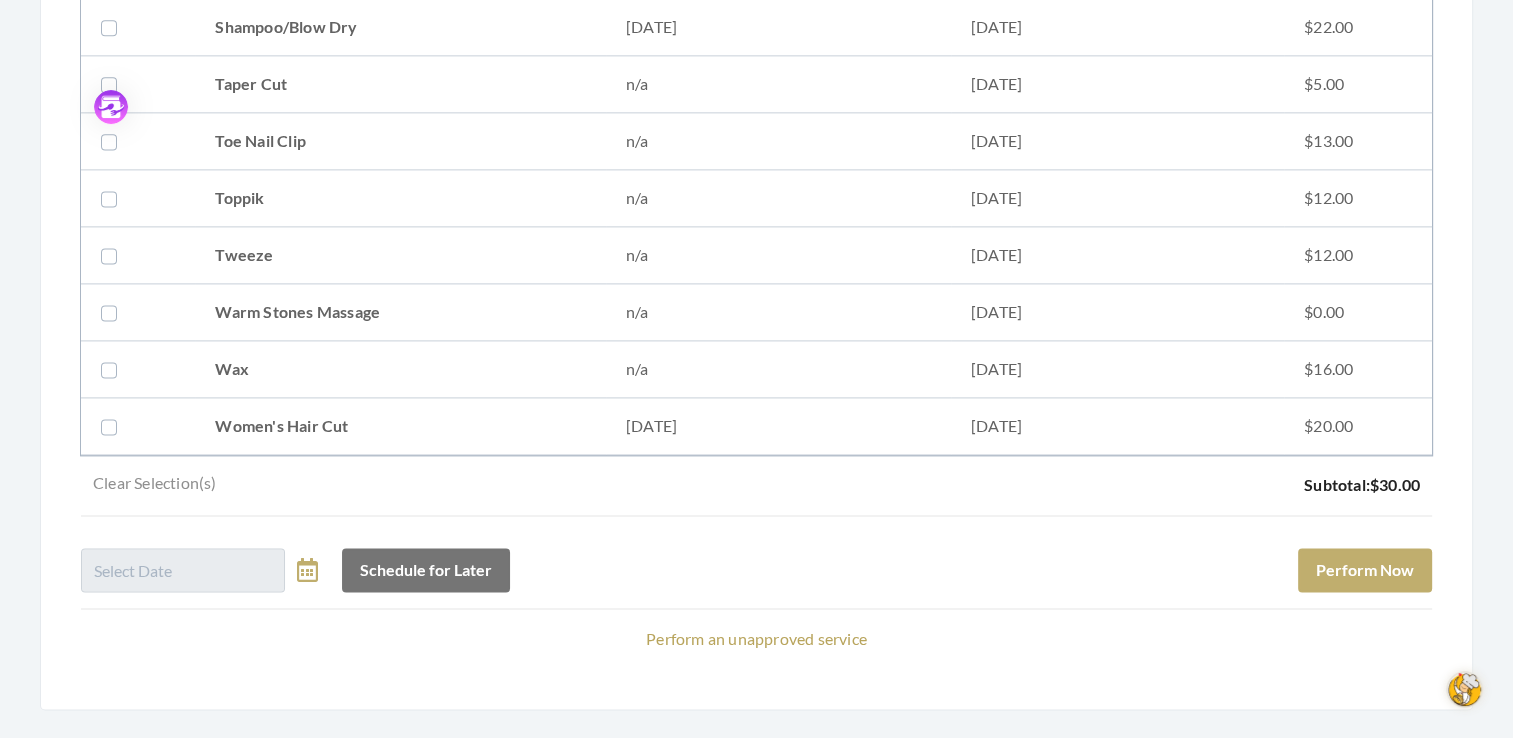 scroll, scrollTop: 2741, scrollLeft: 0, axis: vertical 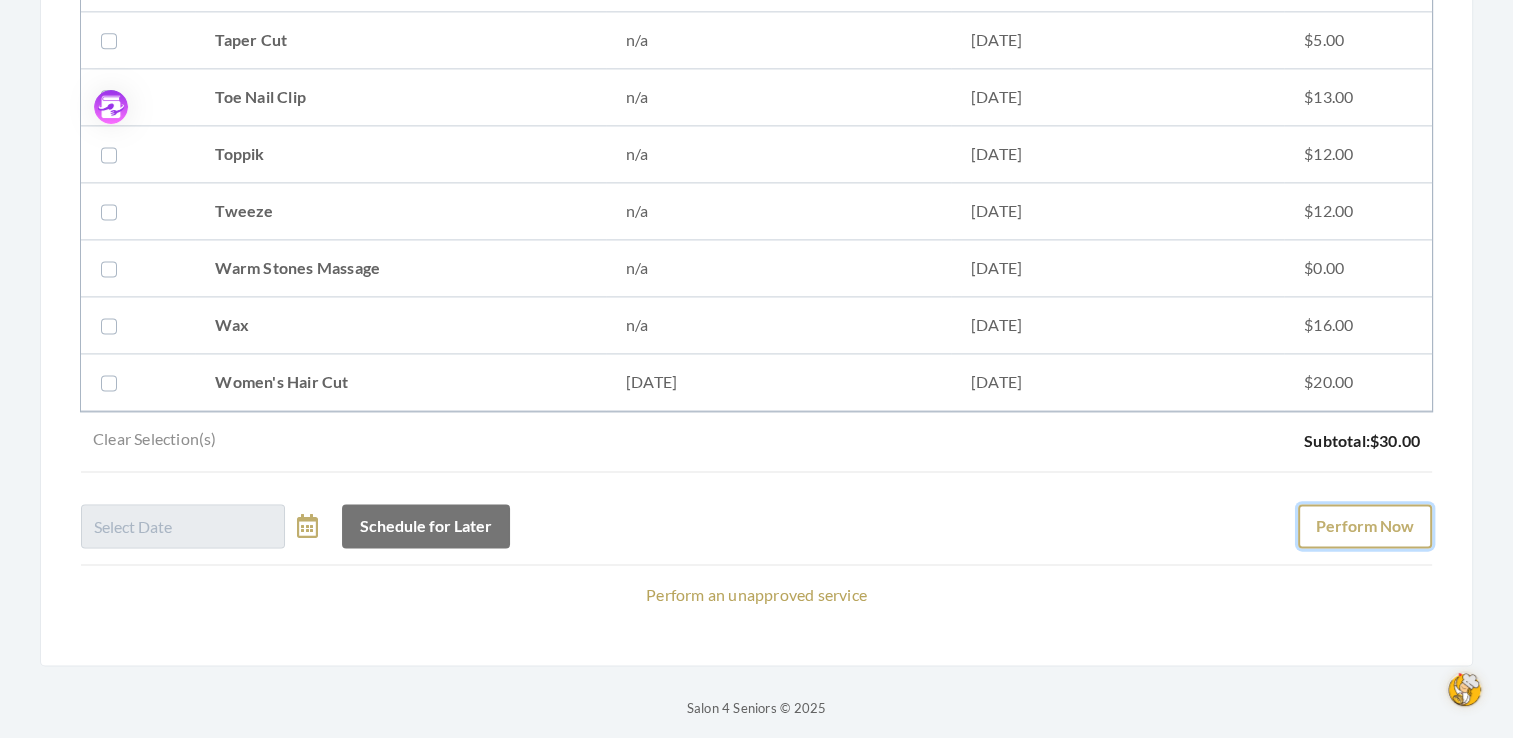 click on "Perform Now" at bounding box center (1365, 526) 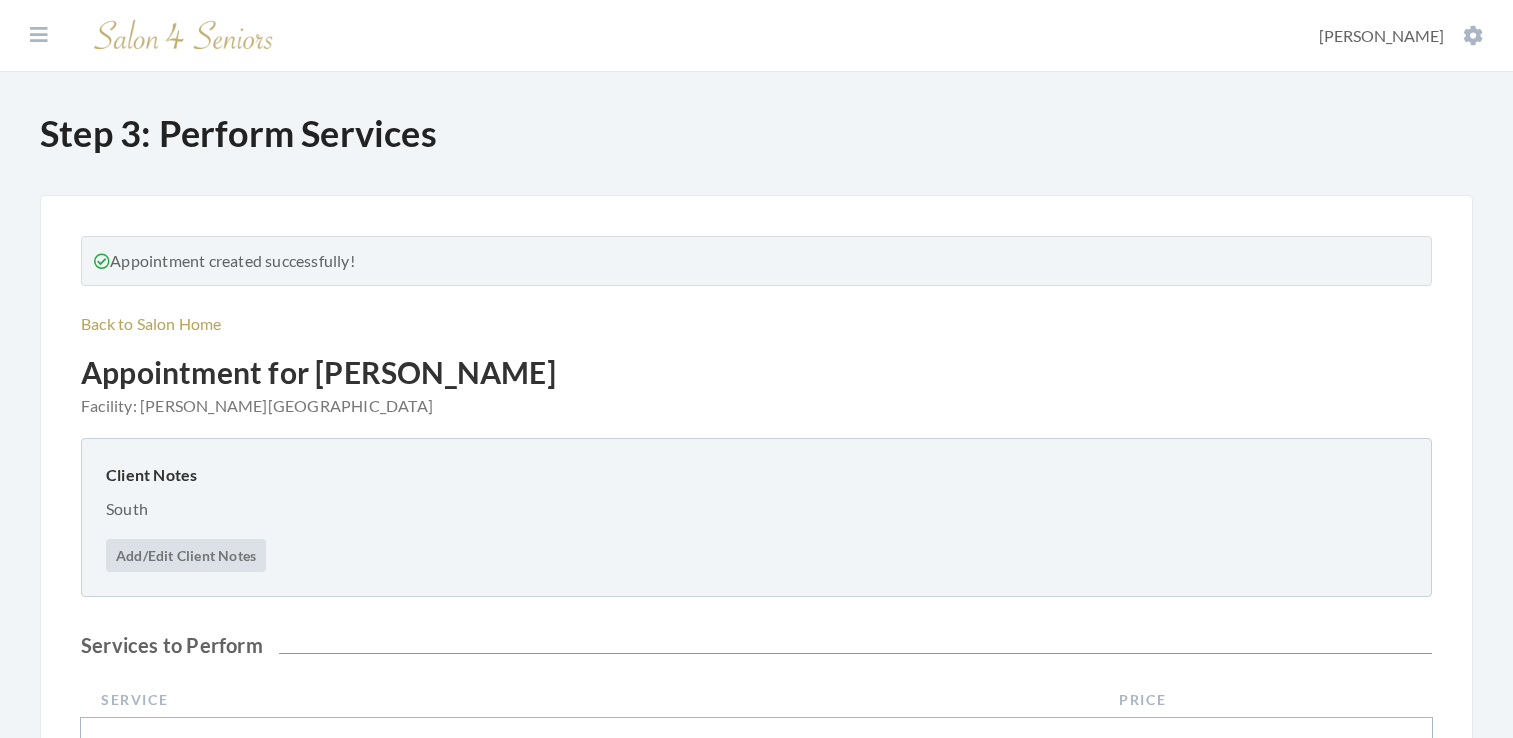 scroll, scrollTop: 0, scrollLeft: 0, axis: both 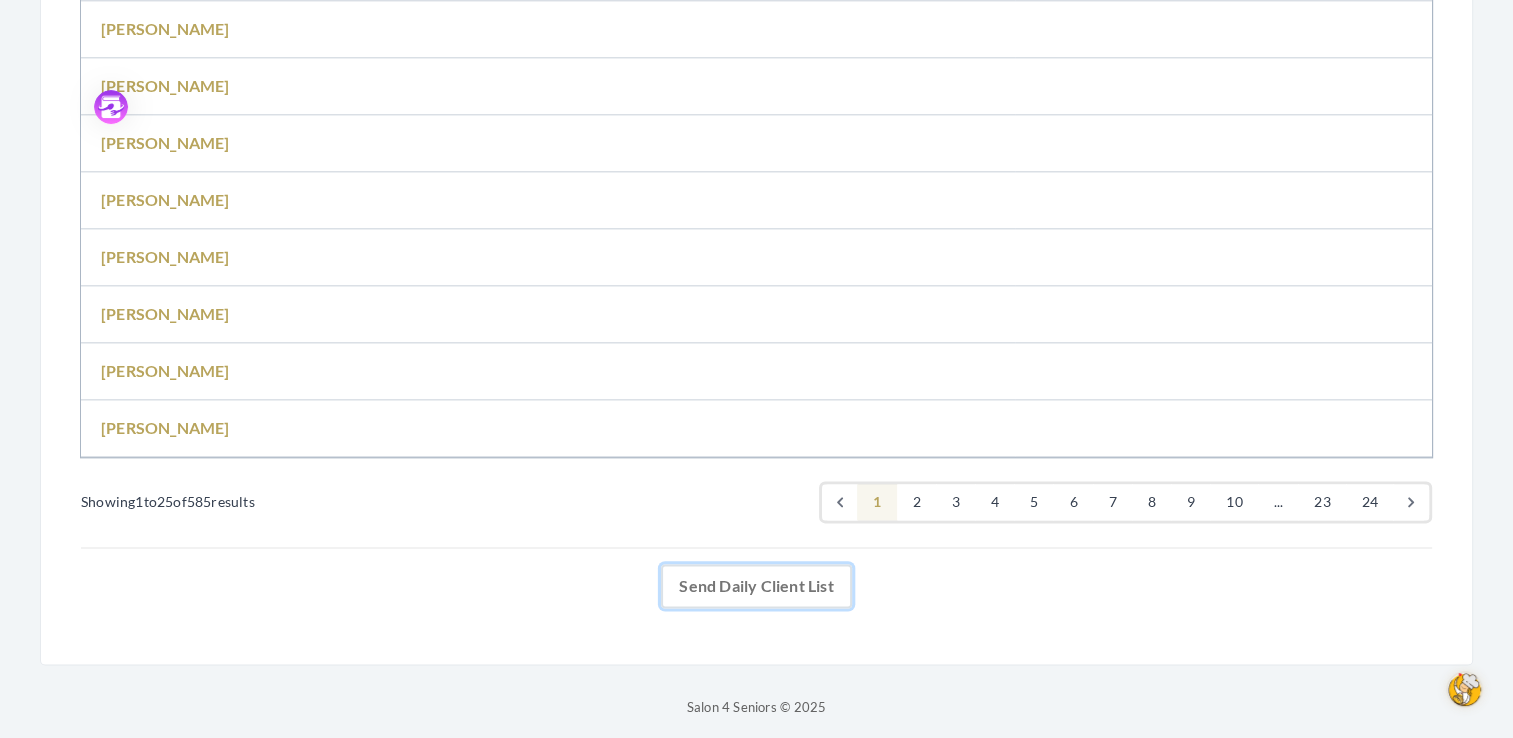click on "Send Daily Client List" at bounding box center (756, 586) 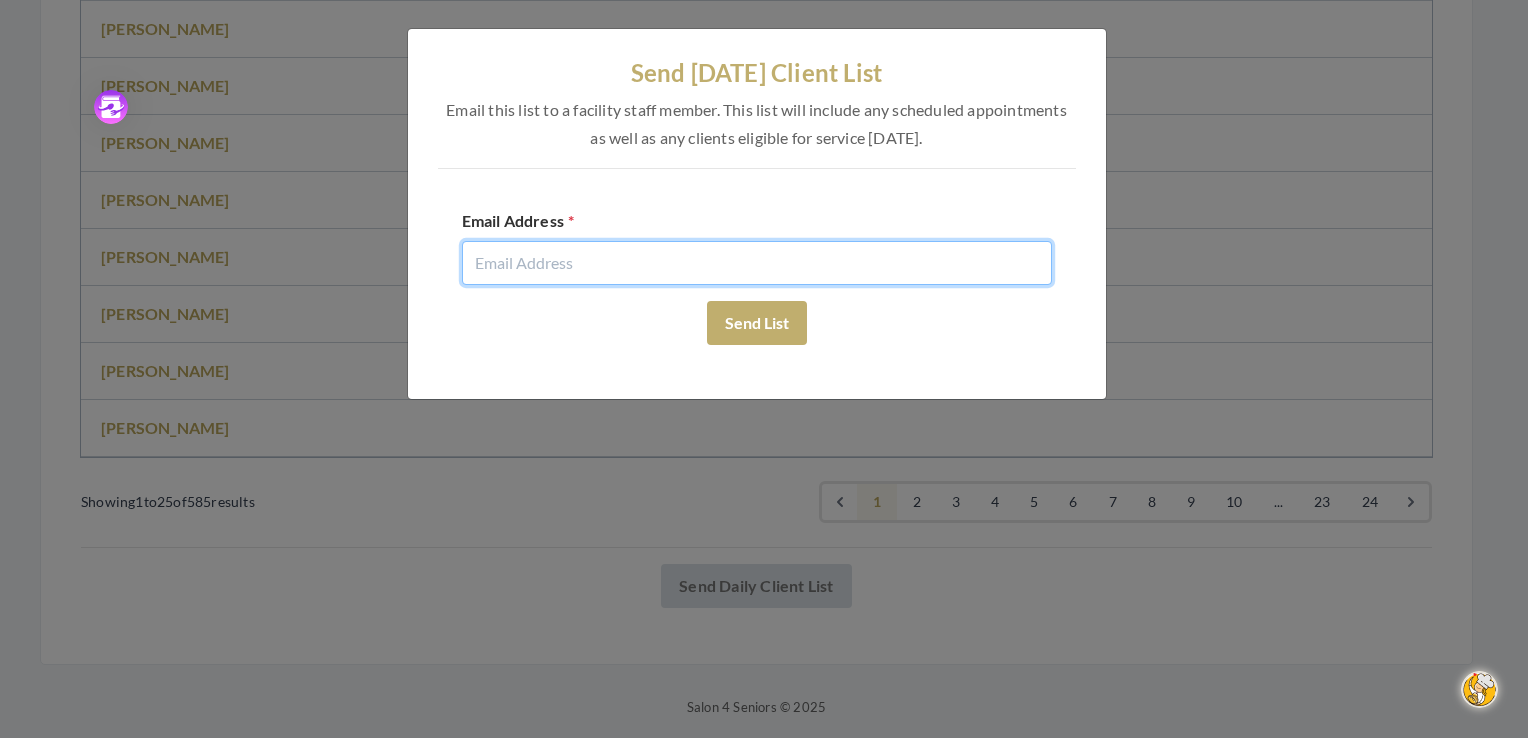 click at bounding box center (757, 263) 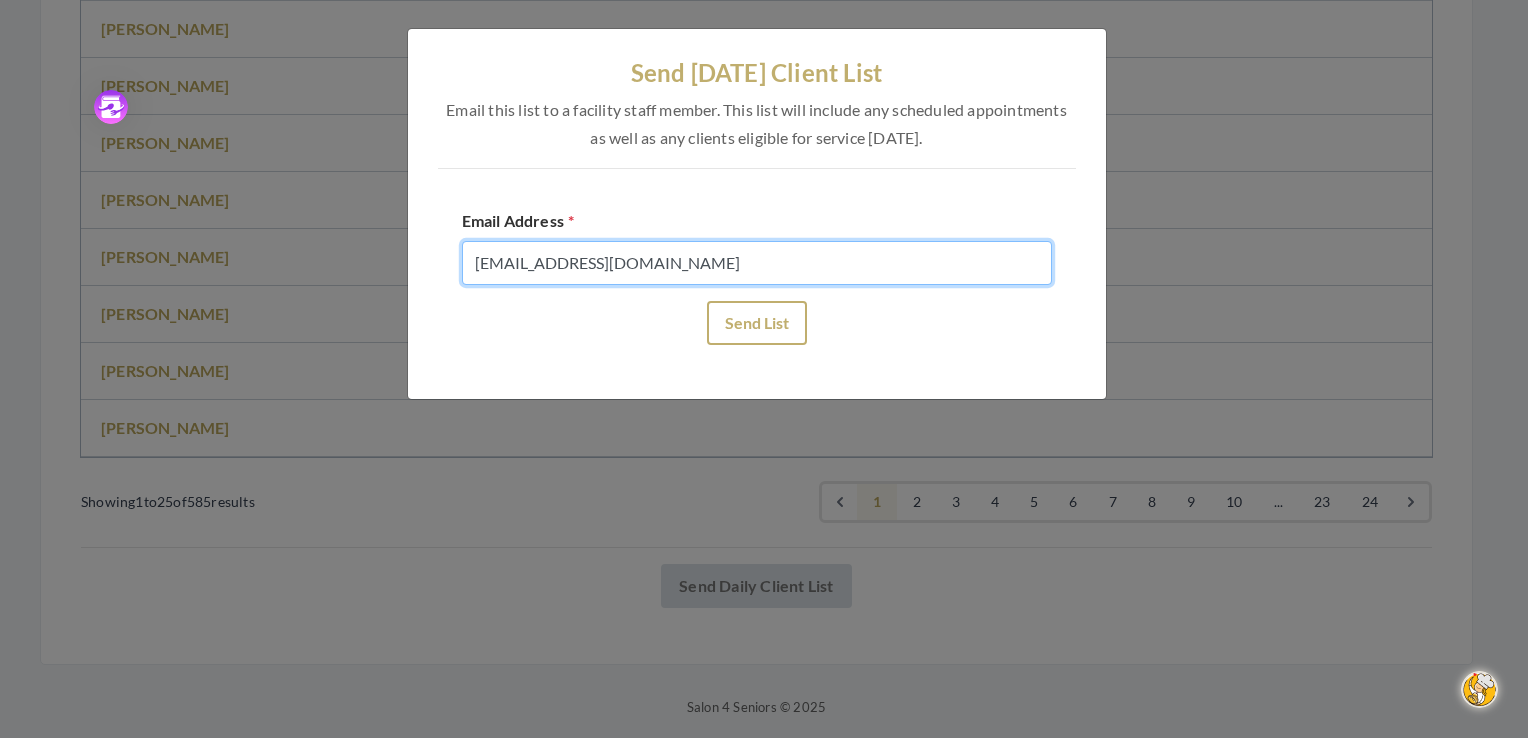 type on "[EMAIL_ADDRESS][DOMAIN_NAME]" 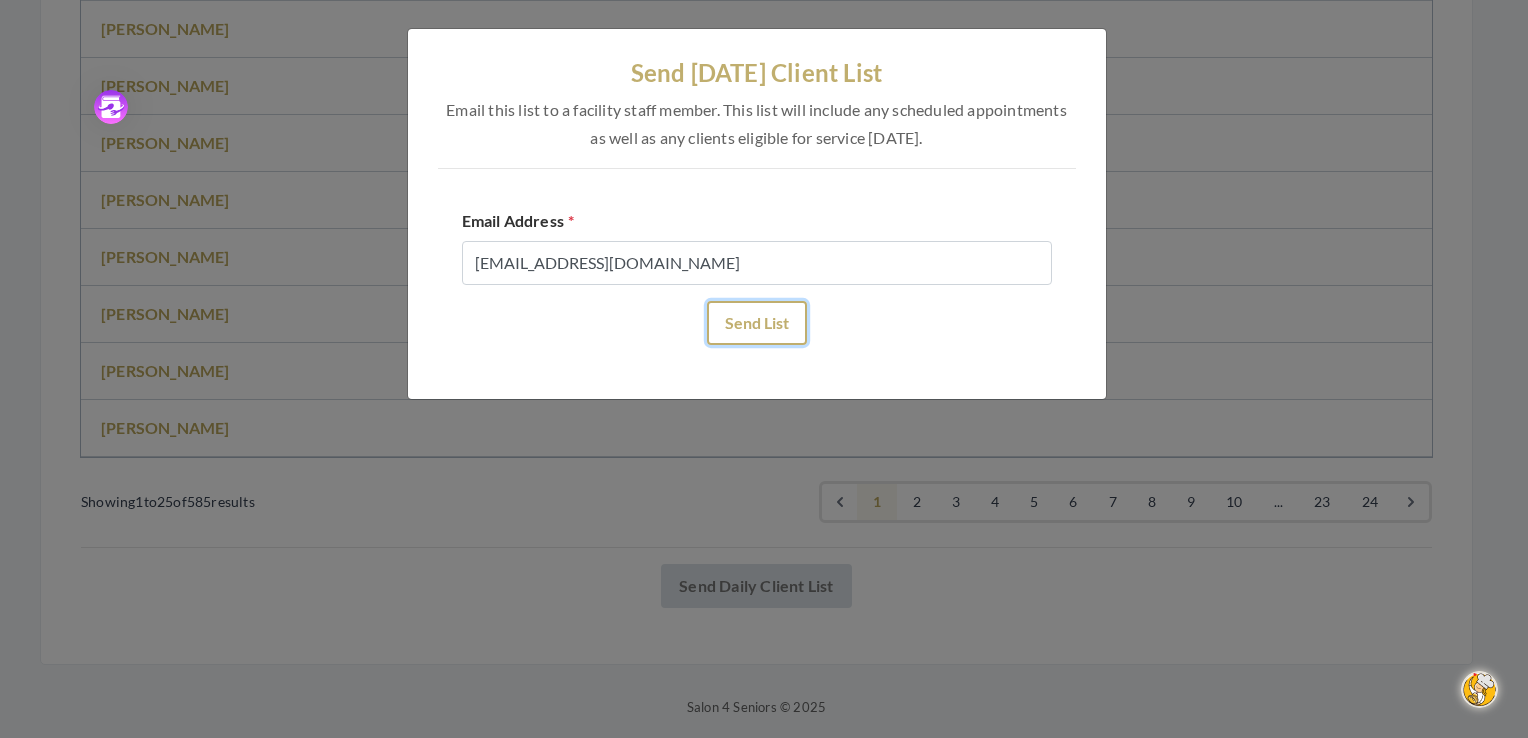 click on "Send List" at bounding box center (757, 323) 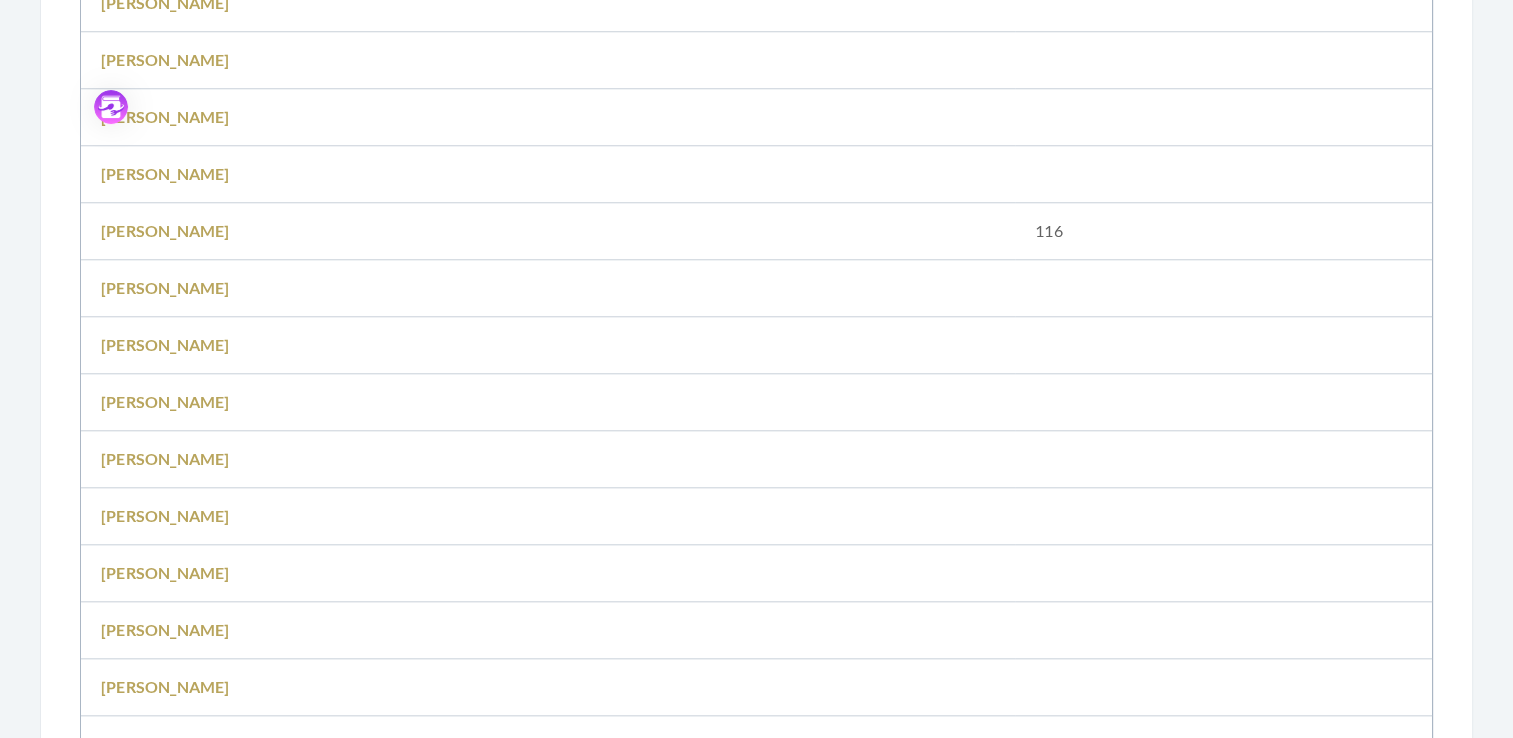 scroll, scrollTop: 1982, scrollLeft: 0, axis: vertical 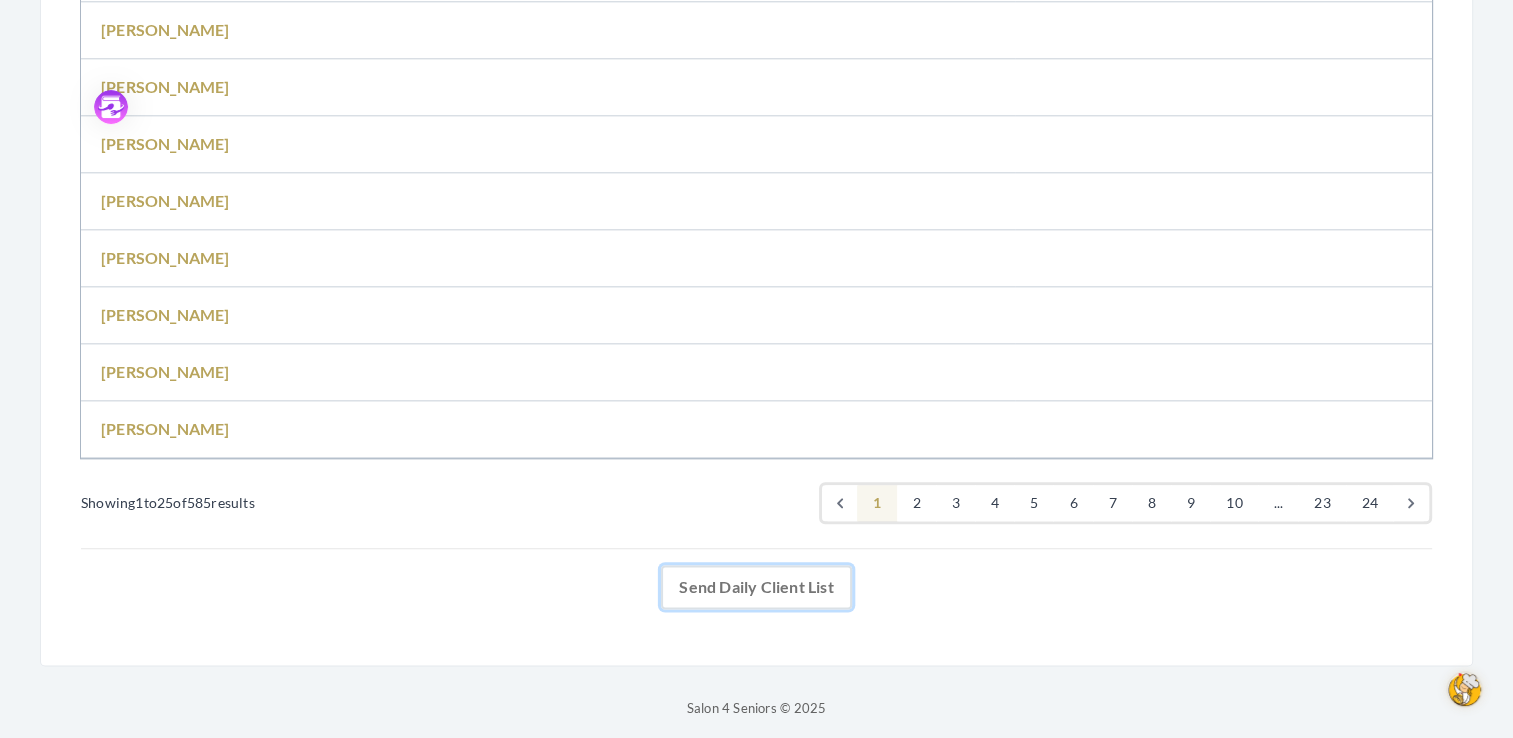 click on "Send Daily Client List" at bounding box center (756, 587) 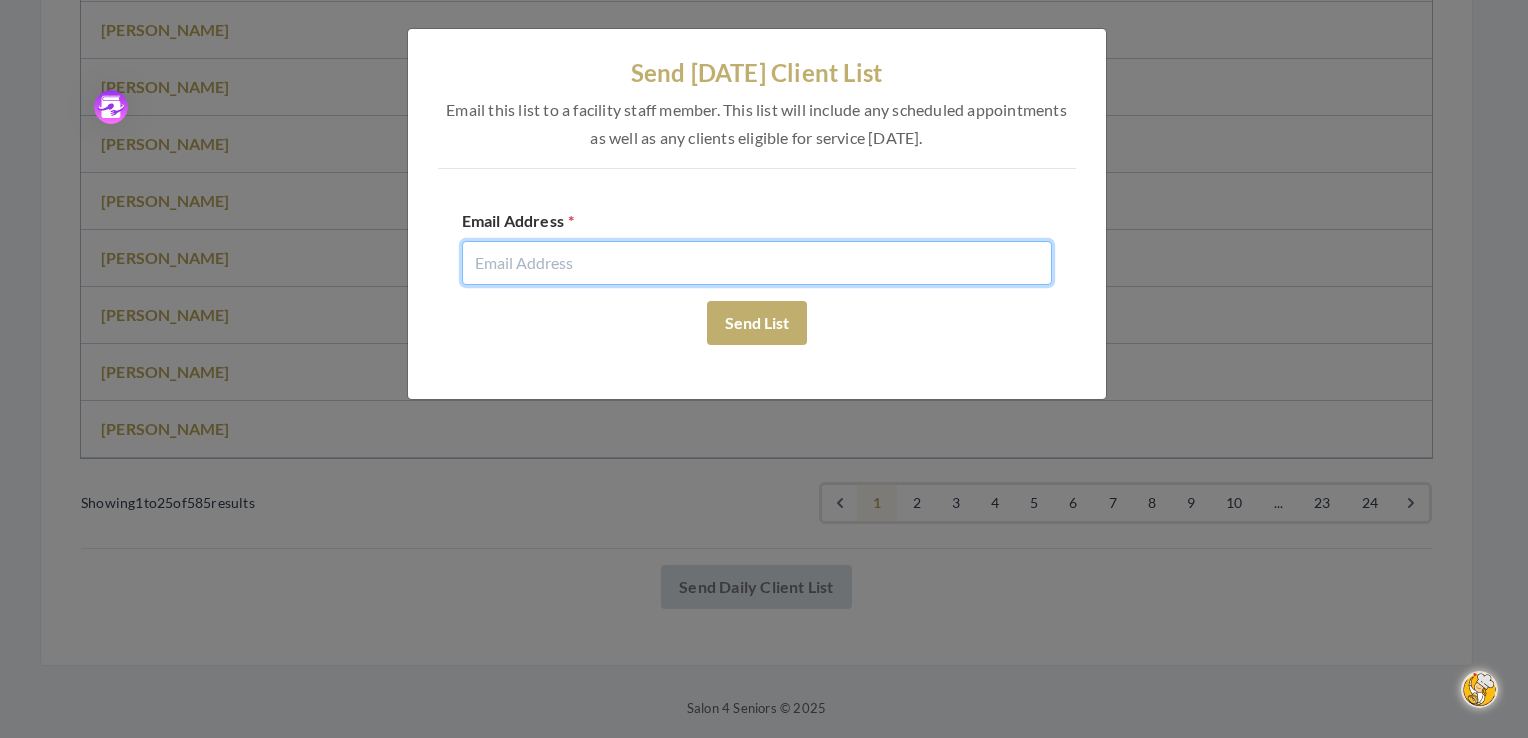 click at bounding box center (757, 263) 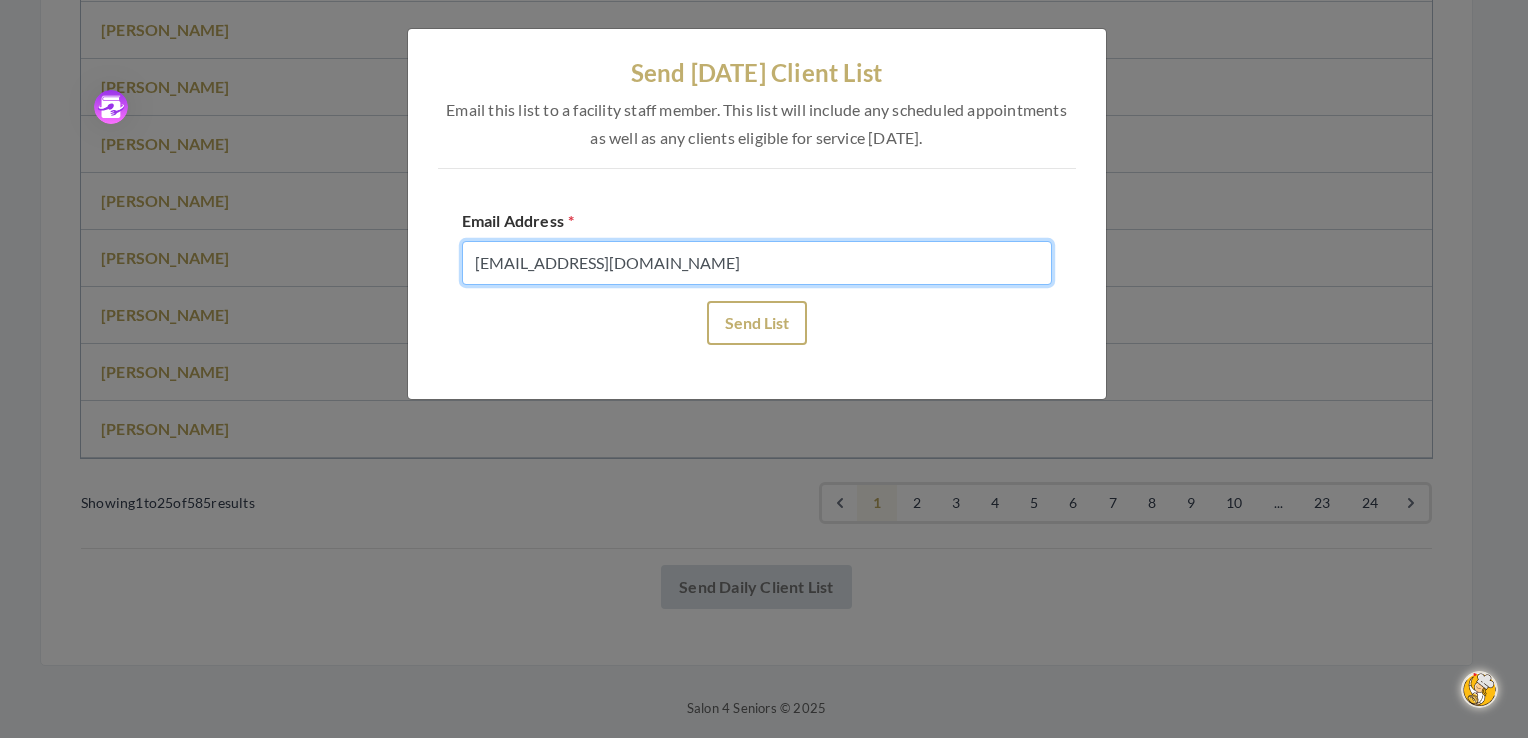 type on "[EMAIL_ADDRESS][DOMAIN_NAME]" 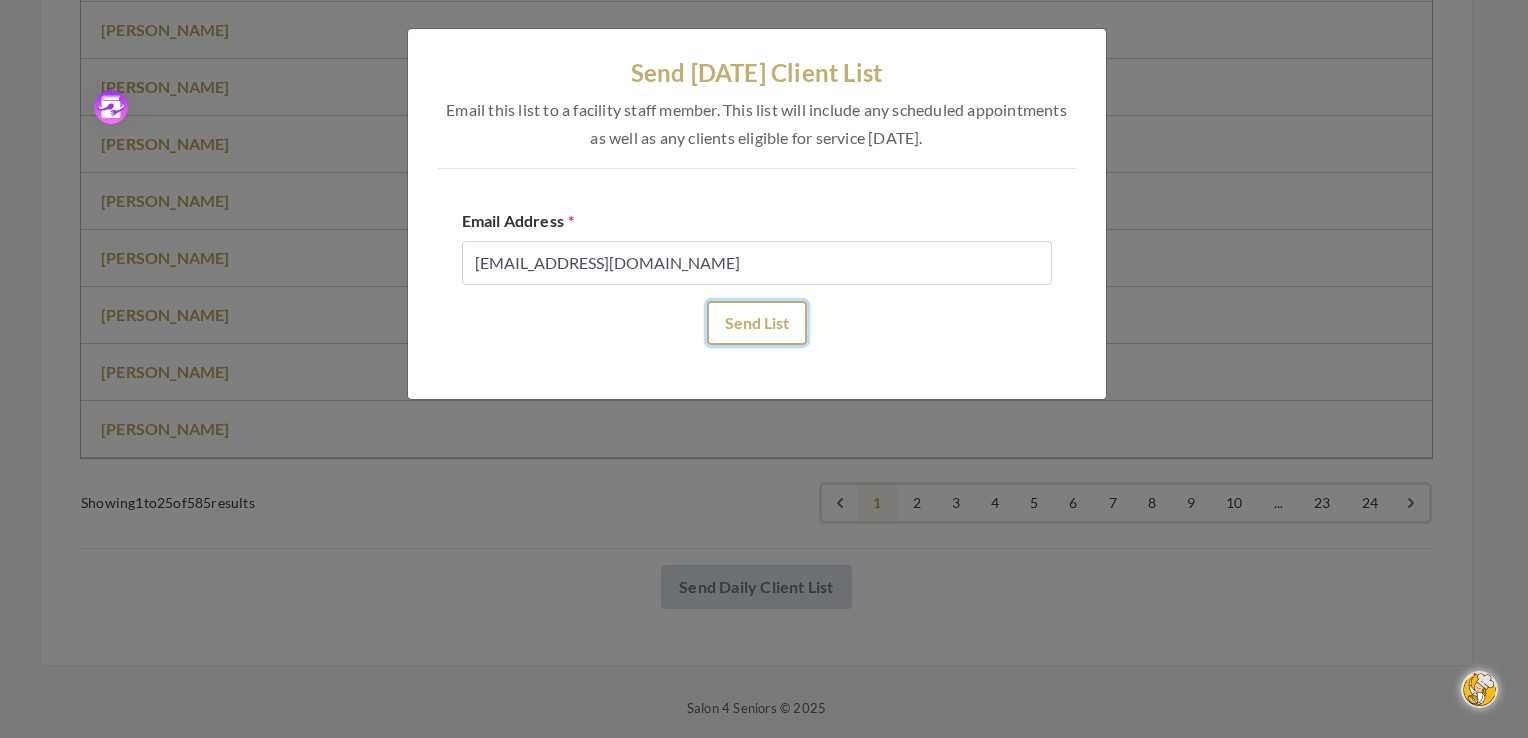 click on "Send List" at bounding box center [757, 323] 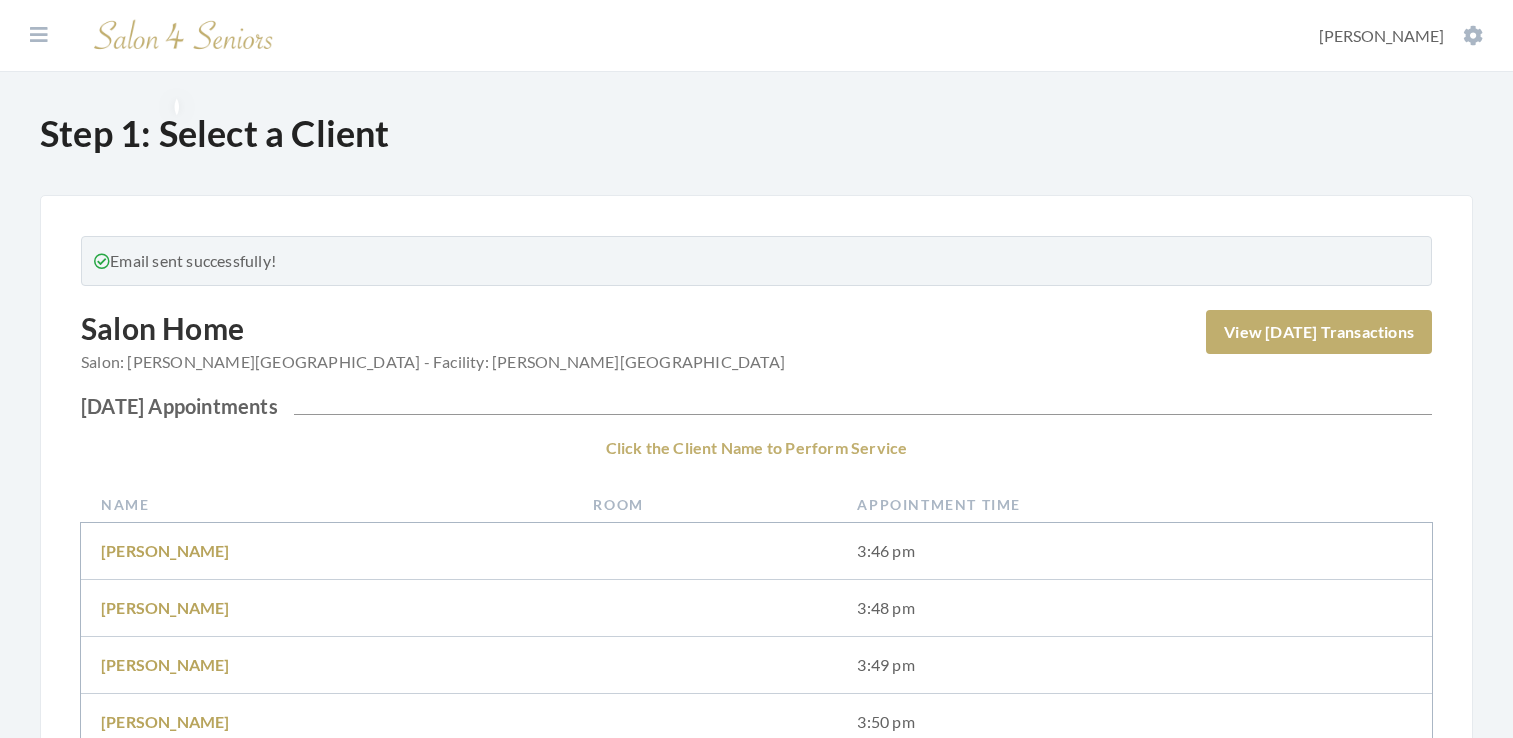 scroll, scrollTop: 0, scrollLeft: 0, axis: both 